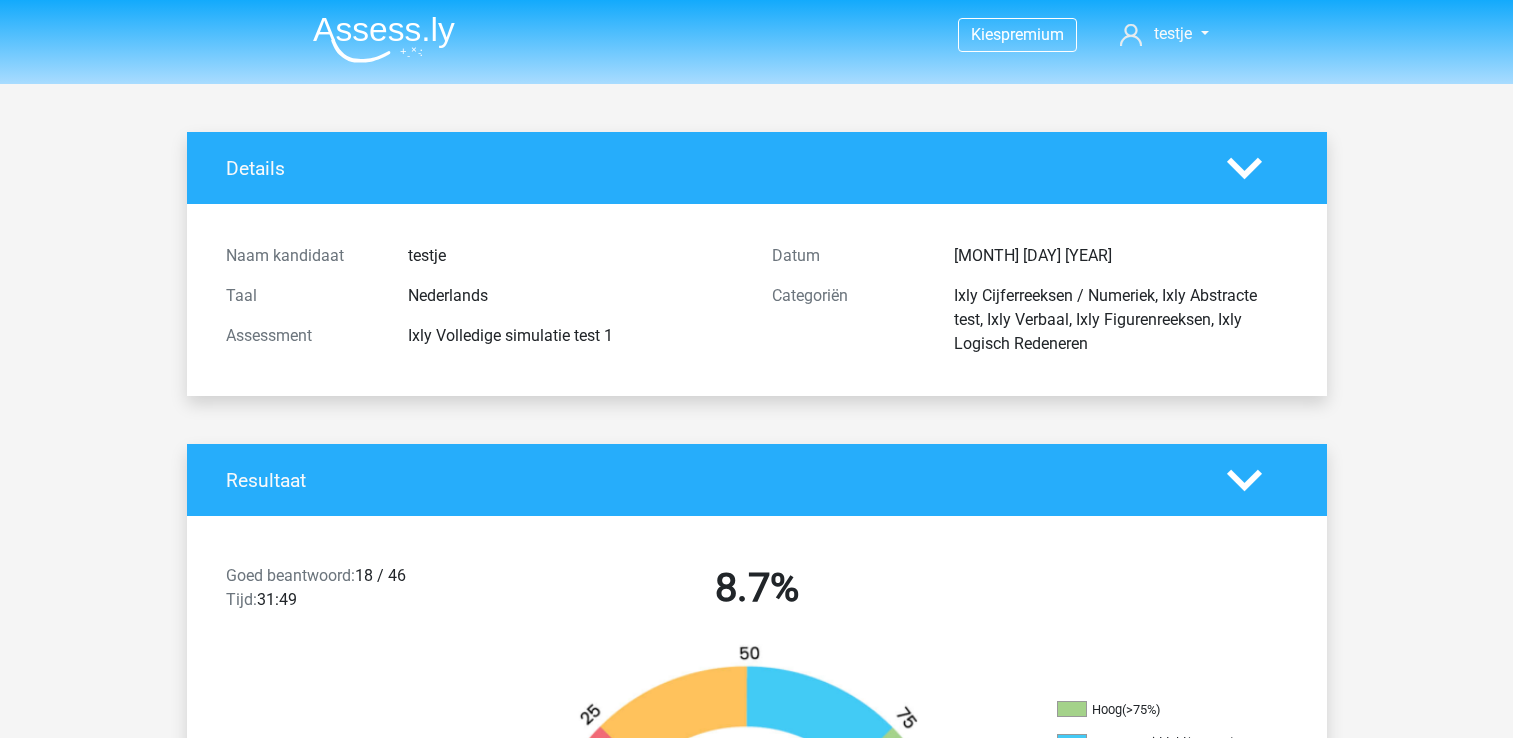 scroll, scrollTop: 22500, scrollLeft: 0, axis: vertical 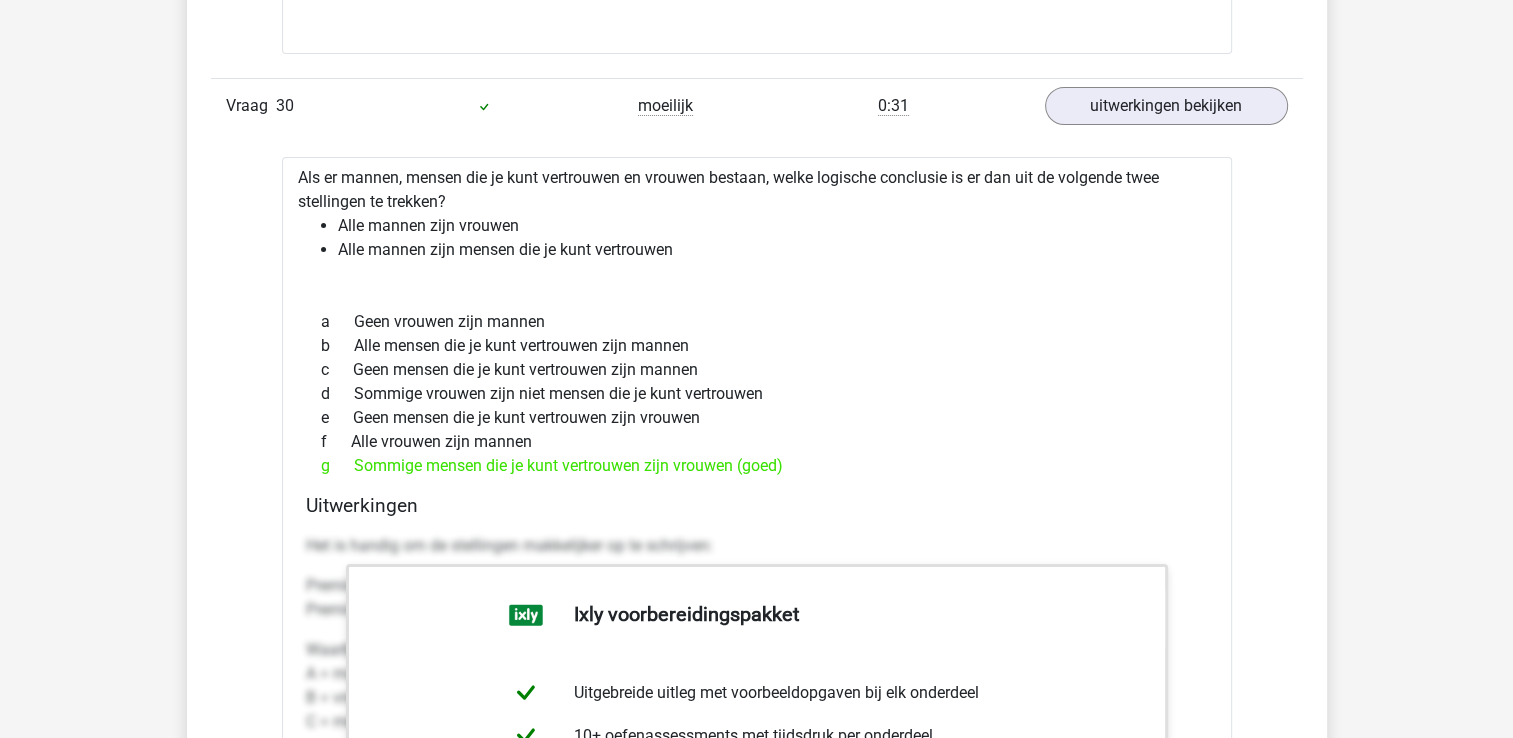 click on "Vraag
1
makkelijk
1:02
uitwerkingen bekijken
Welk getal hoort op de plek van het vraagteken?
image/svg+xml
3
1
1/8
1/104
?
a
b
c d e f" at bounding box center [757, -3684] 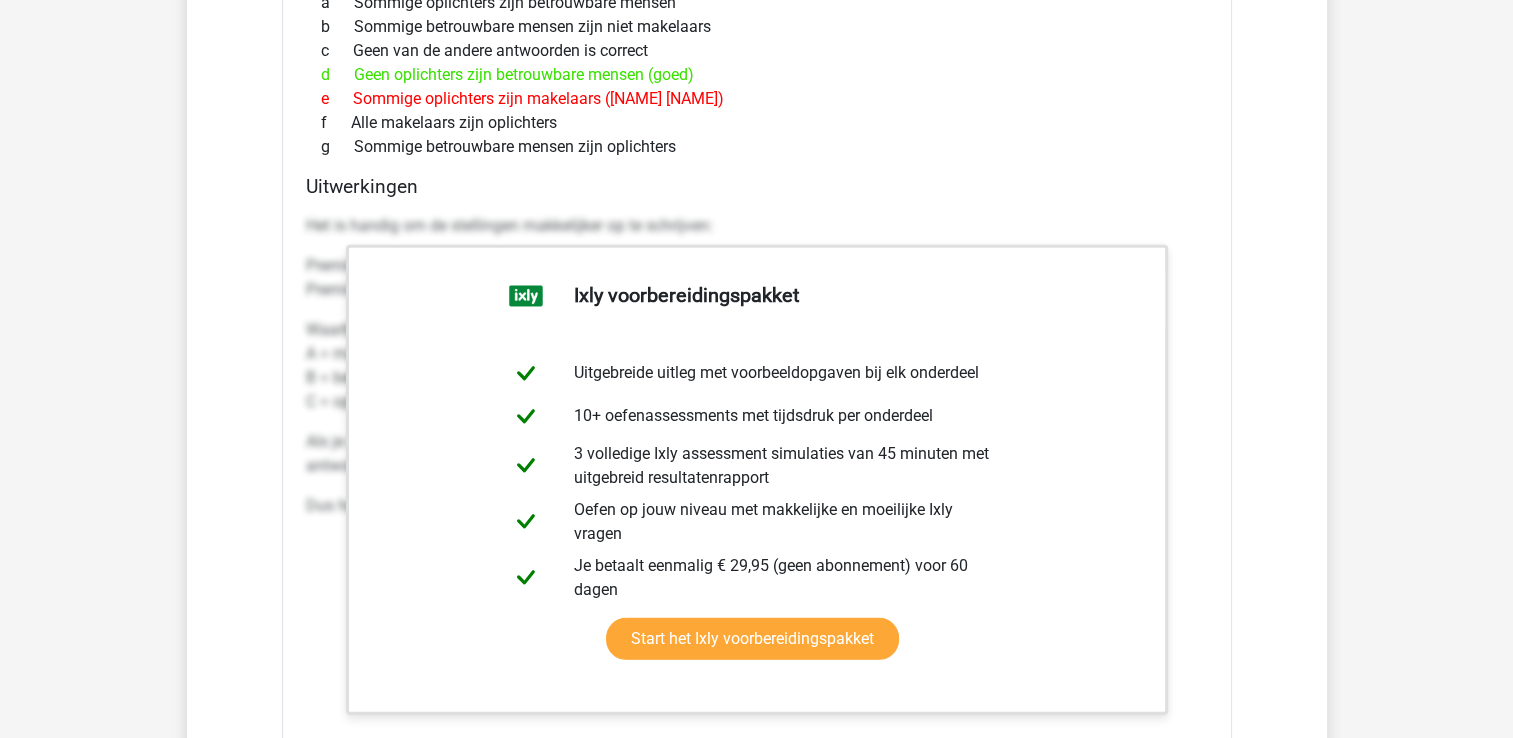 scroll, scrollTop: 19900, scrollLeft: 0, axis: vertical 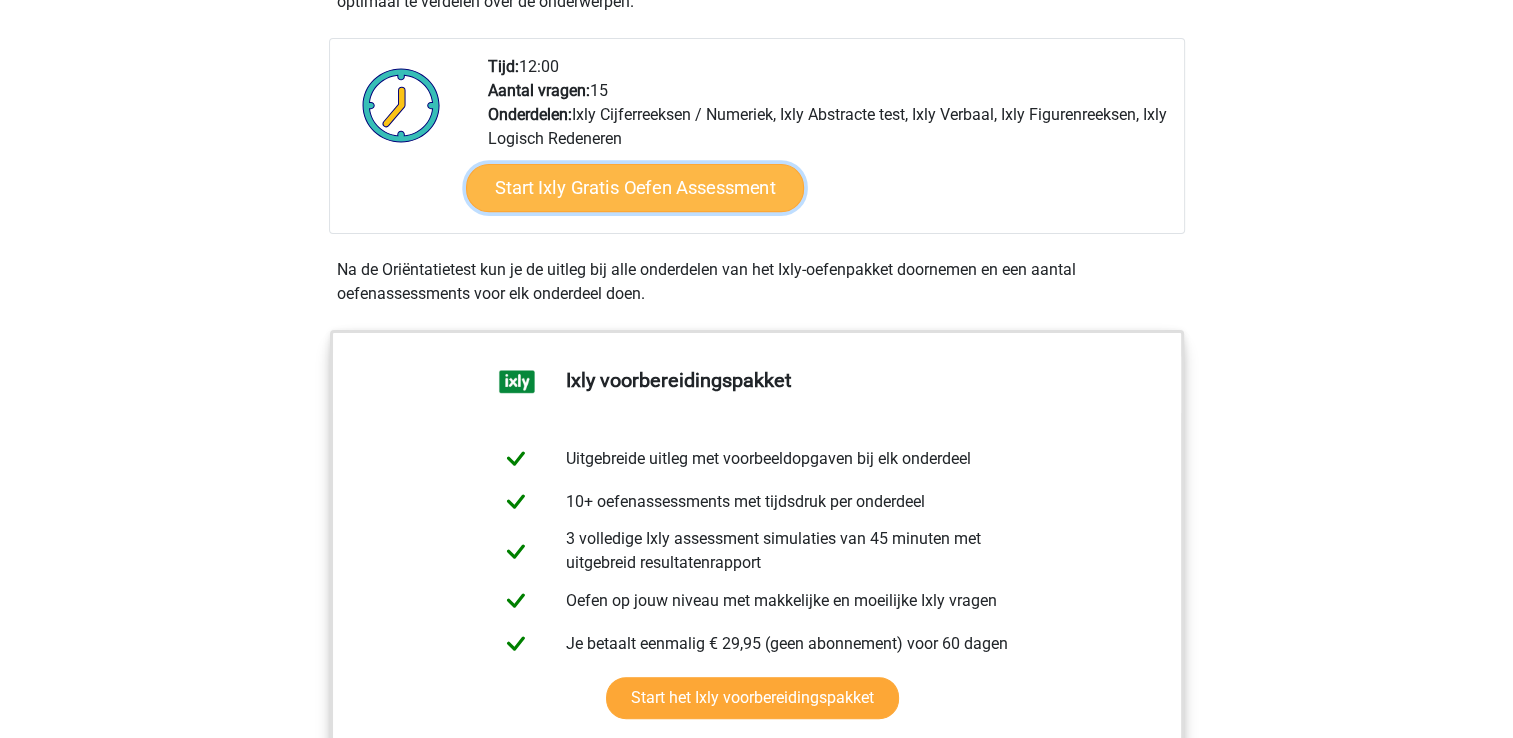 click on "Start Ixly Gratis Oefen Assessment" at bounding box center (634, 188) 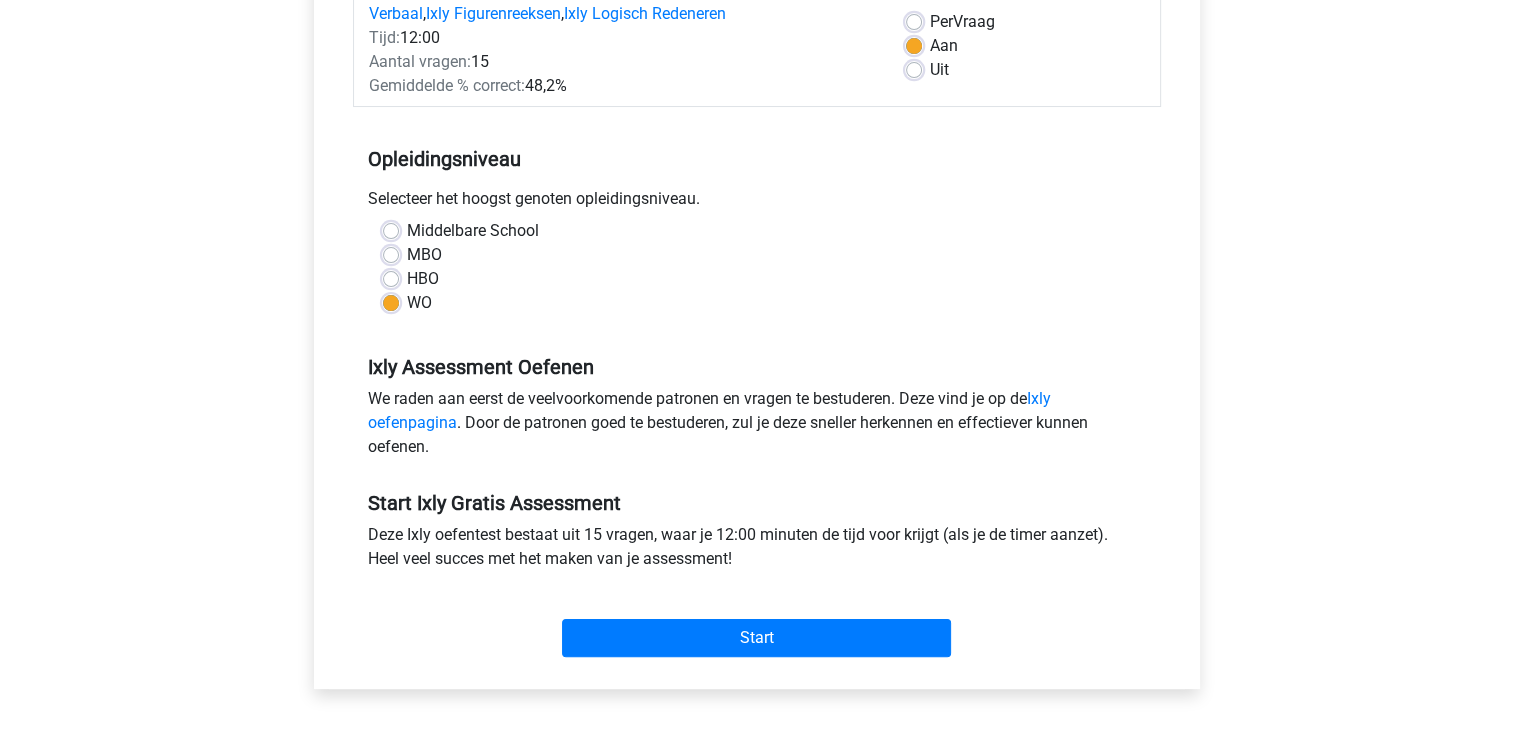 scroll, scrollTop: 300, scrollLeft: 0, axis: vertical 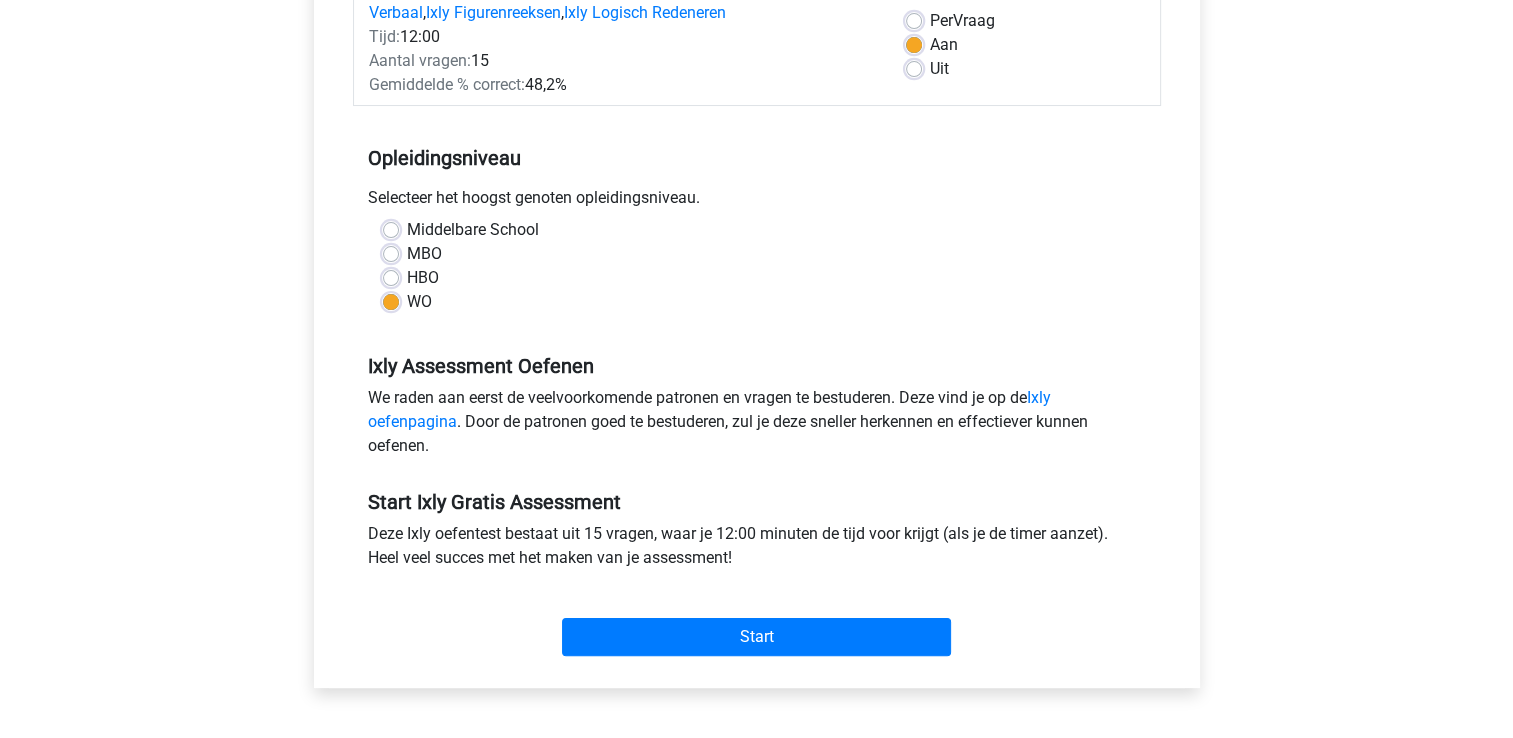click on "HBO" at bounding box center (423, 278) 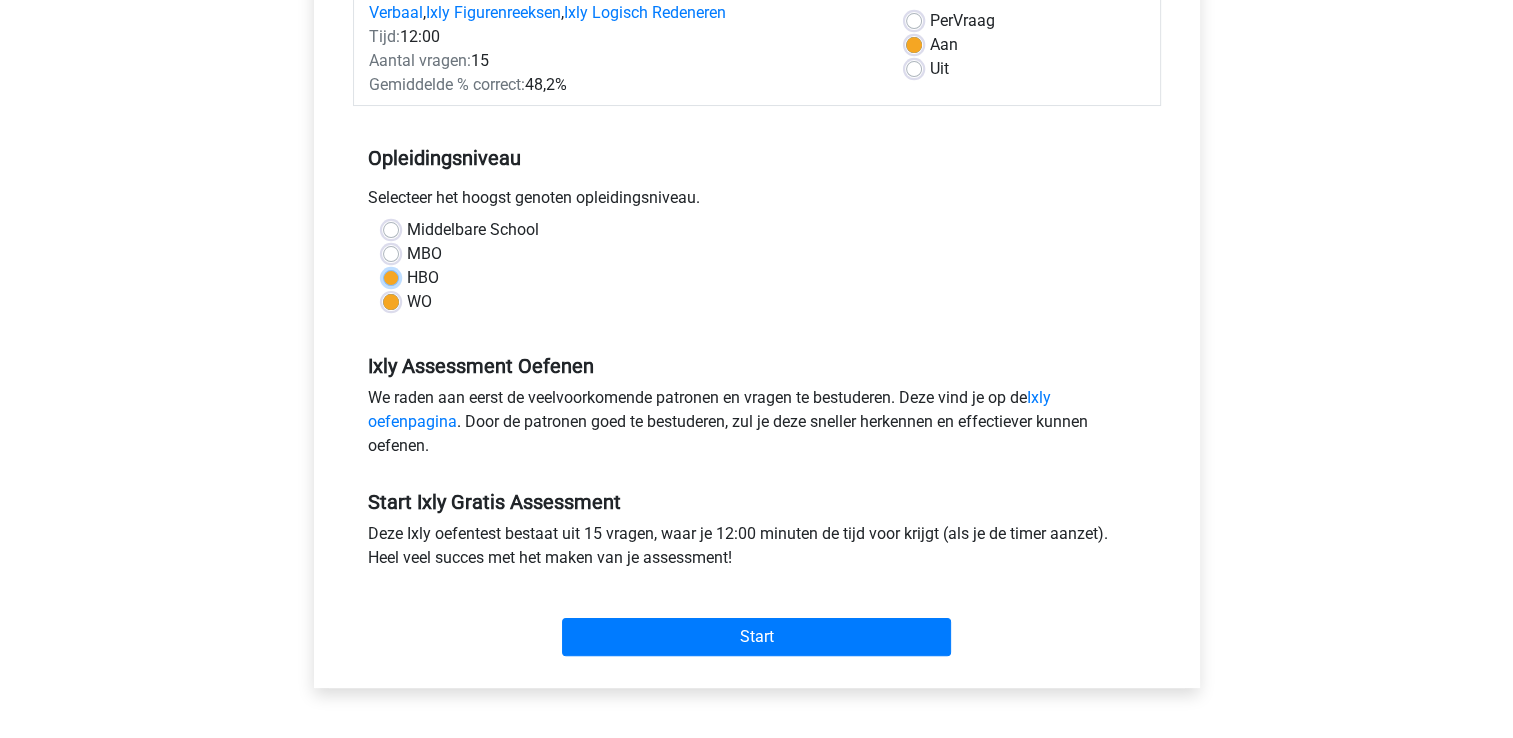 click on "HBO" at bounding box center (391, 276) 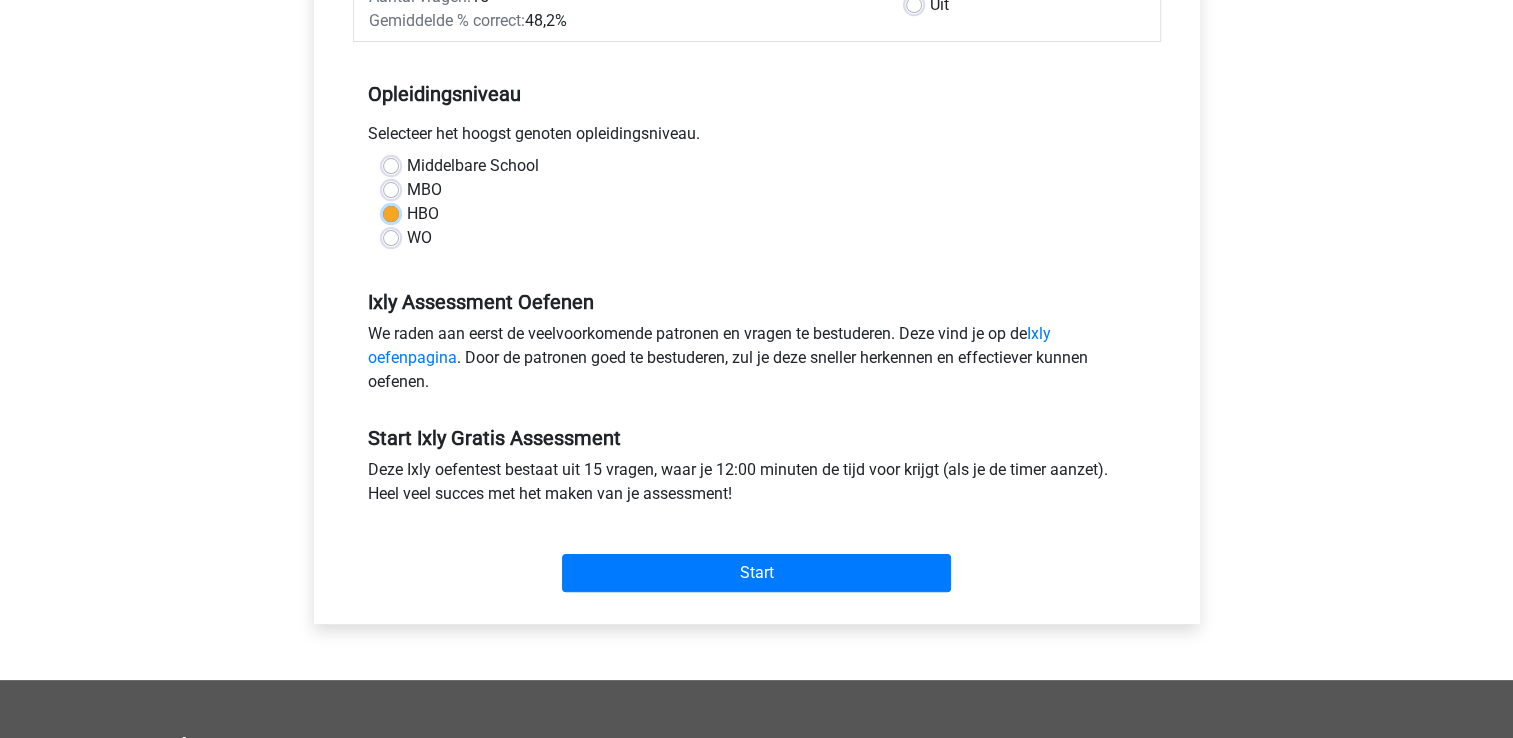 scroll, scrollTop: 400, scrollLeft: 0, axis: vertical 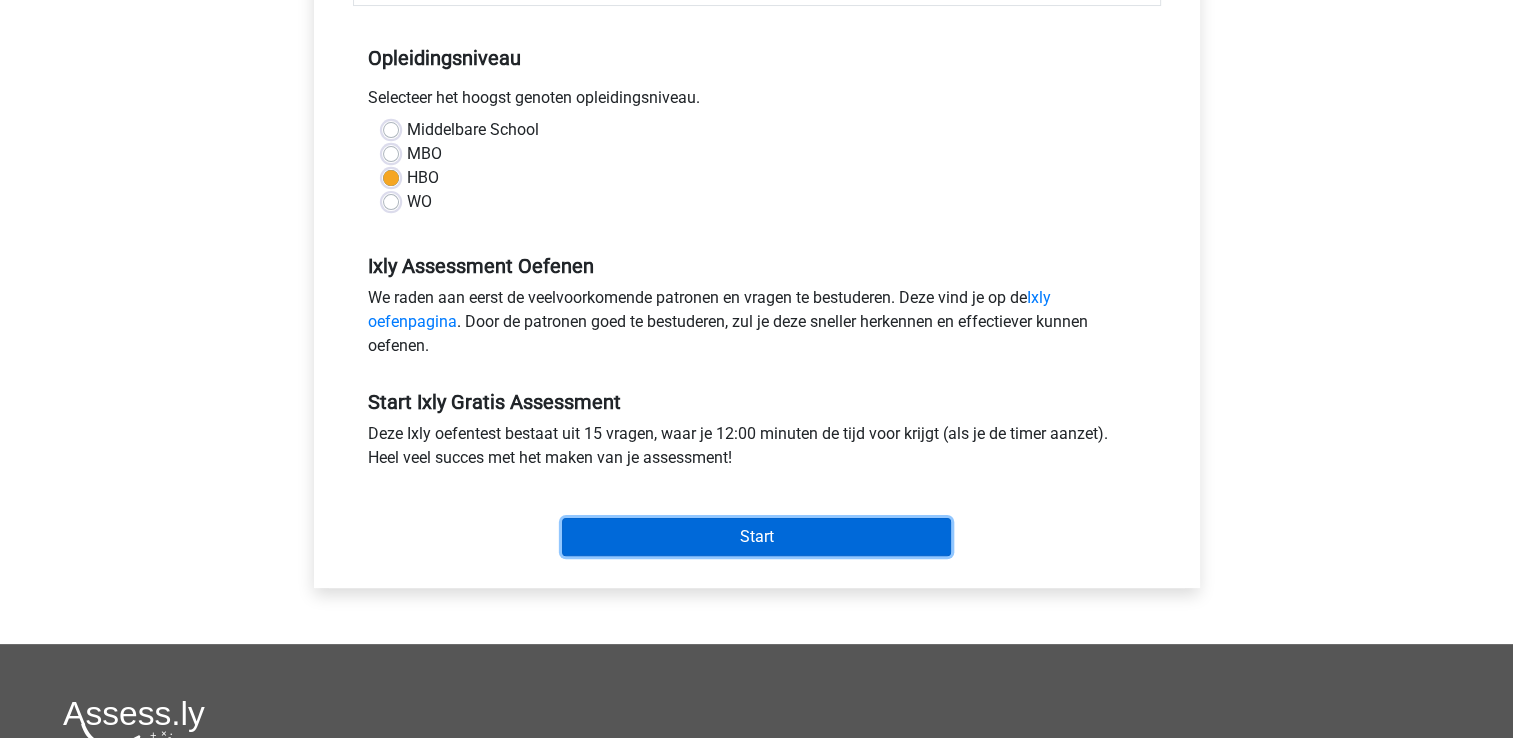 click on "Start" at bounding box center [756, 537] 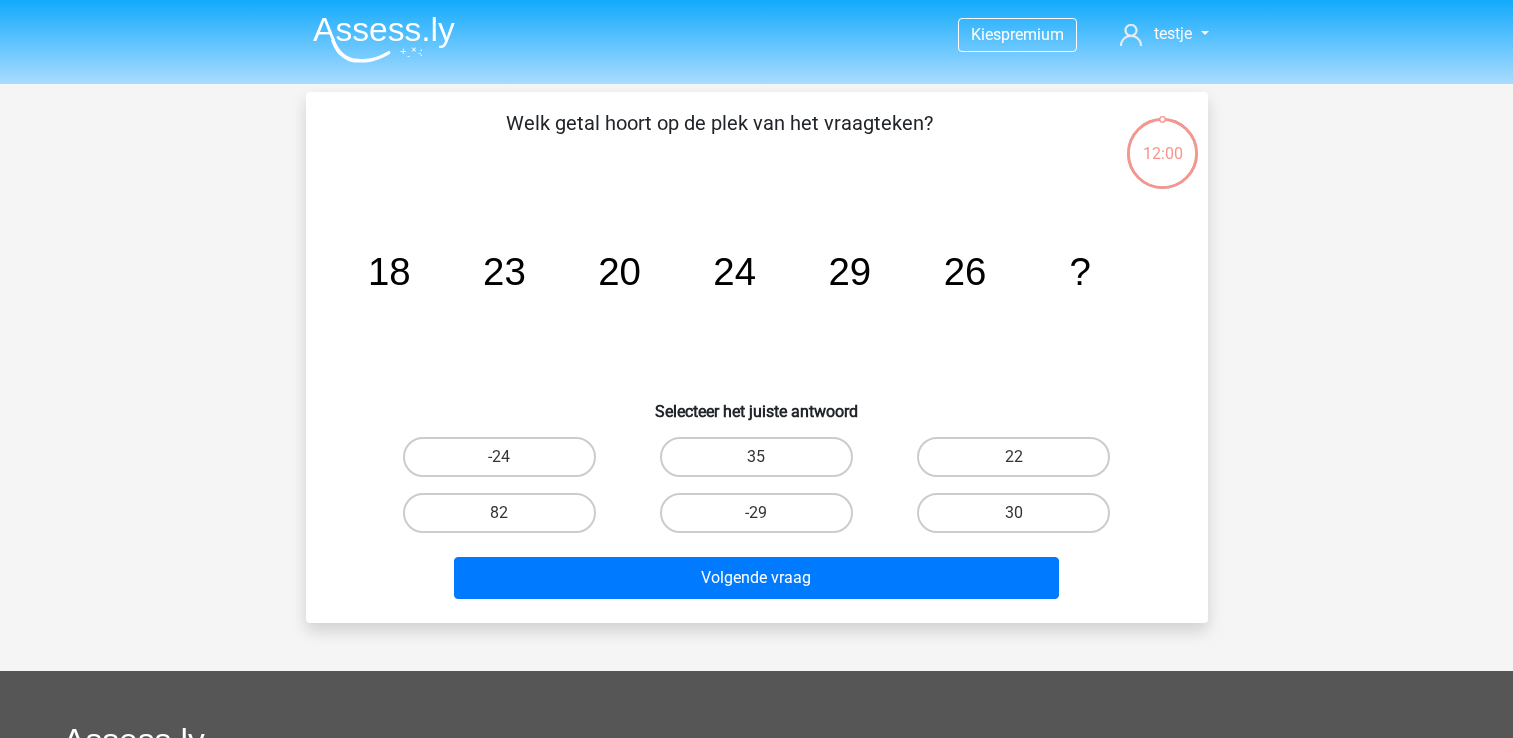scroll, scrollTop: 0, scrollLeft: 0, axis: both 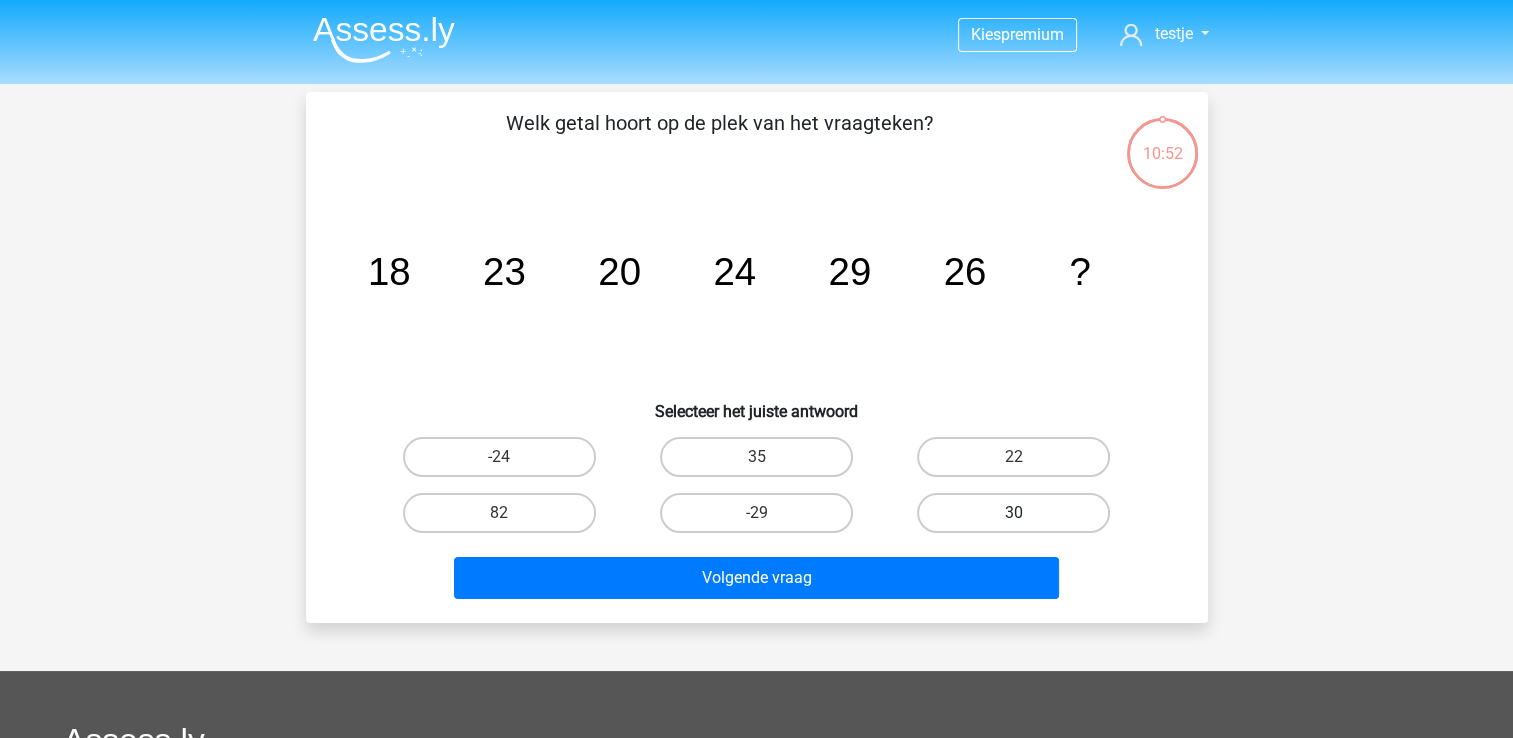 click on "30" at bounding box center (1013, 513) 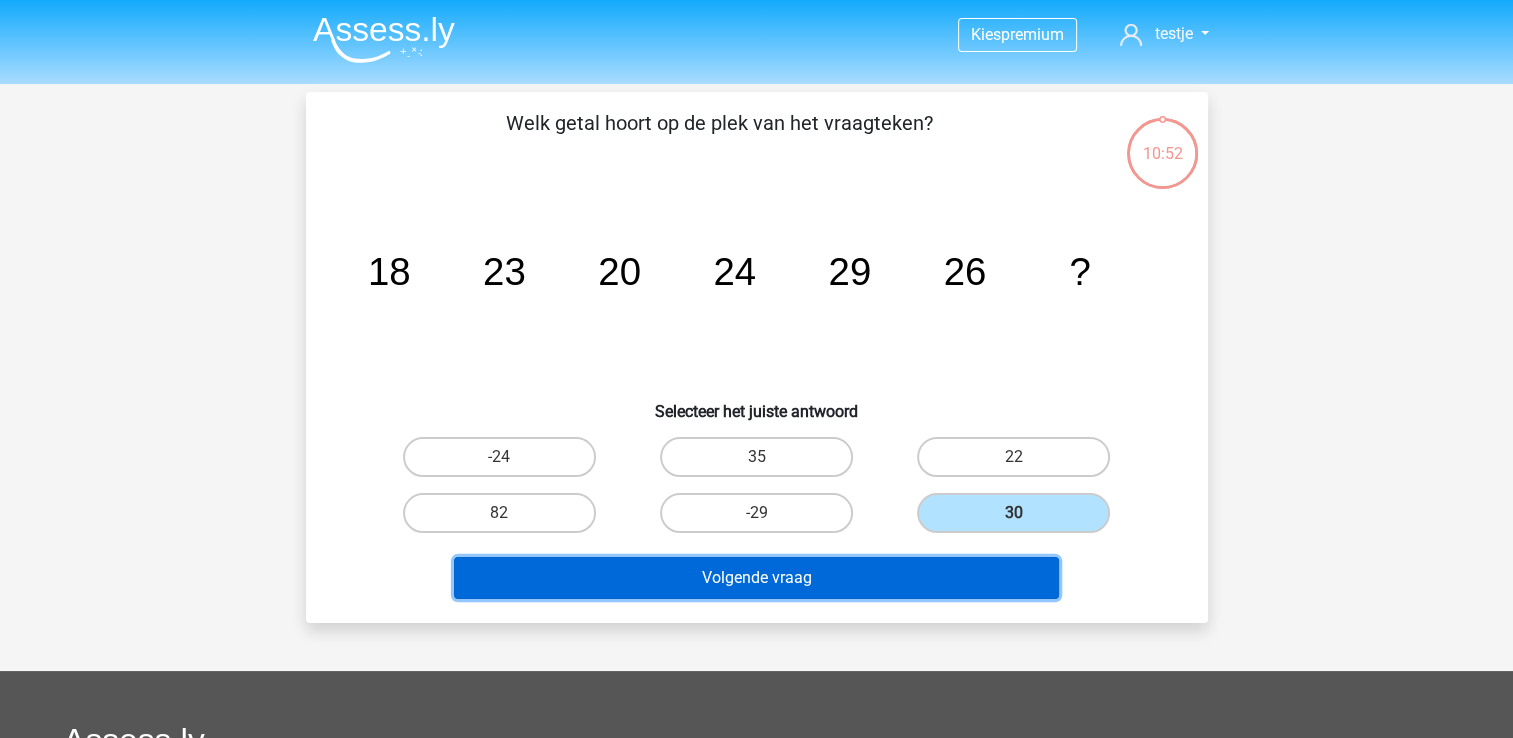 click on "Volgende vraag" at bounding box center [756, 578] 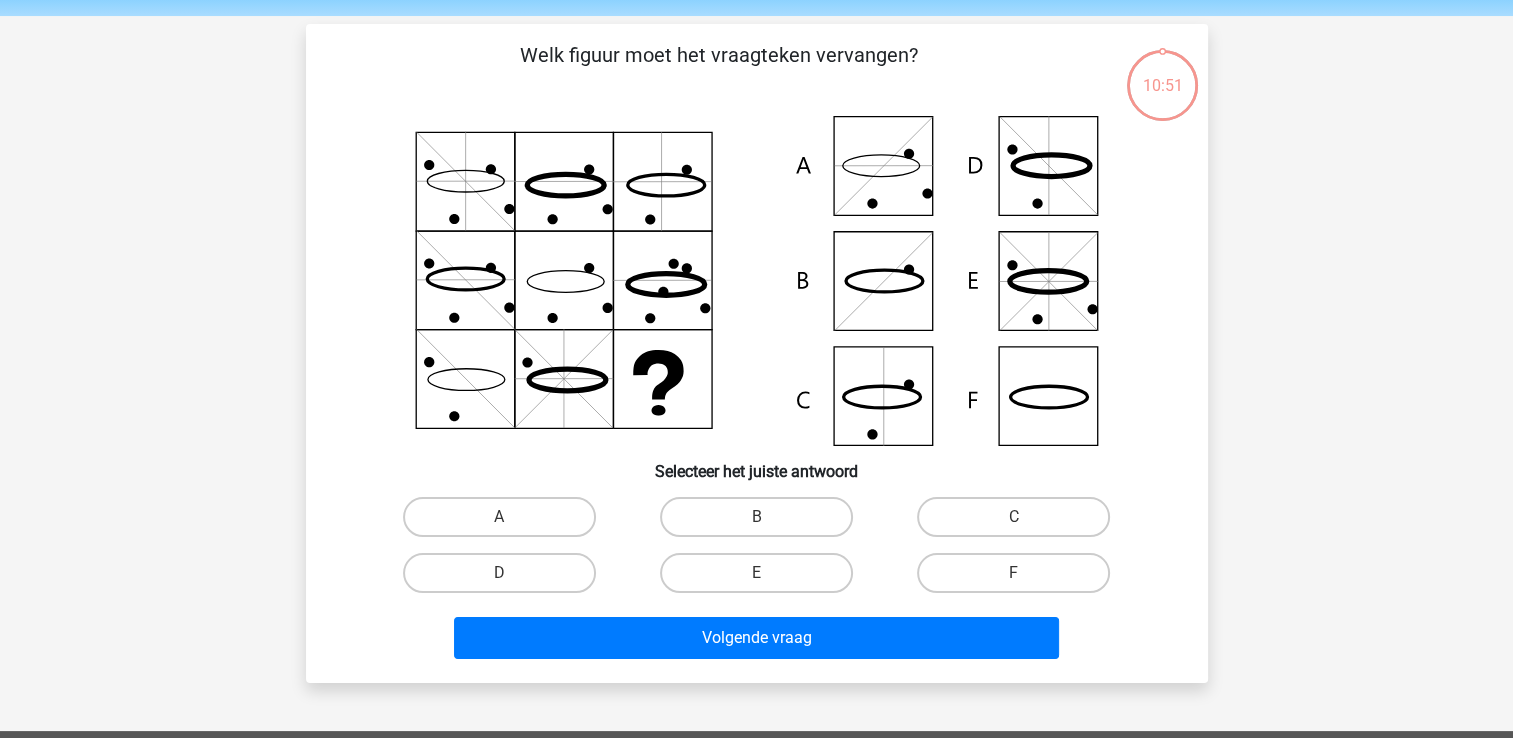 scroll, scrollTop: 92, scrollLeft: 0, axis: vertical 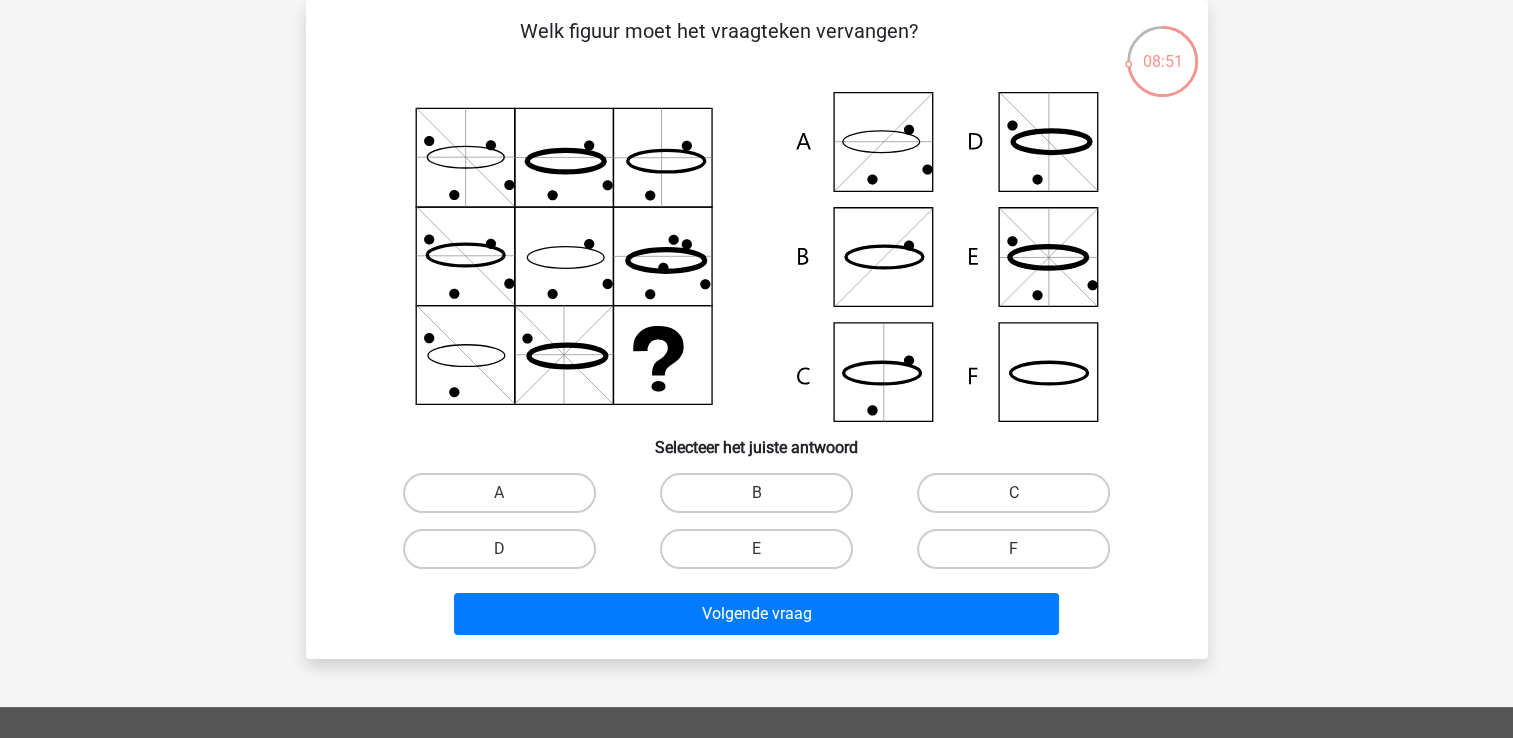 click 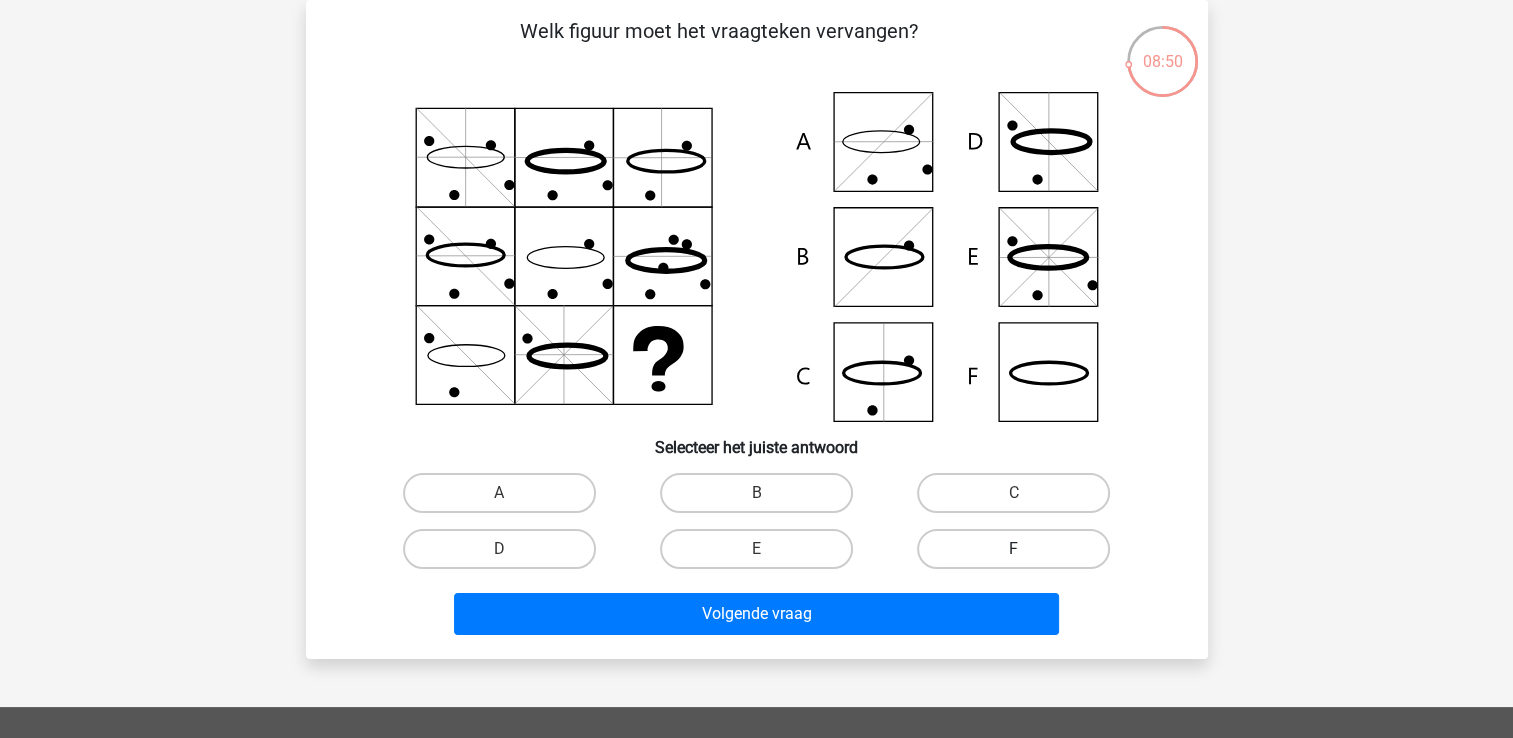 click on "F" at bounding box center [1013, 549] 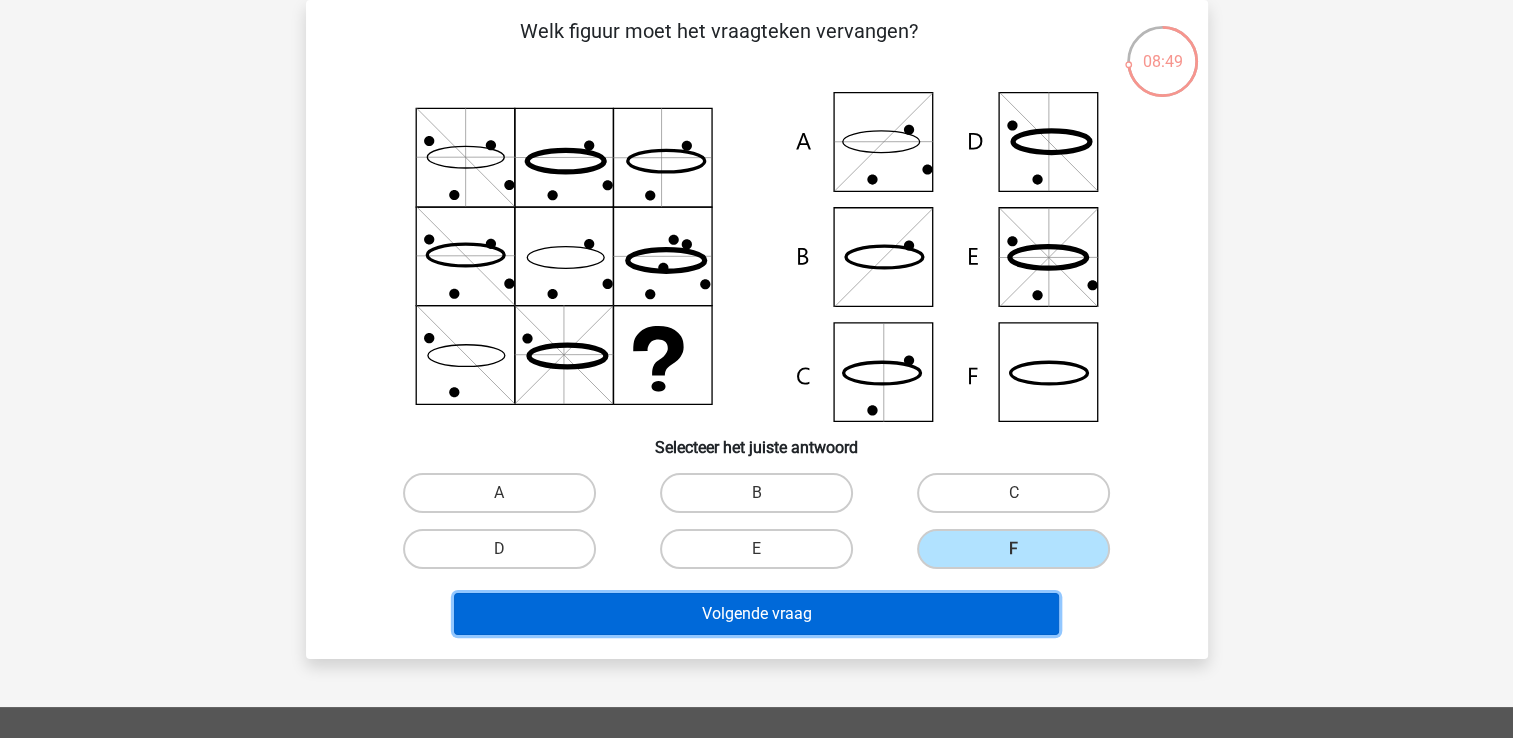 click on "Volgende vraag" at bounding box center [756, 614] 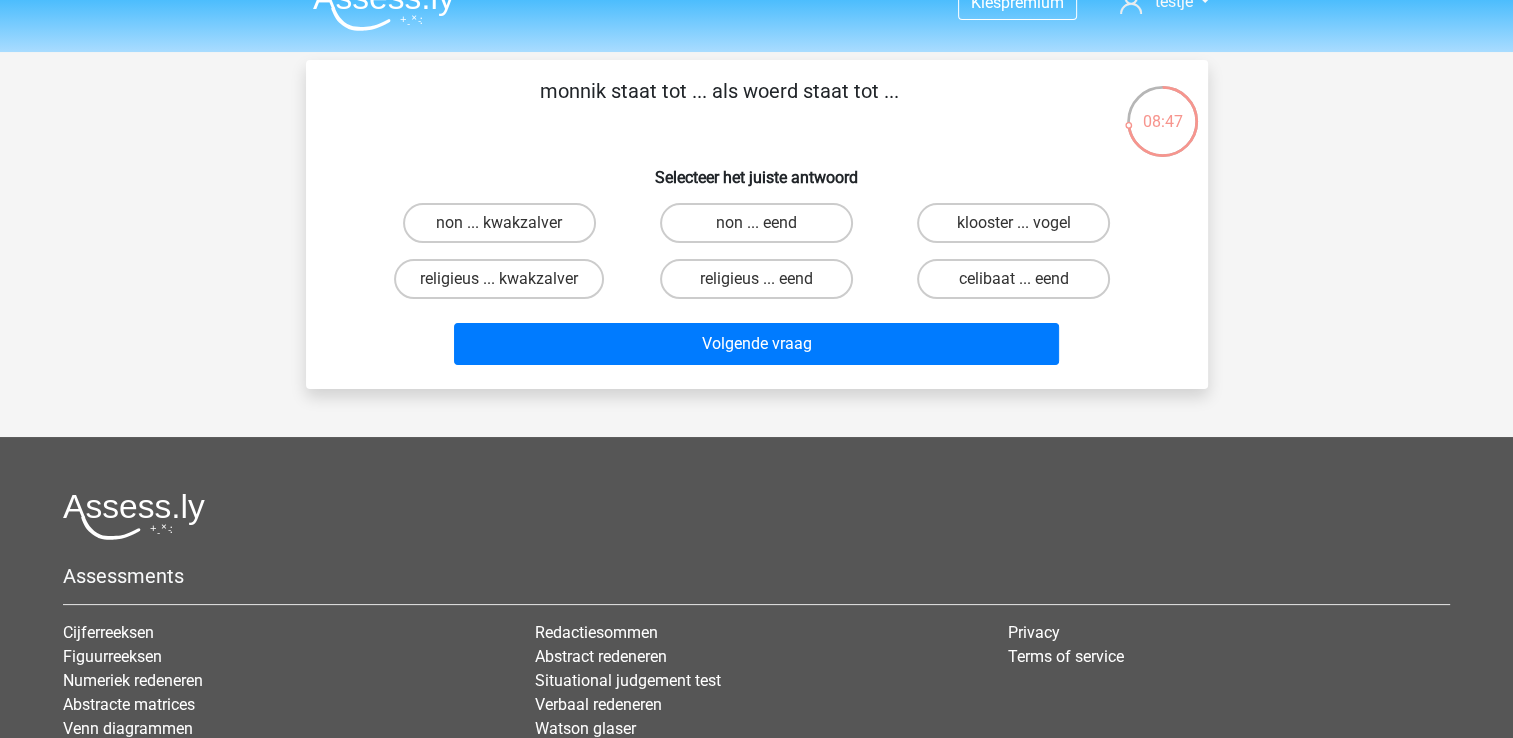 scroll, scrollTop: 0, scrollLeft: 0, axis: both 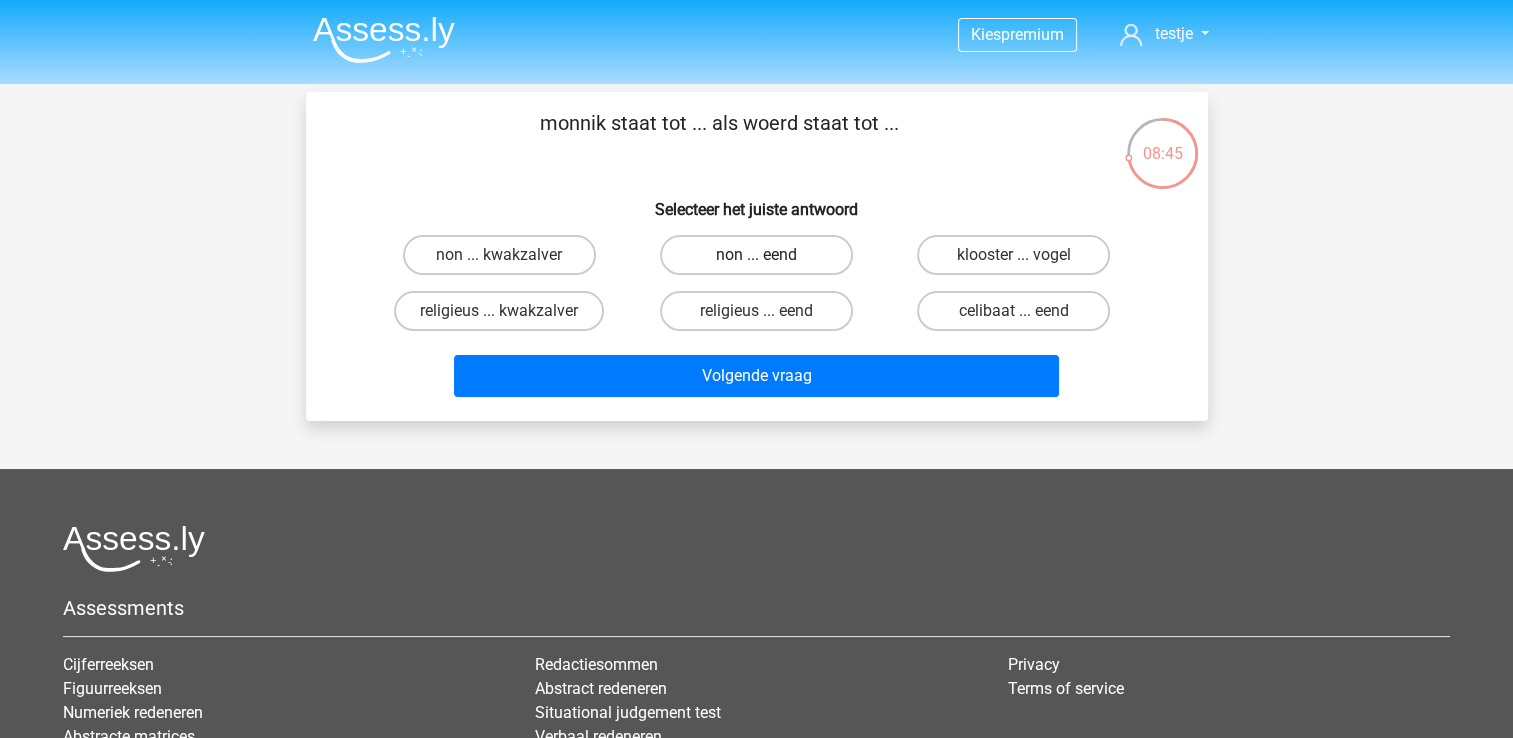 click on "non ... eend" at bounding box center (756, 255) 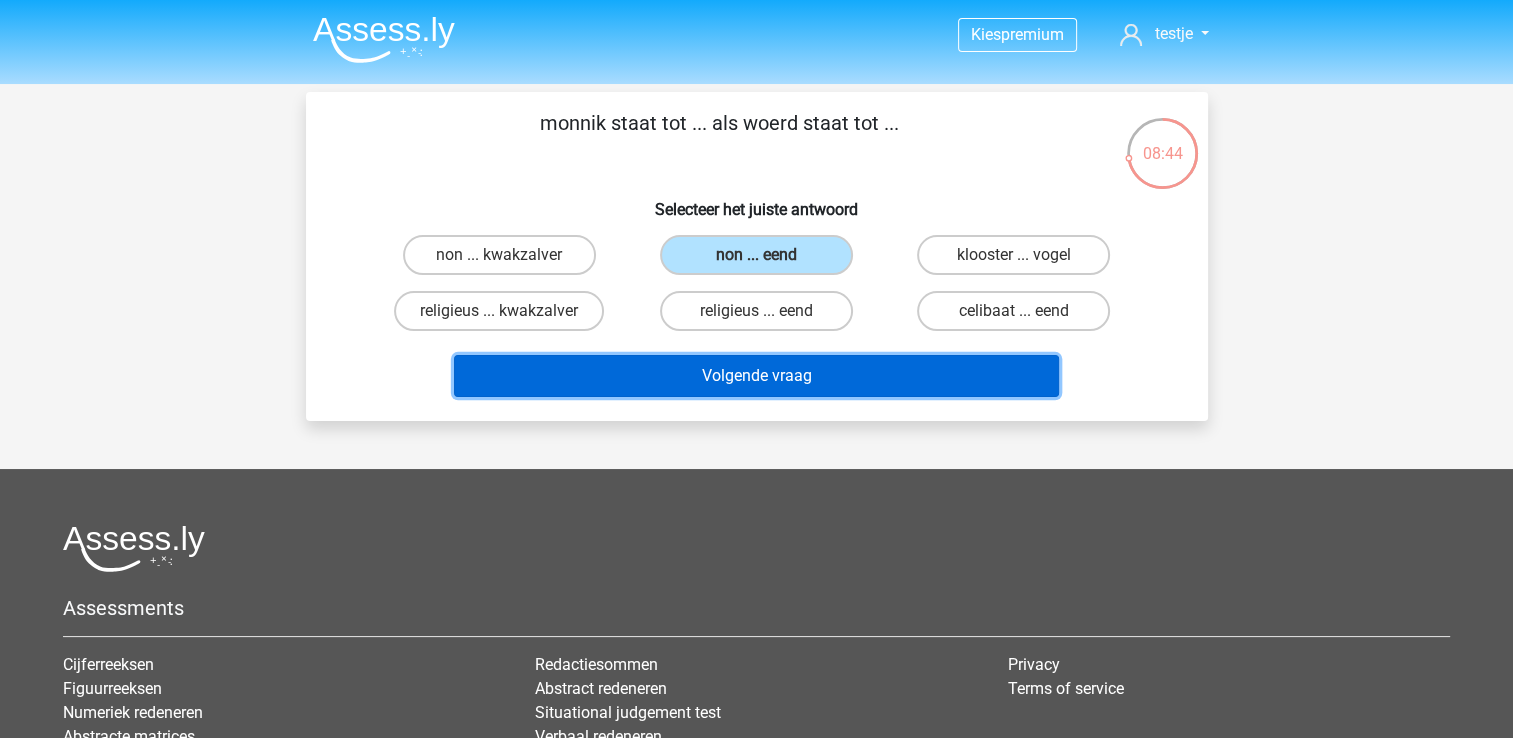 click on "Volgende vraag" at bounding box center [756, 376] 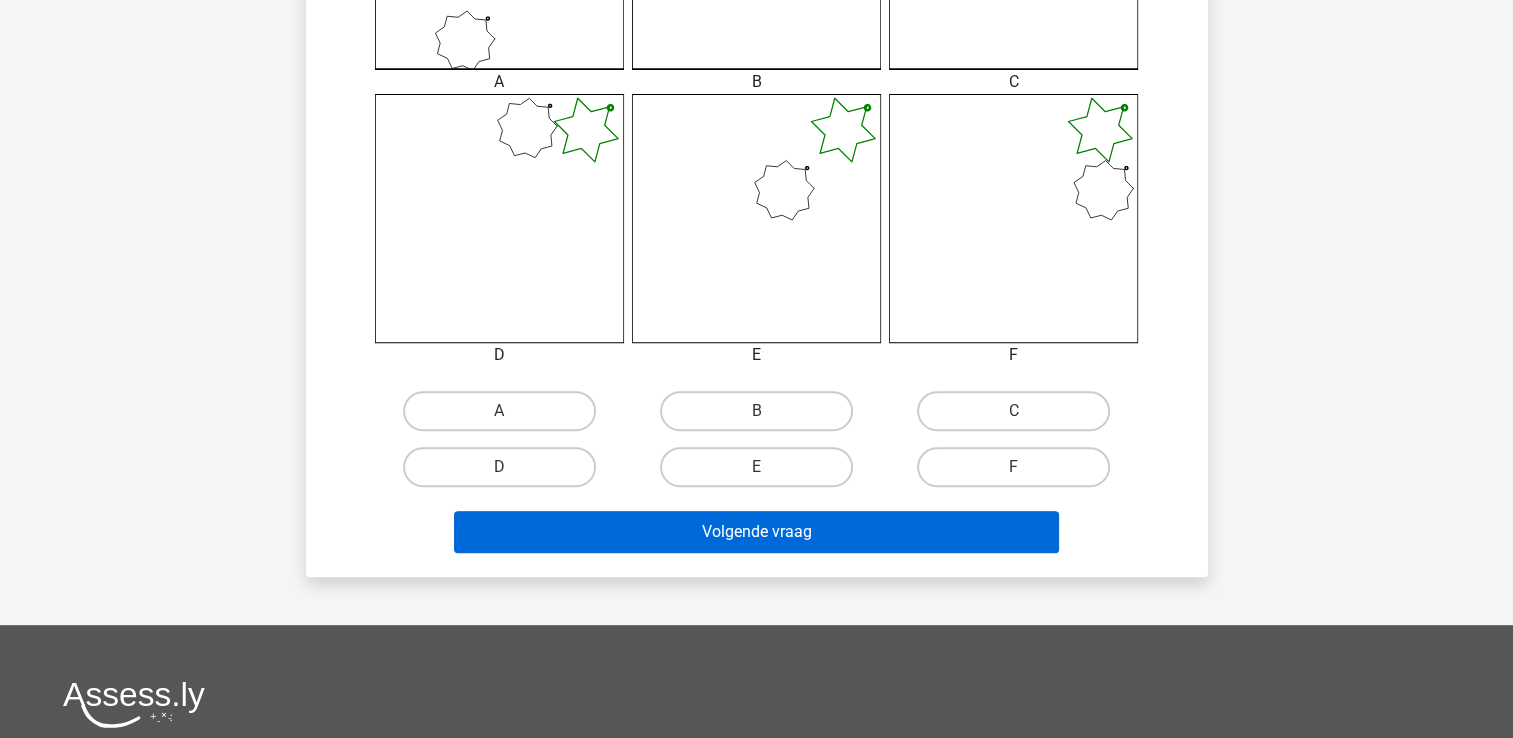scroll, scrollTop: 792, scrollLeft: 0, axis: vertical 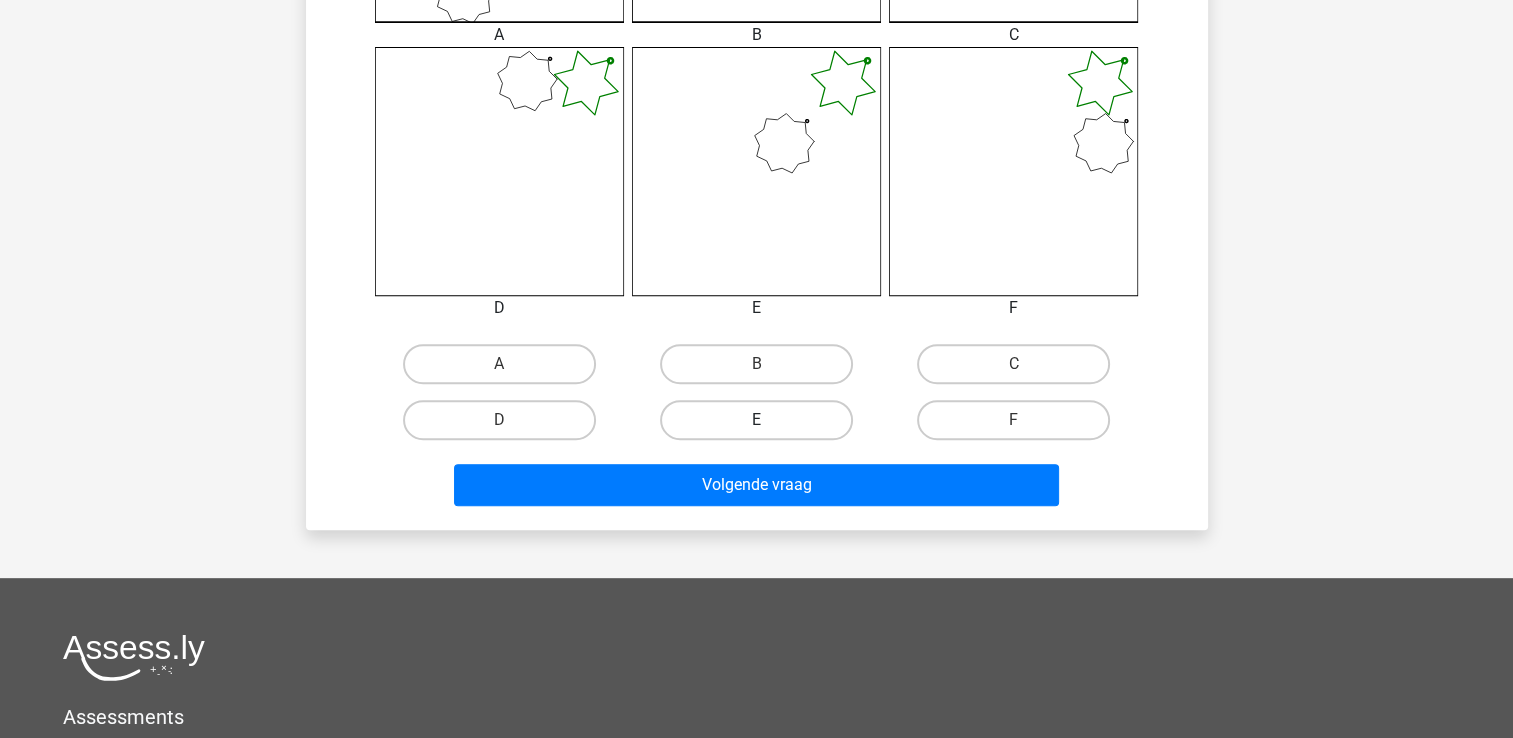 click on "E" at bounding box center [756, 420] 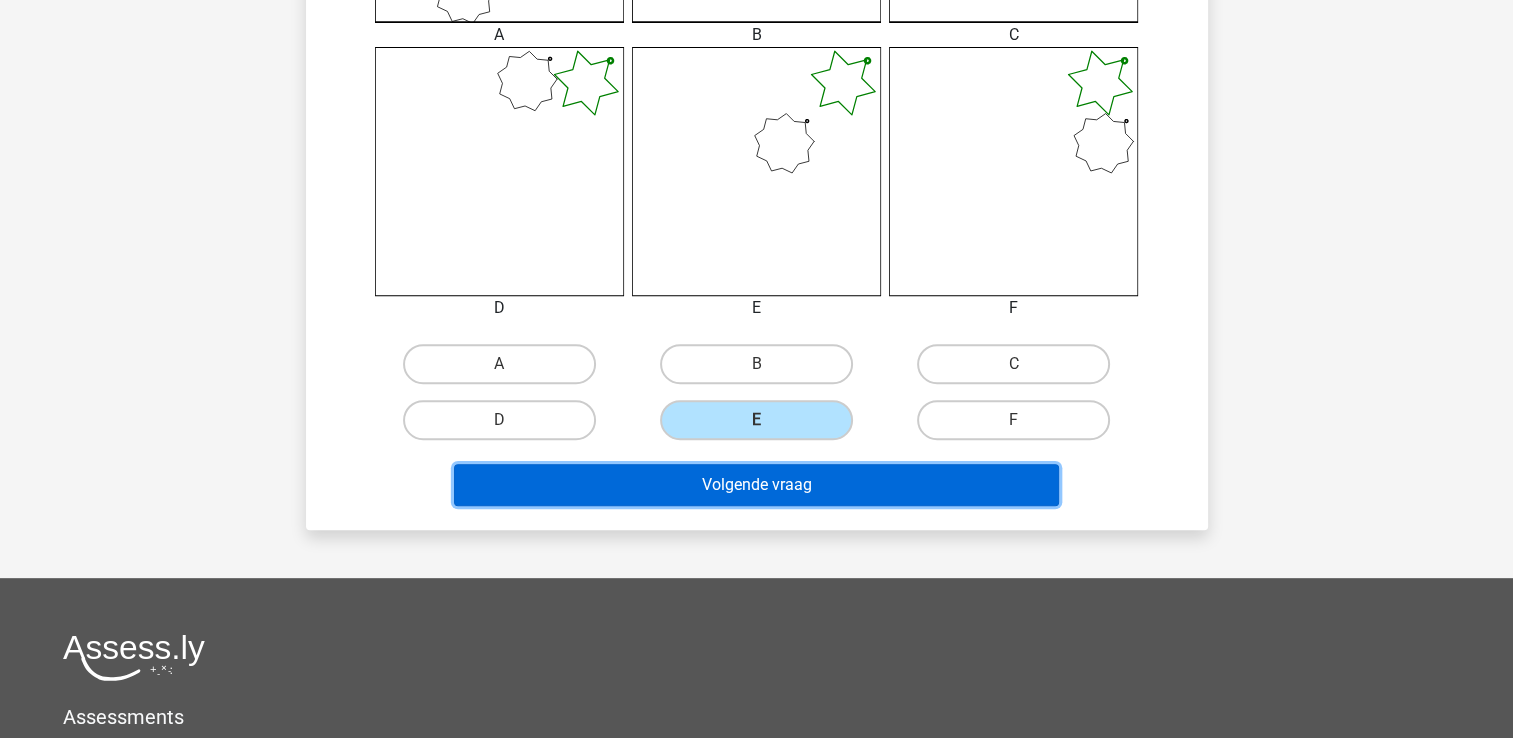 click on "Volgende vraag" at bounding box center (756, 485) 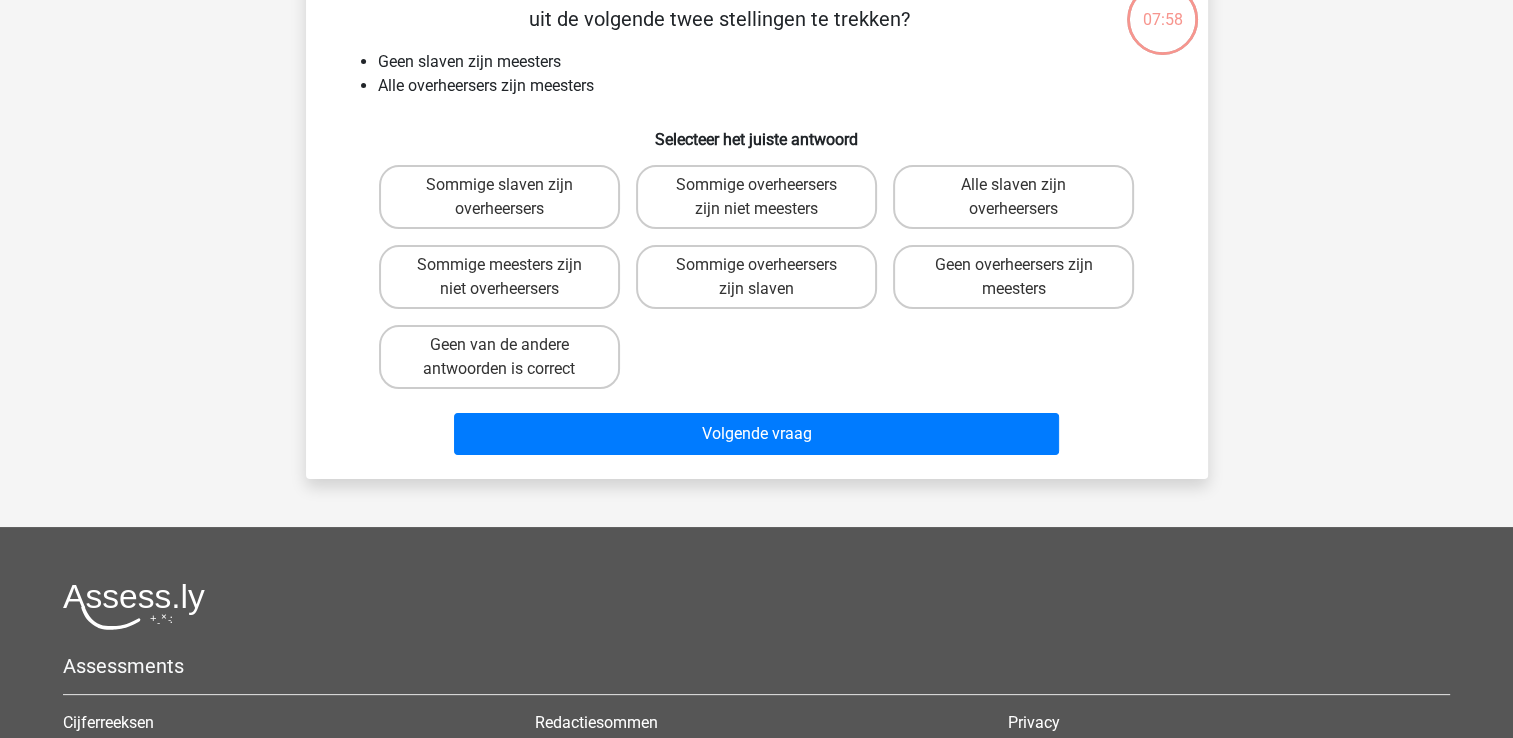 scroll, scrollTop: 92, scrollLeft: 0, axis: vertical 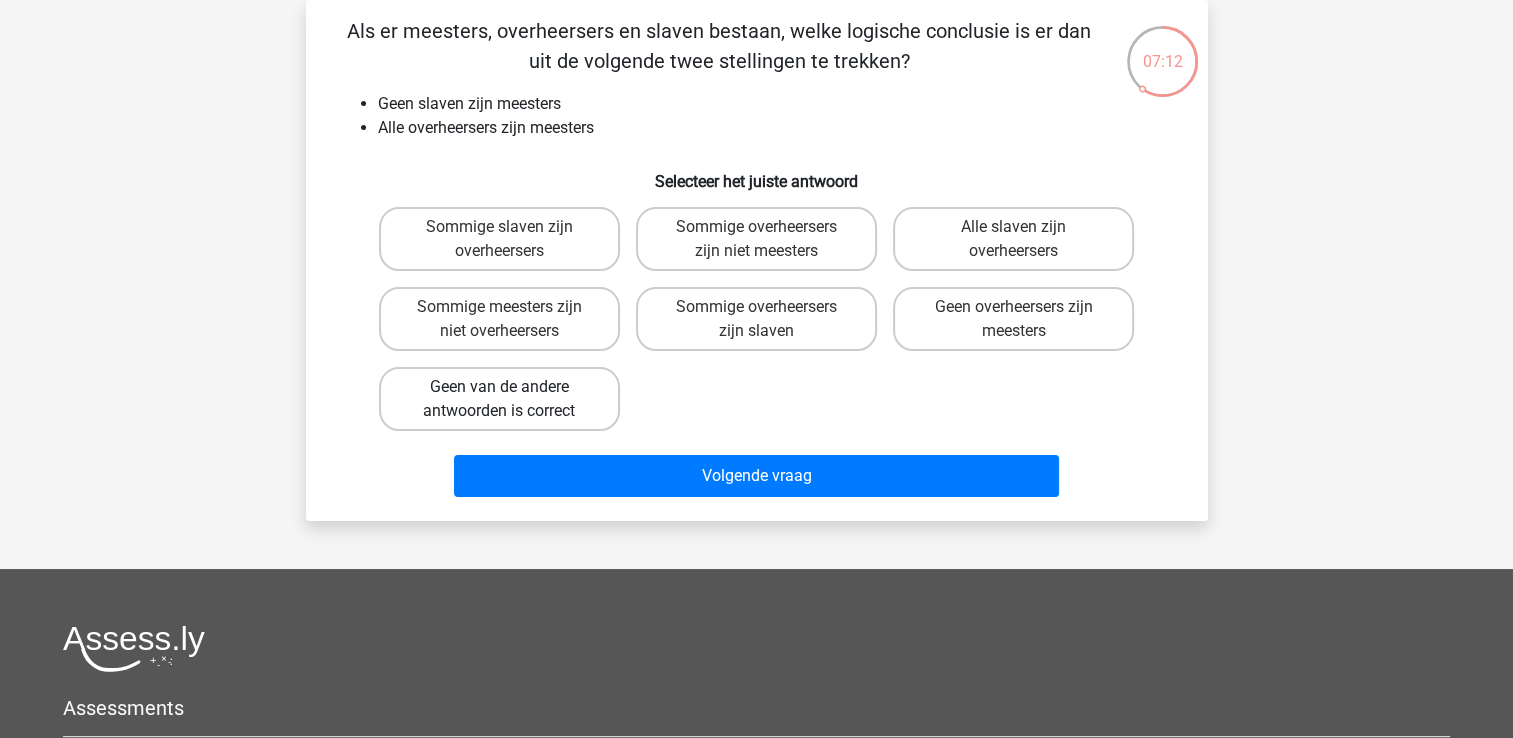 click on "Geen van de andere antwoorden is correct" at bounding box center (499, 399) 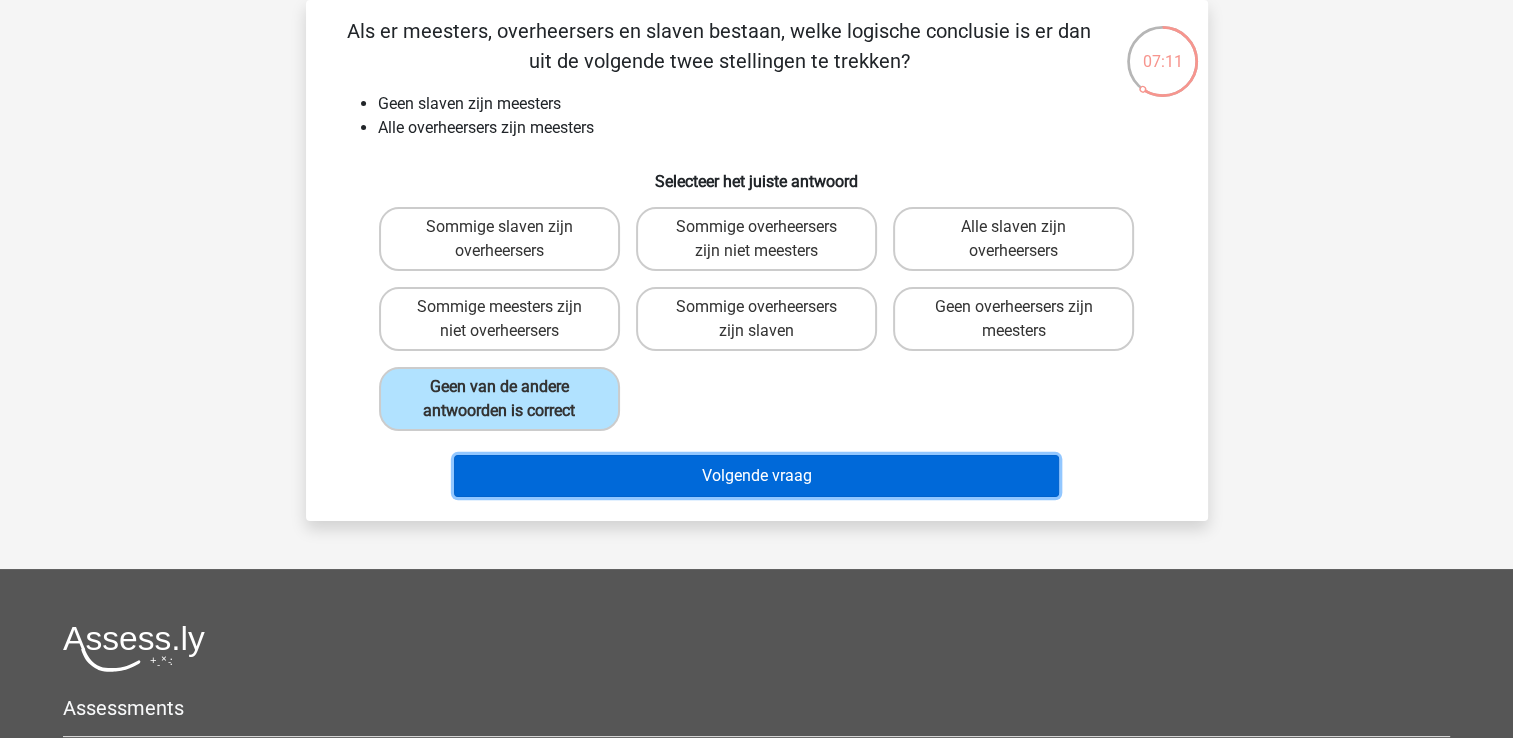click on "Volgende vraag" at bounding box center [756, 476] 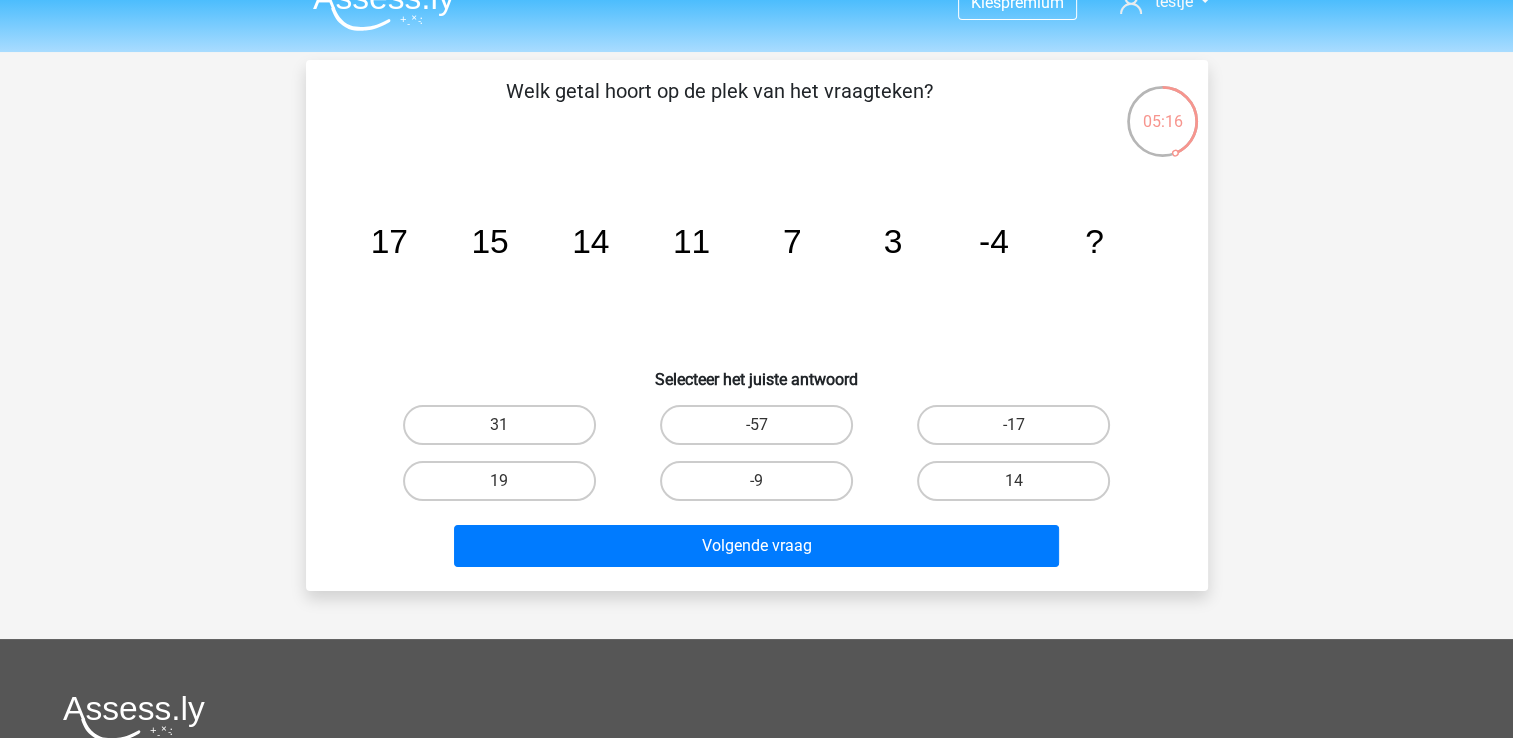 scroll, scrollTop: 0, scrollLeft: 0, axis: both 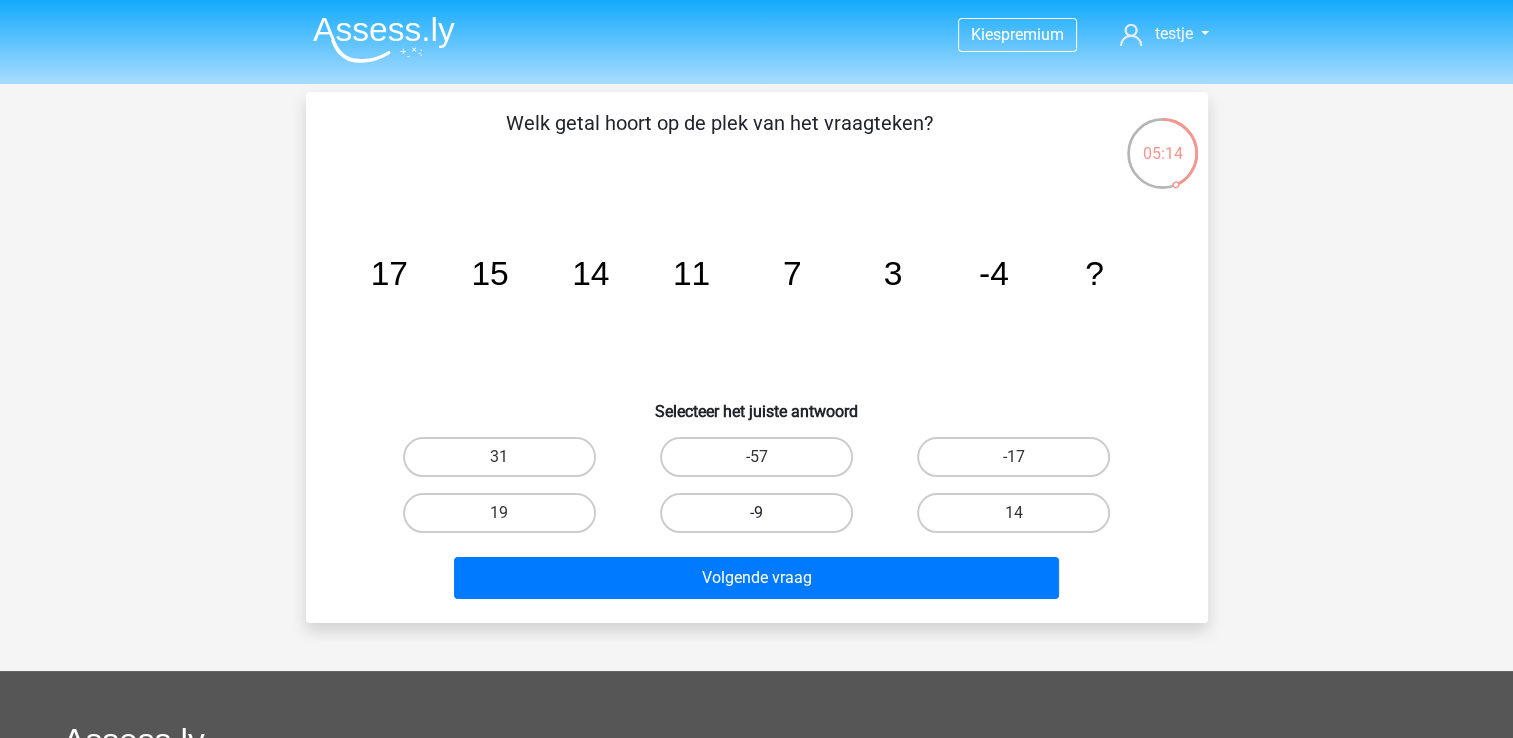 click on "-9" at bounding box center [756, 513] 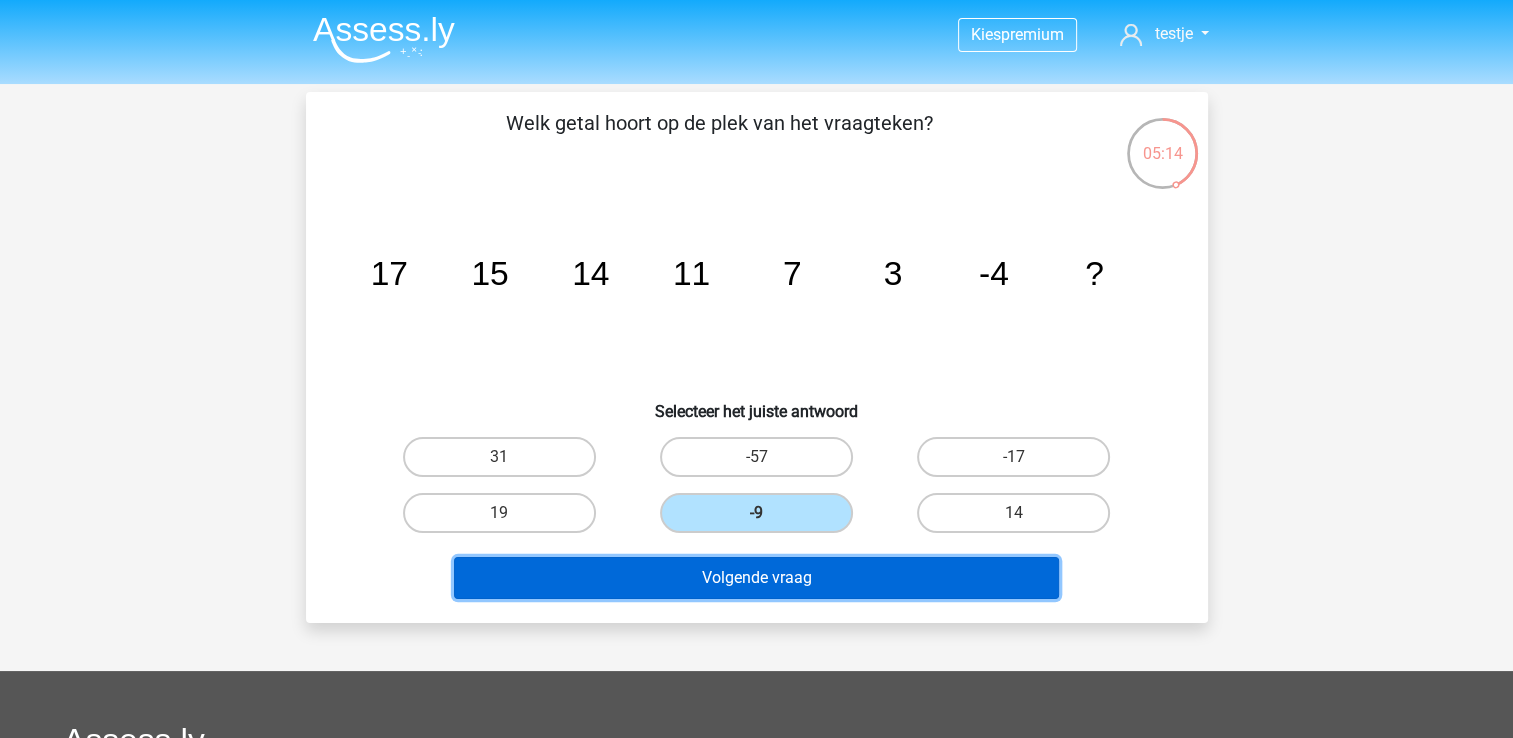 click on "Volgende vraag" at bounding box center [756, 578] 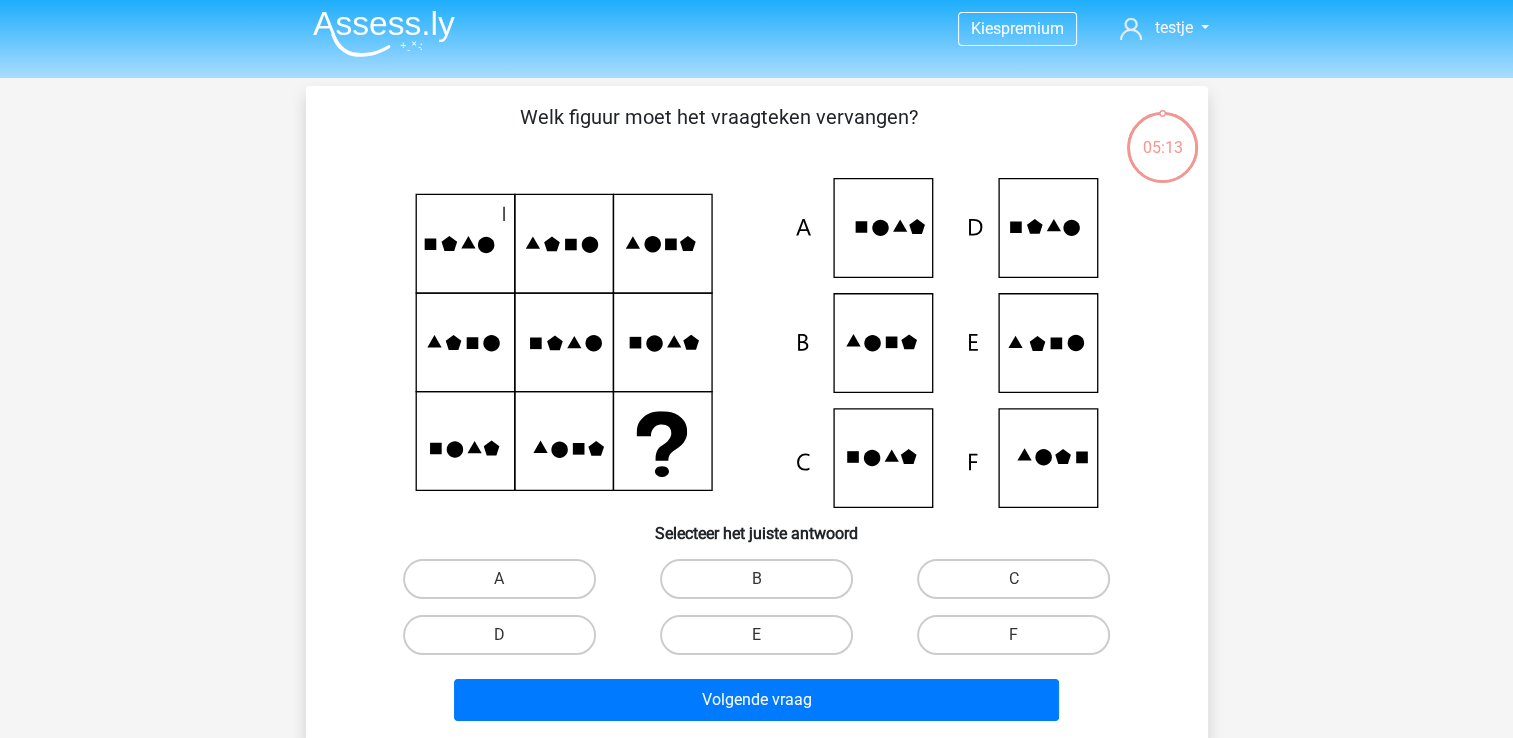 scroll, scrollTop: 92, scrollLeft: 0, axis: vertical 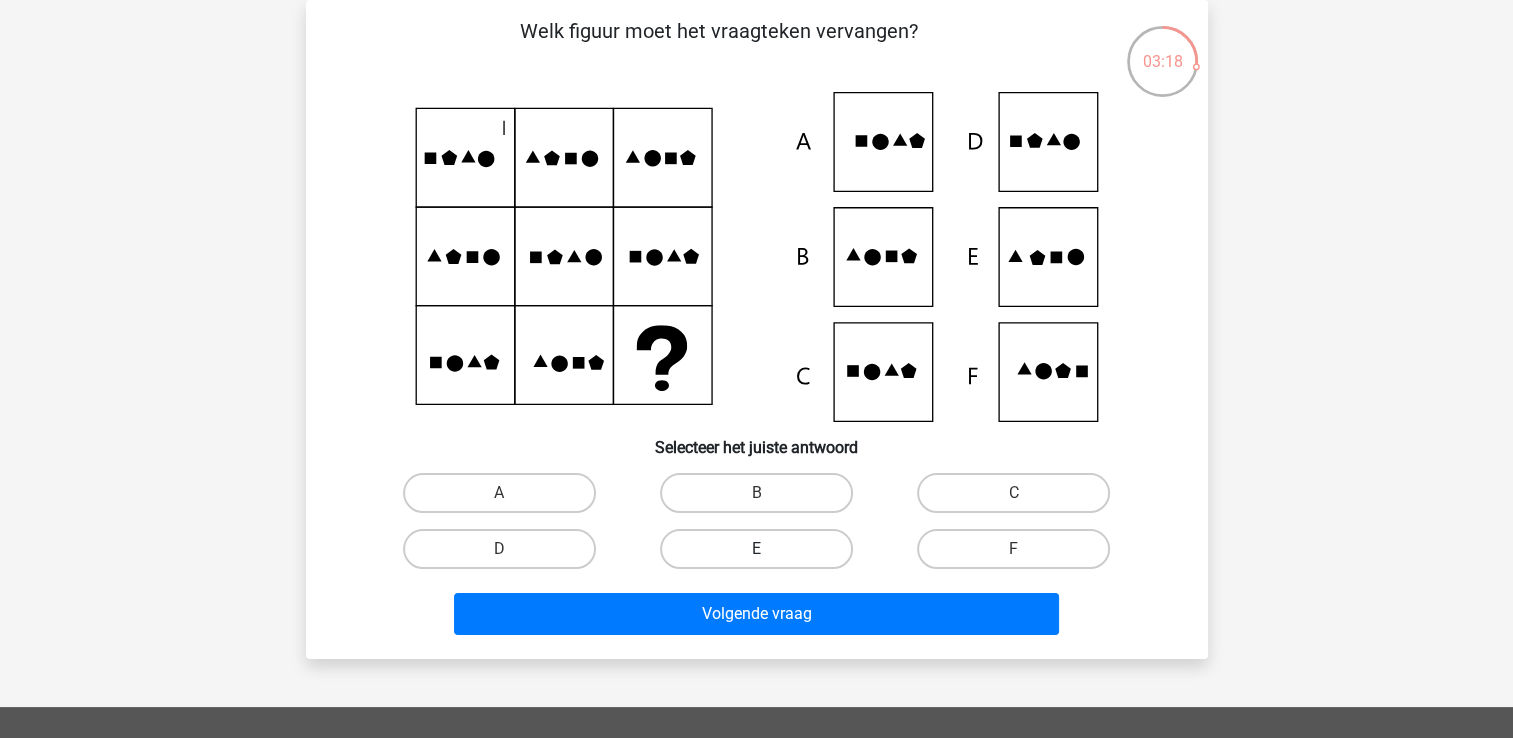 click on "E" at bounding box center [756, 549] 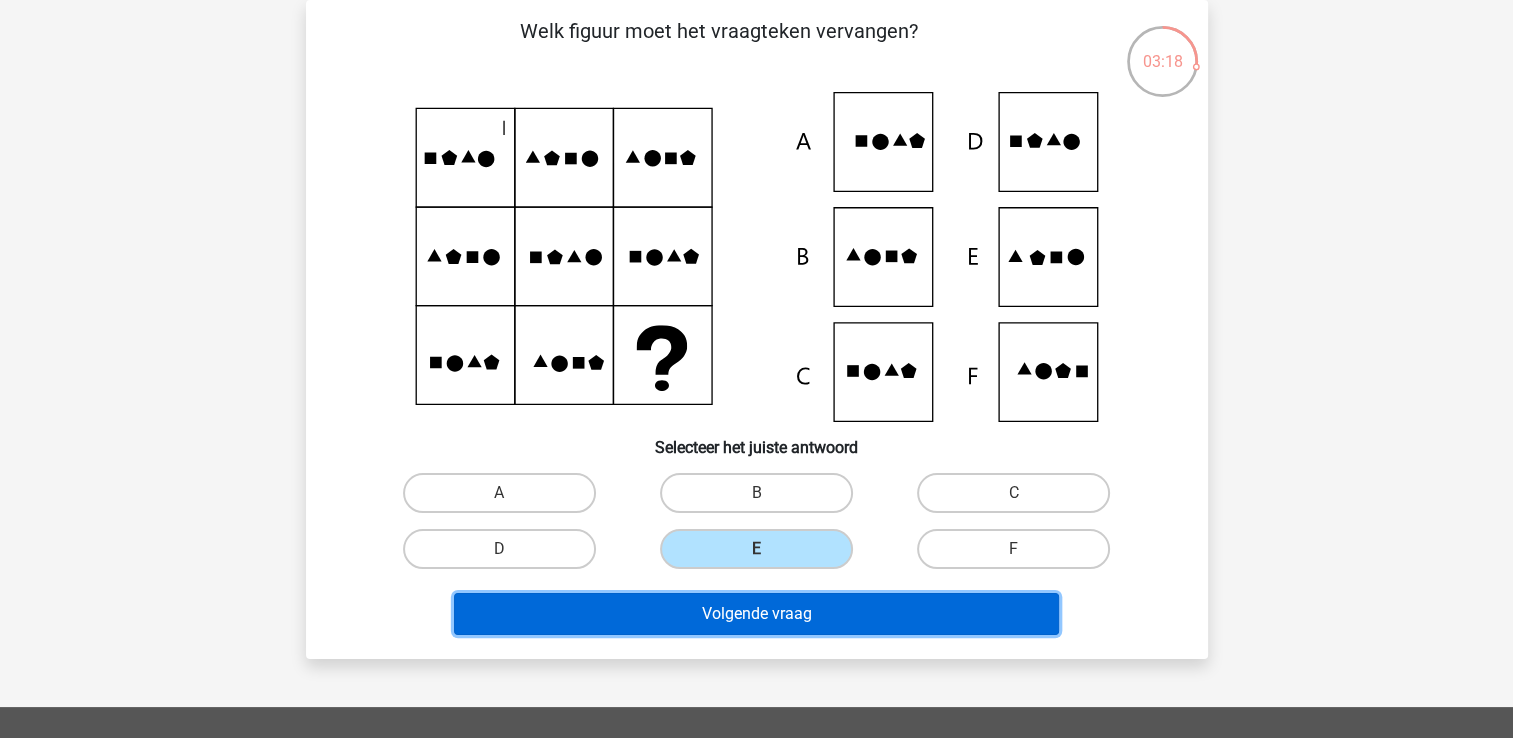 click on "Volgende vraag" at bounding box center (756, 614) 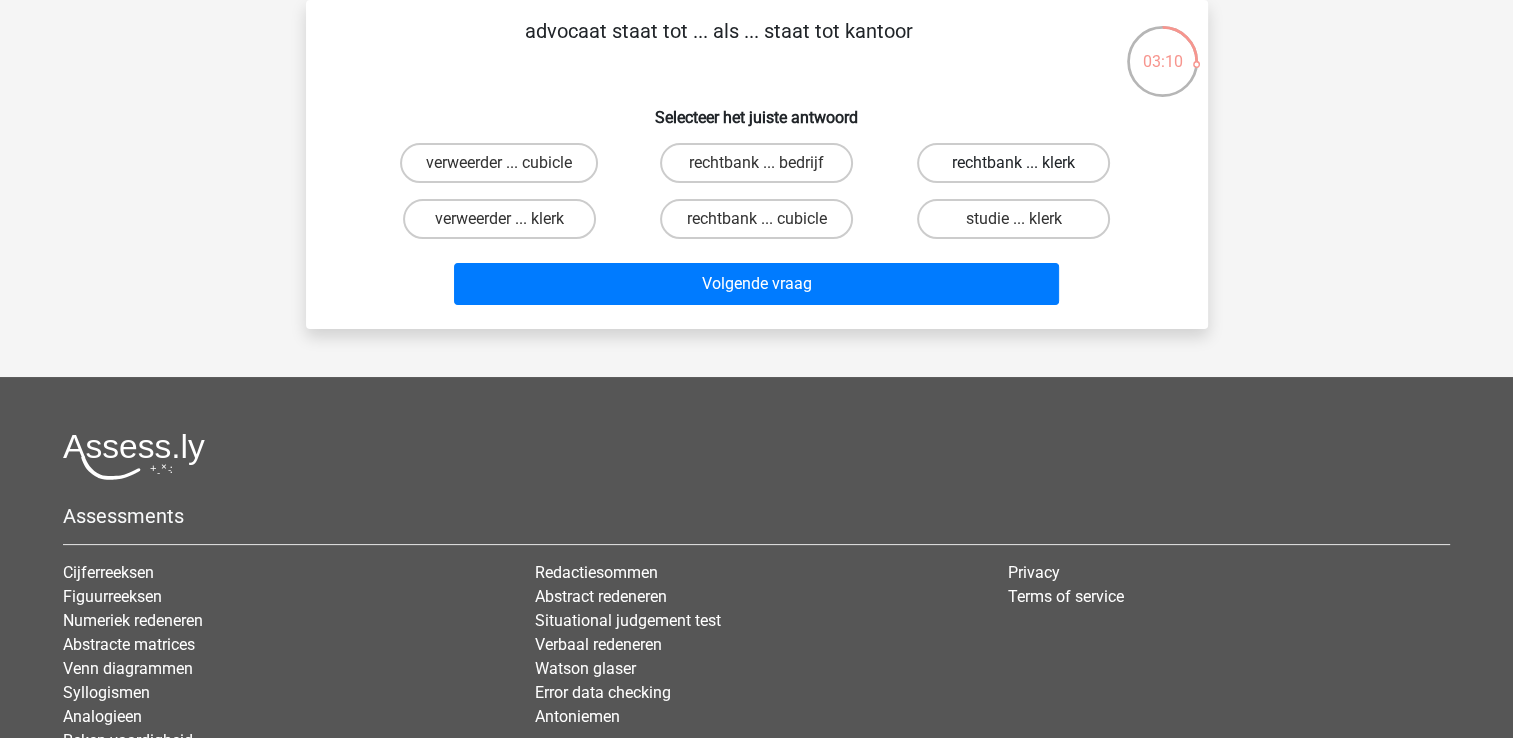click on "rechtbank ... klerk" at bounding box center [1013, 163] 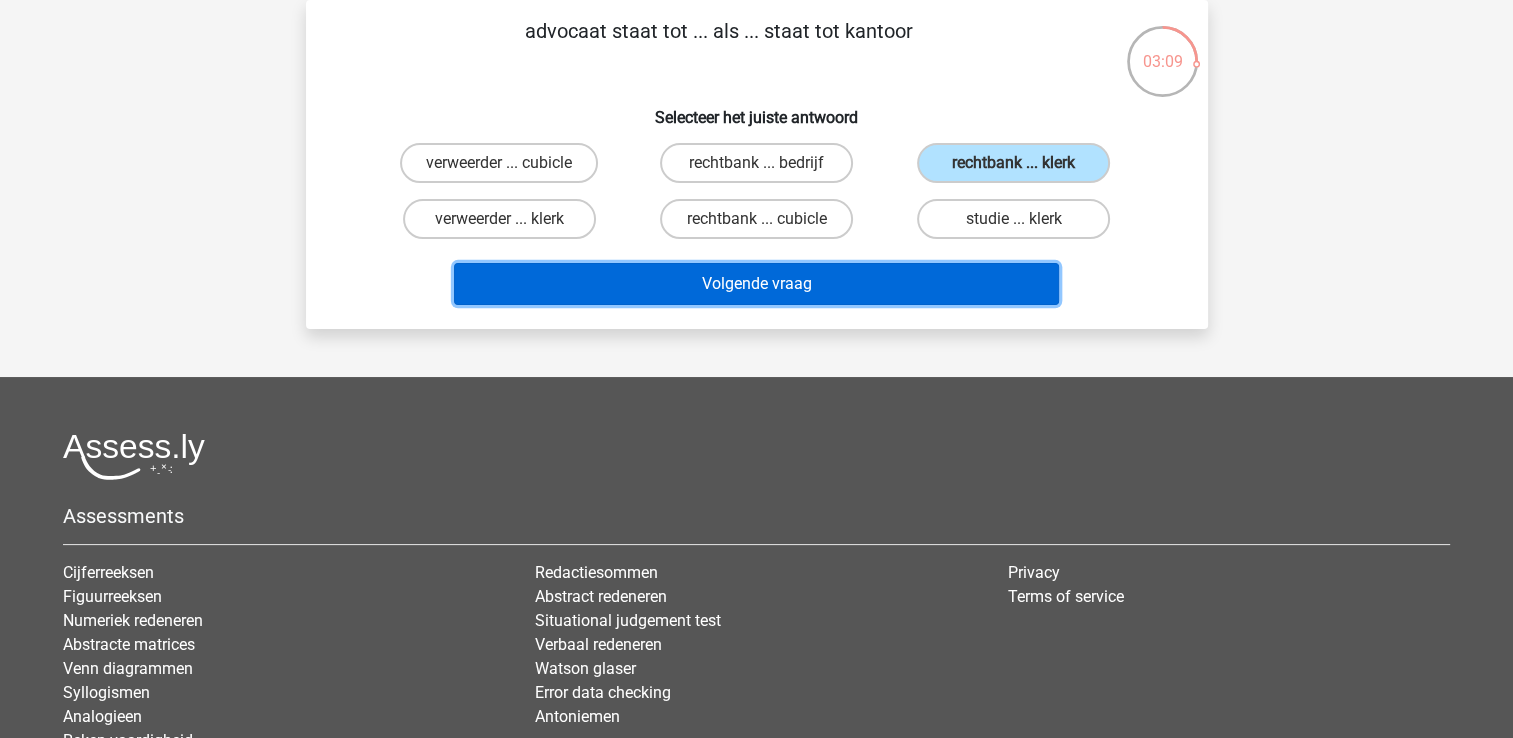 click on "Volgende vraag" at bounding box center [756, 284] 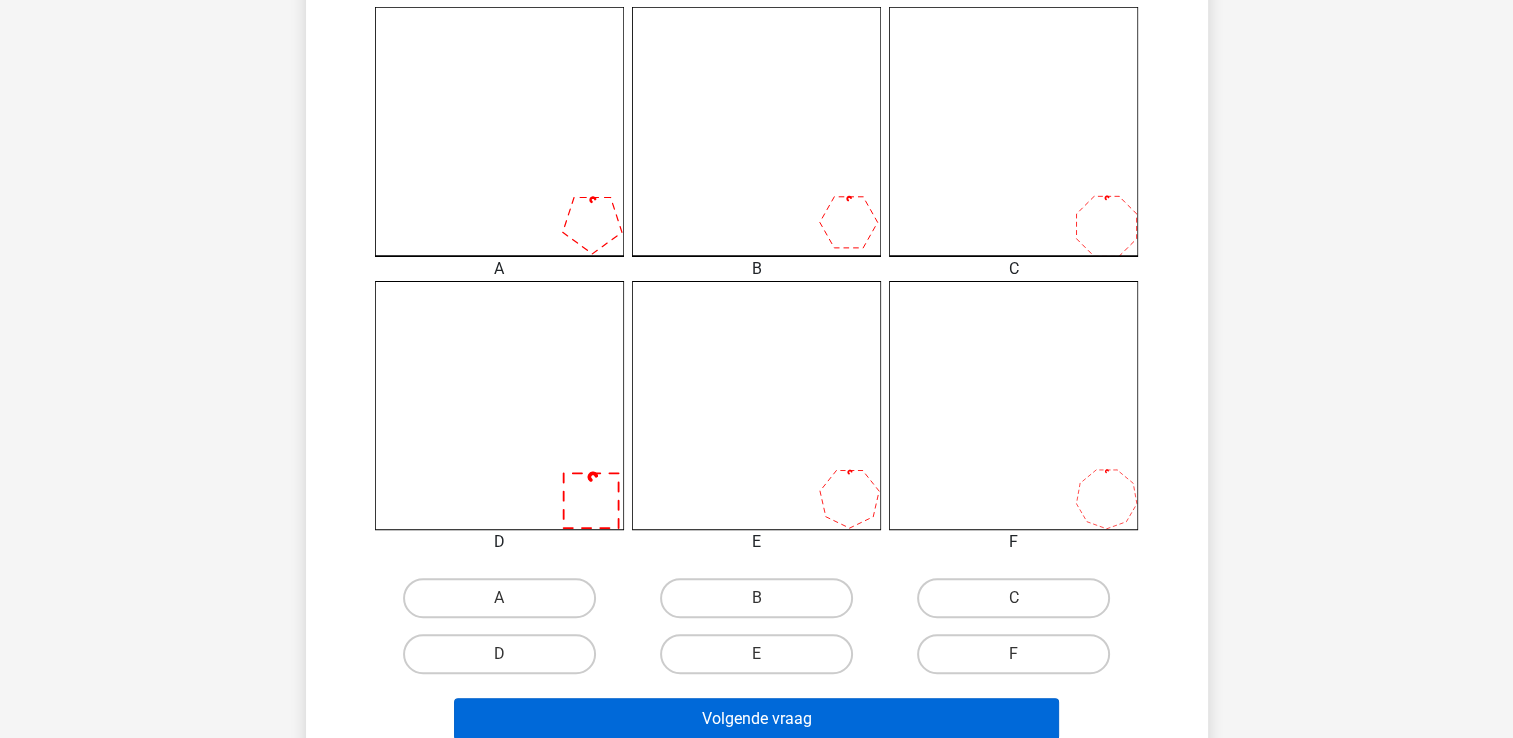 scroll, scrollTop: 592, scrollLeft: 0, axis: vertical 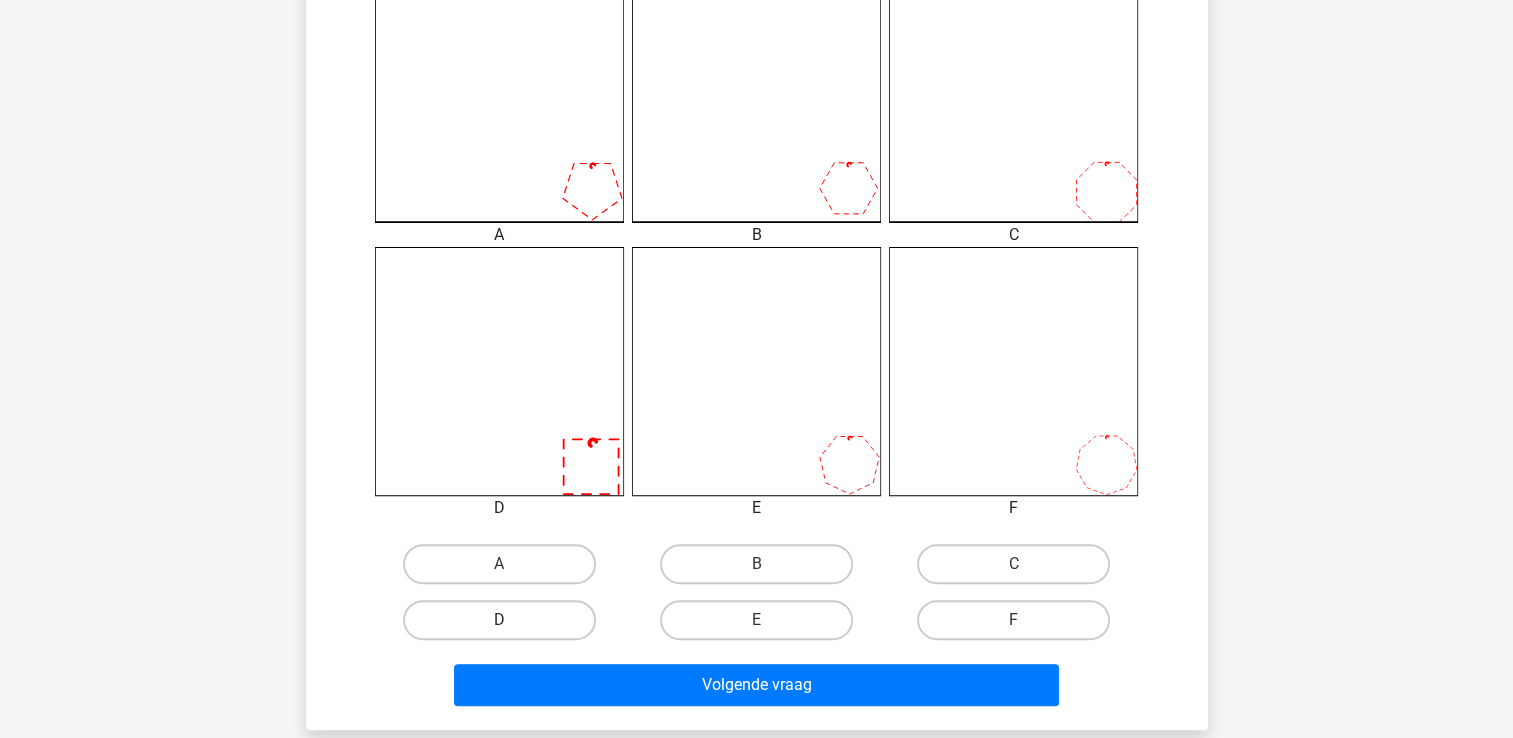 click on "D" at bounding box center (499, 620) 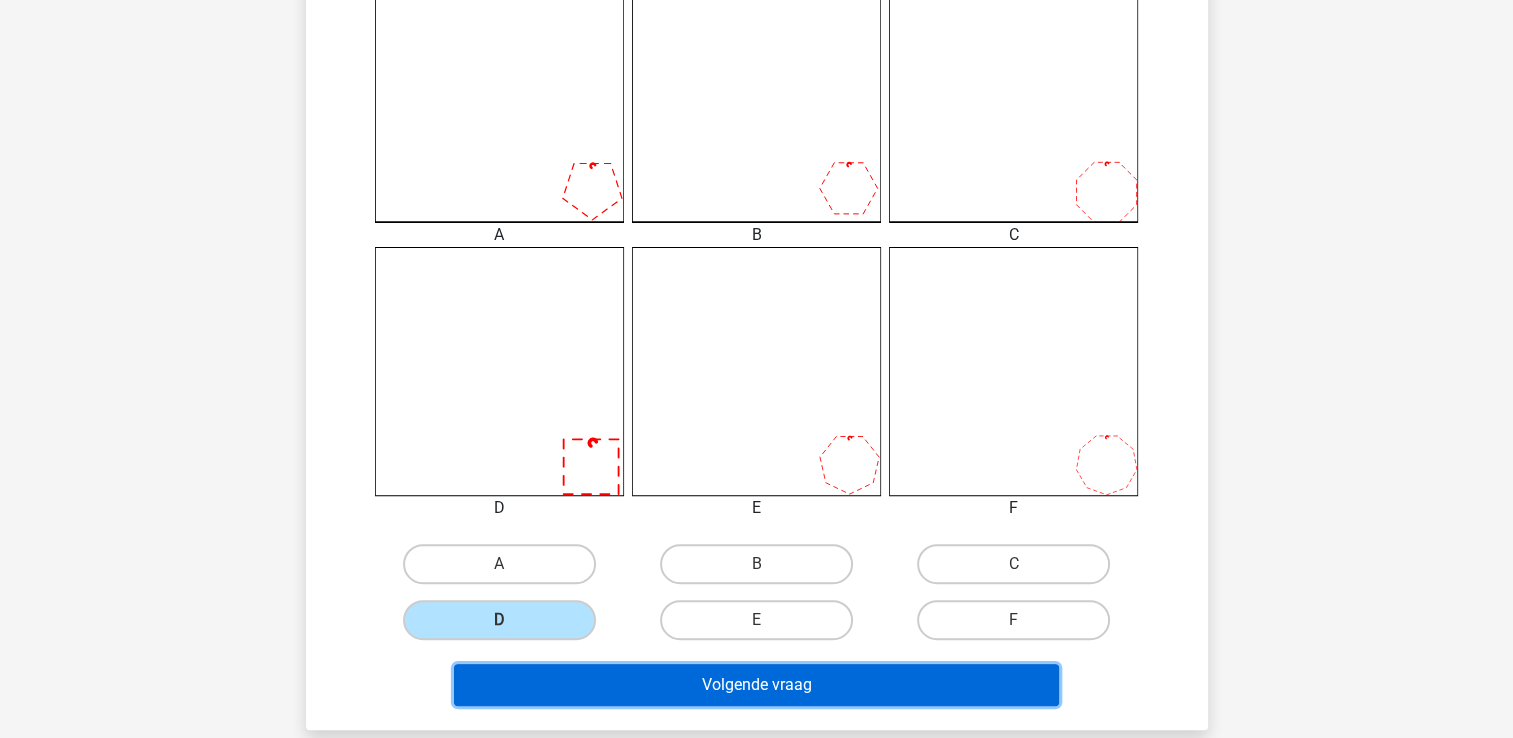 click on "Volgende vraag" at bounding box center [756, 685] 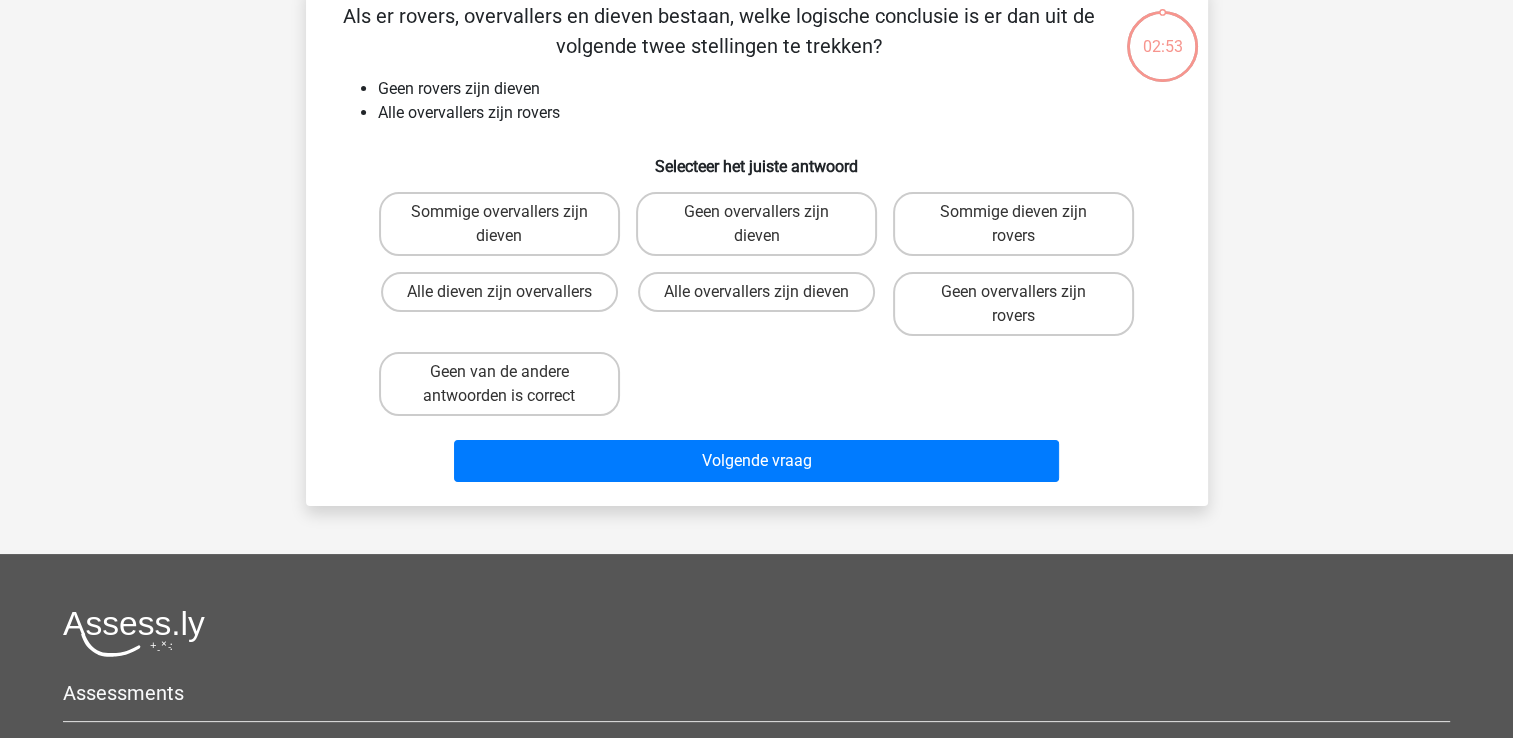 scroll, scrollTop: 92, scrollLeft: 0, axis: vertical 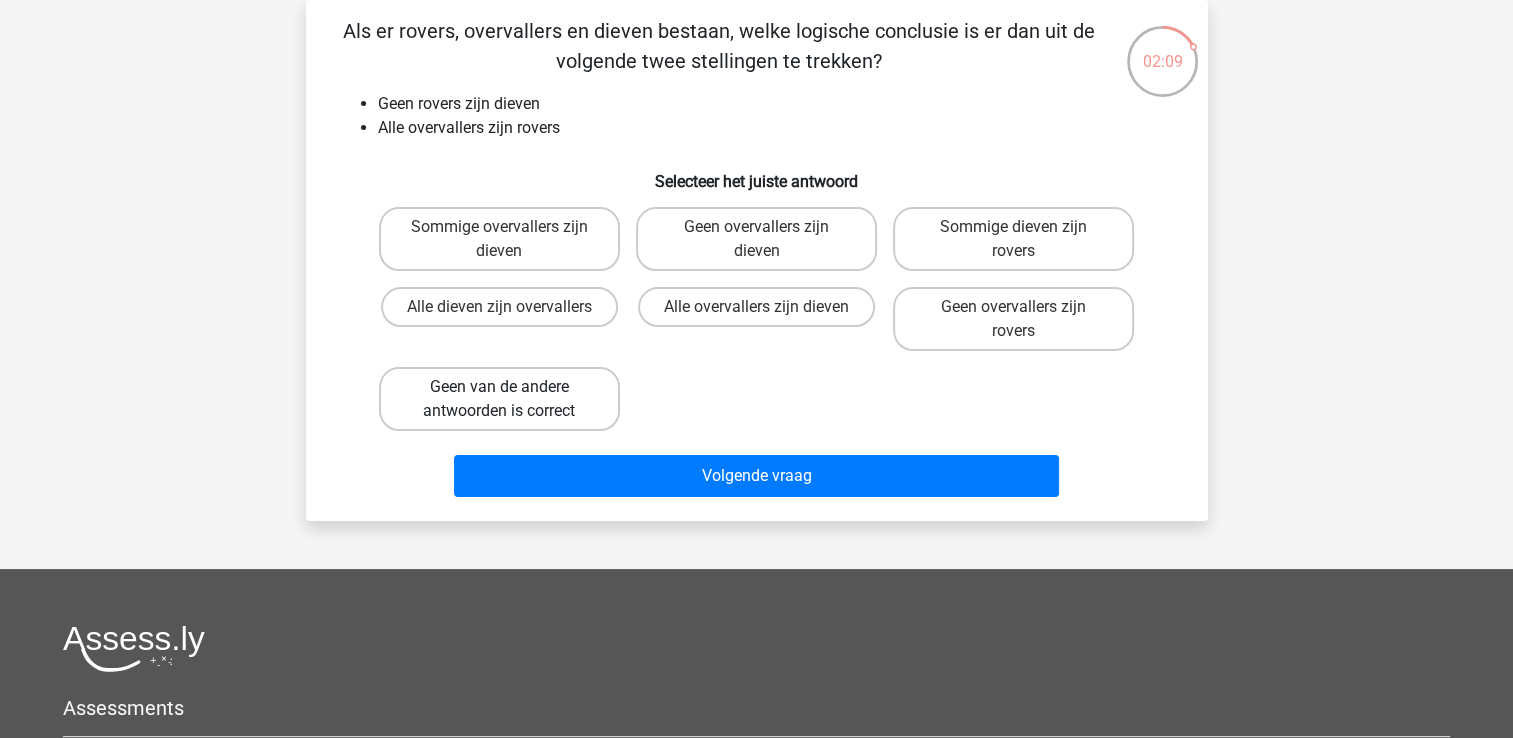 click on "Geen van de andere antwoorden is correct" at bounding box center (499, 399) 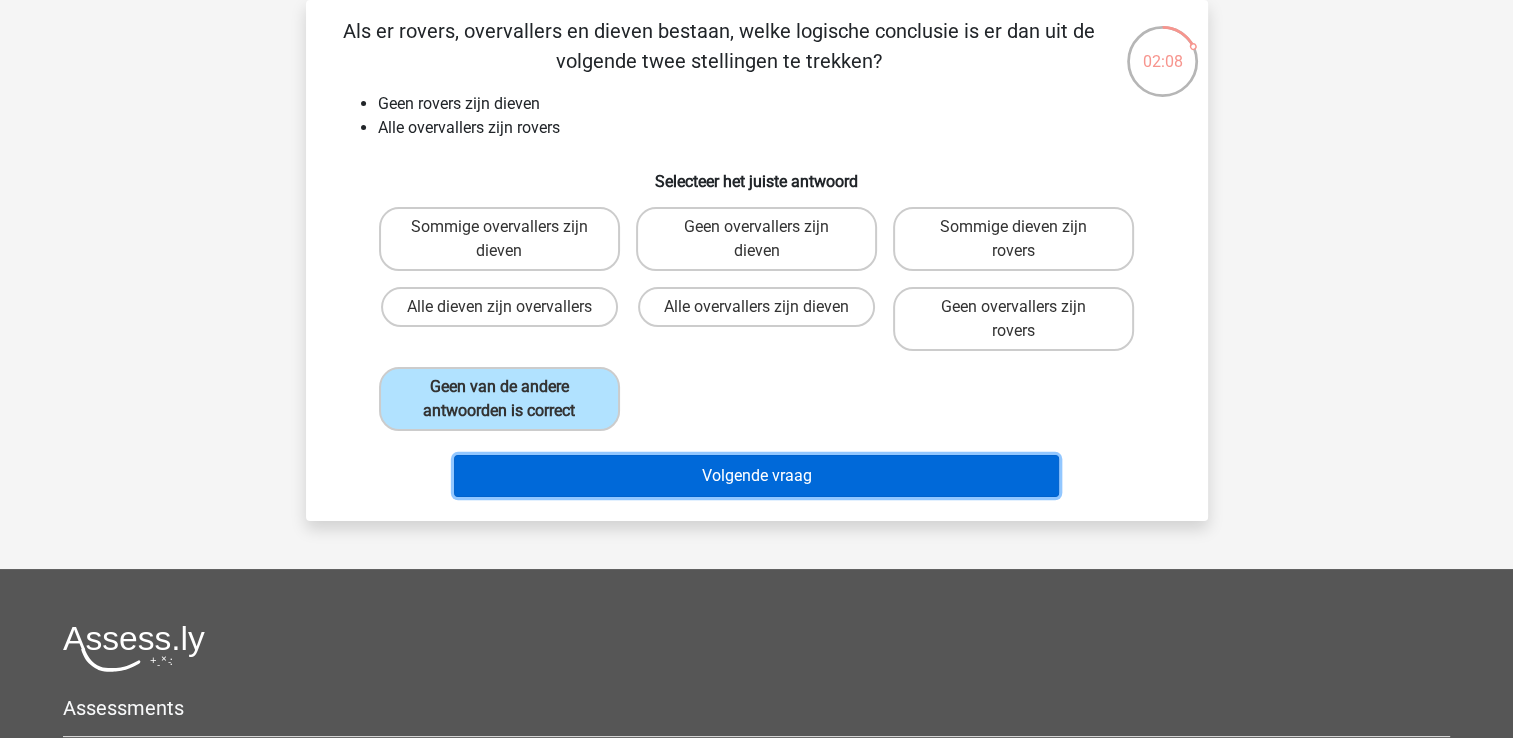 click on "Volgende vraag" at bounding box center (756, 476) 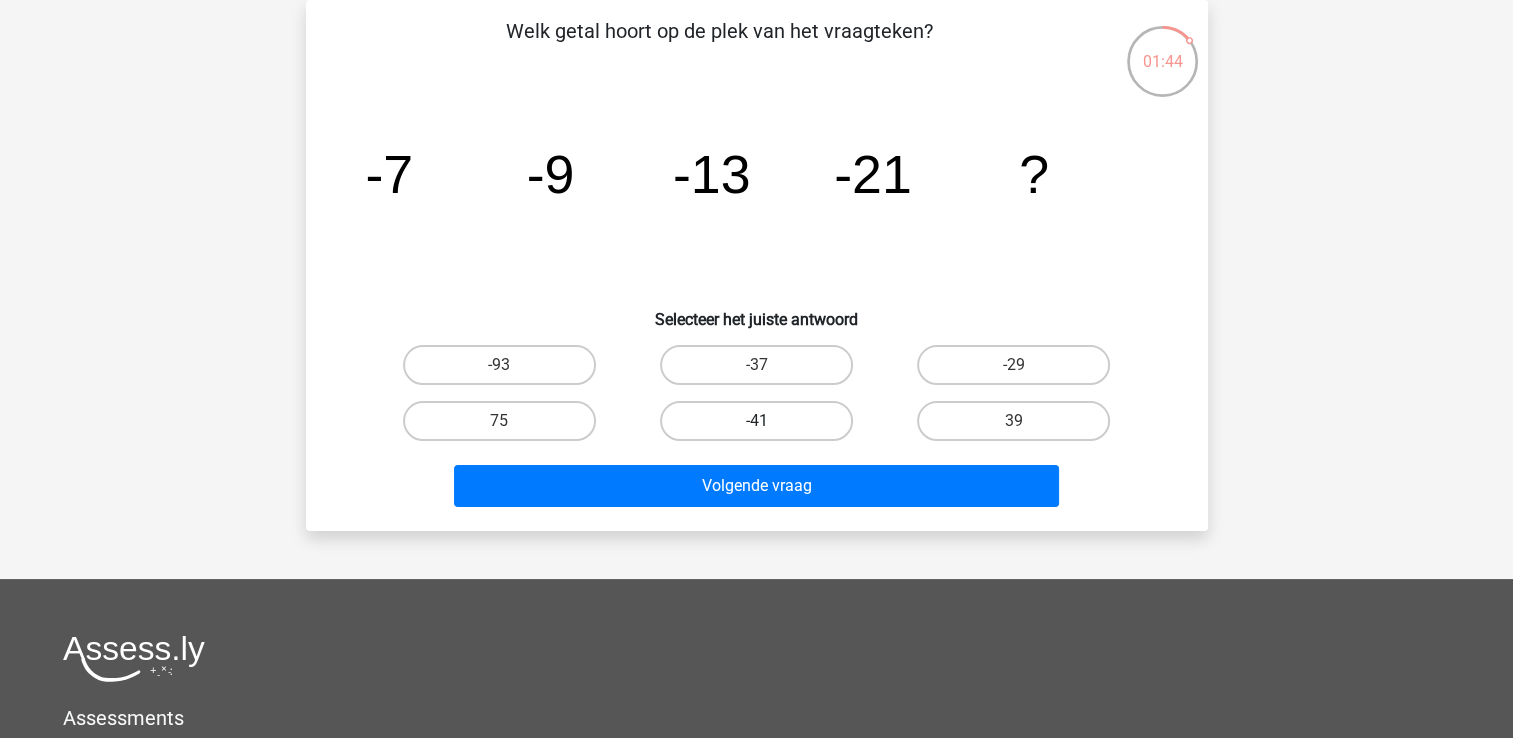 drag, startPoint x: 798, startPoint y: 355, endPoint x: 798, endPoint y: 405, distance: 50 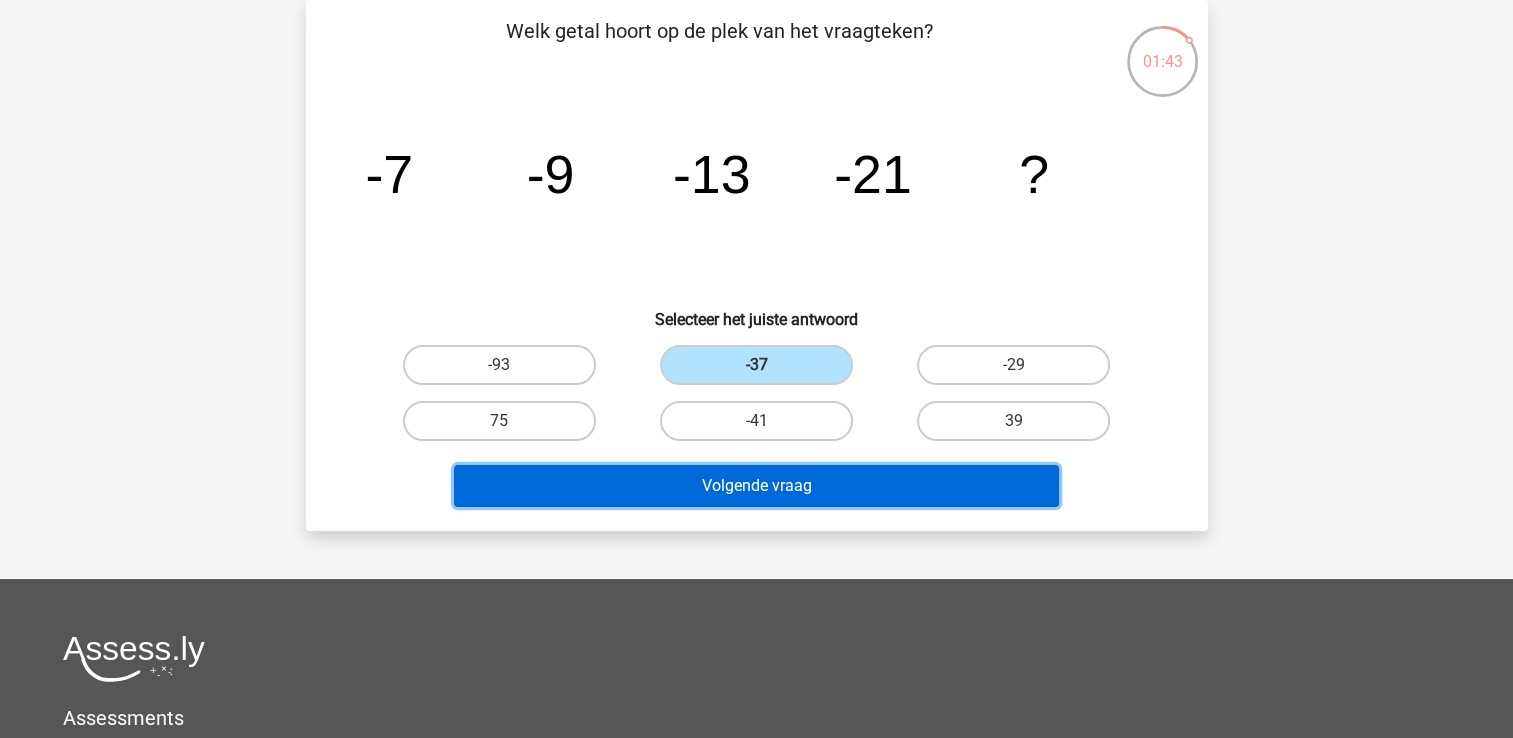 click on "Volgende vraag" at bounding box center [756, 486] 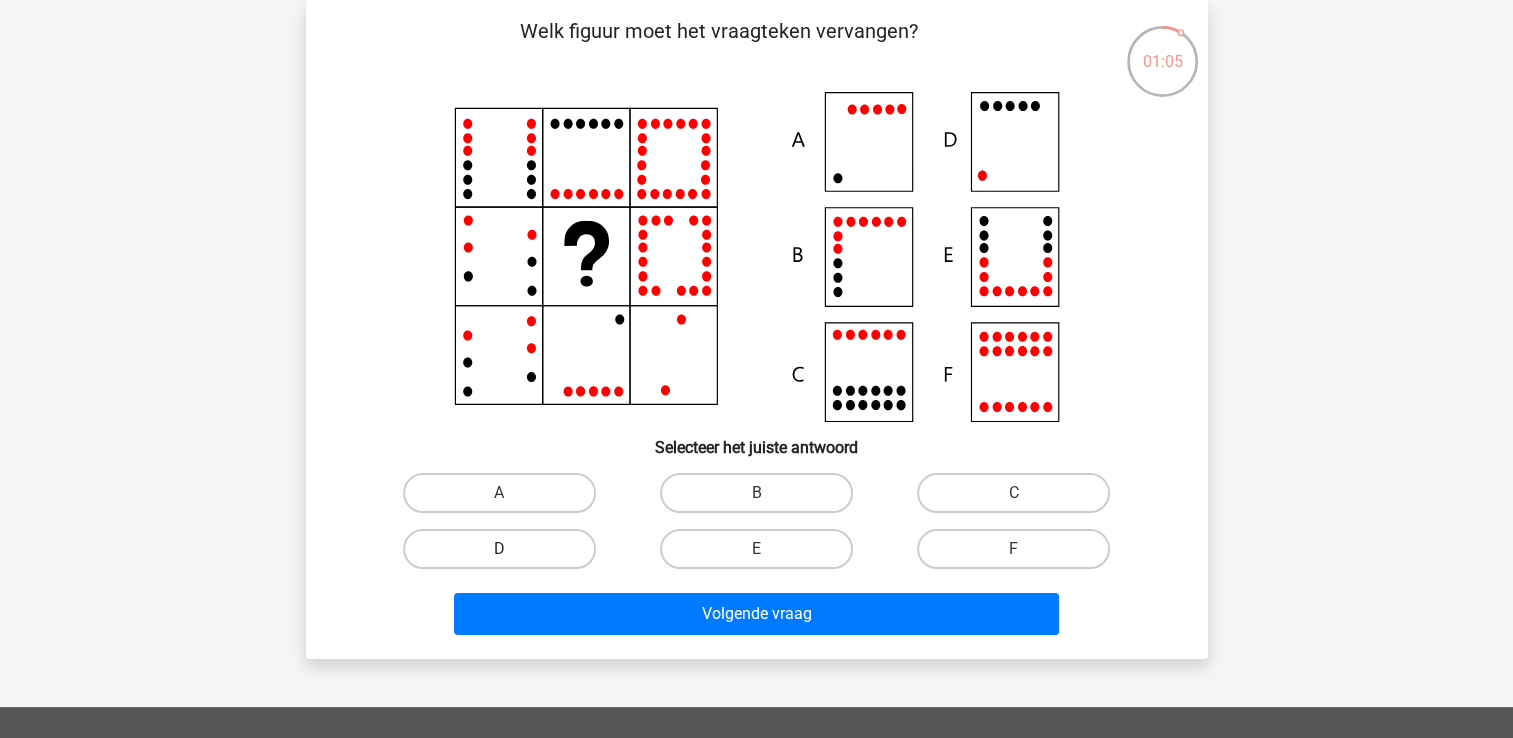 click on "D" at bounding box center [499, 549] 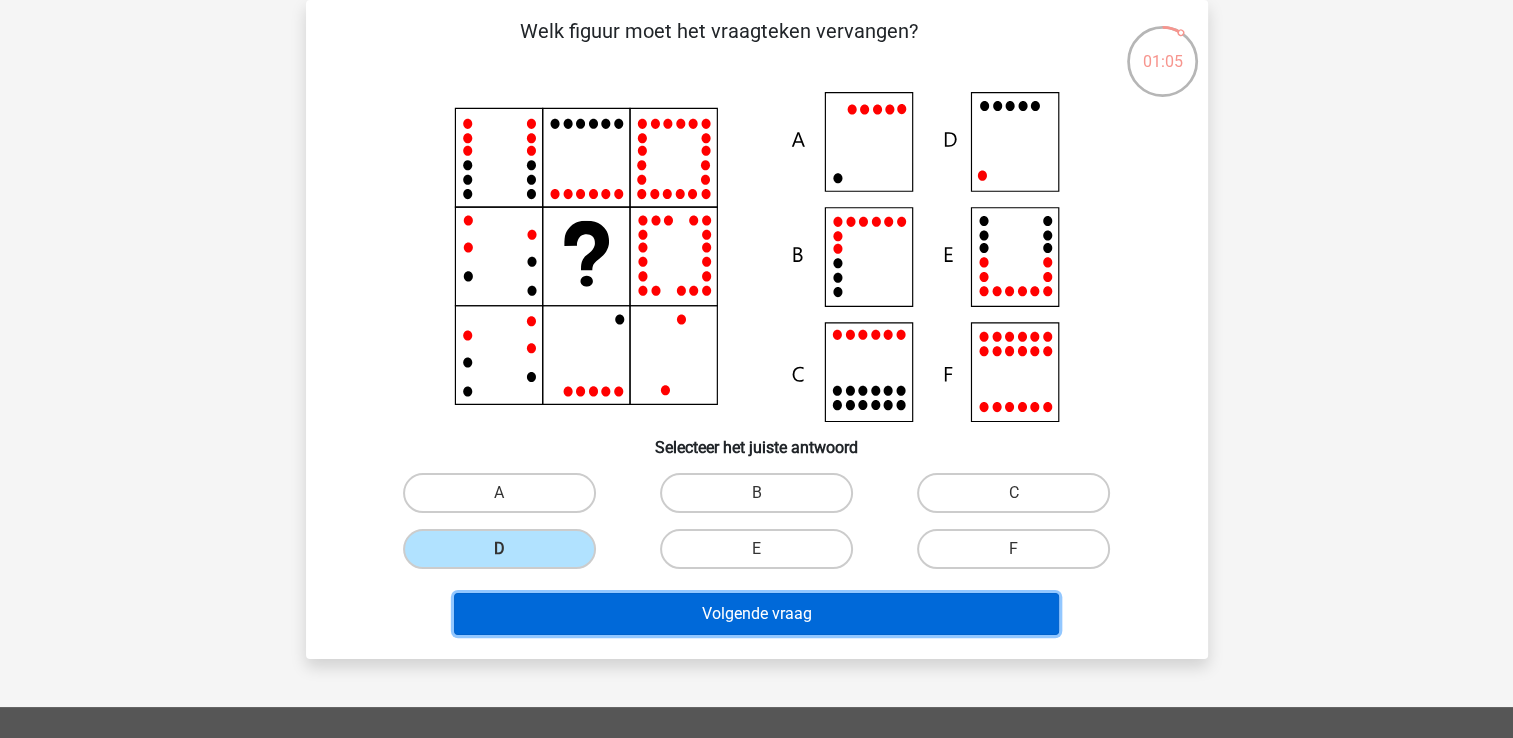 click on "Volgende vraag" at bounding box center [756, 614] 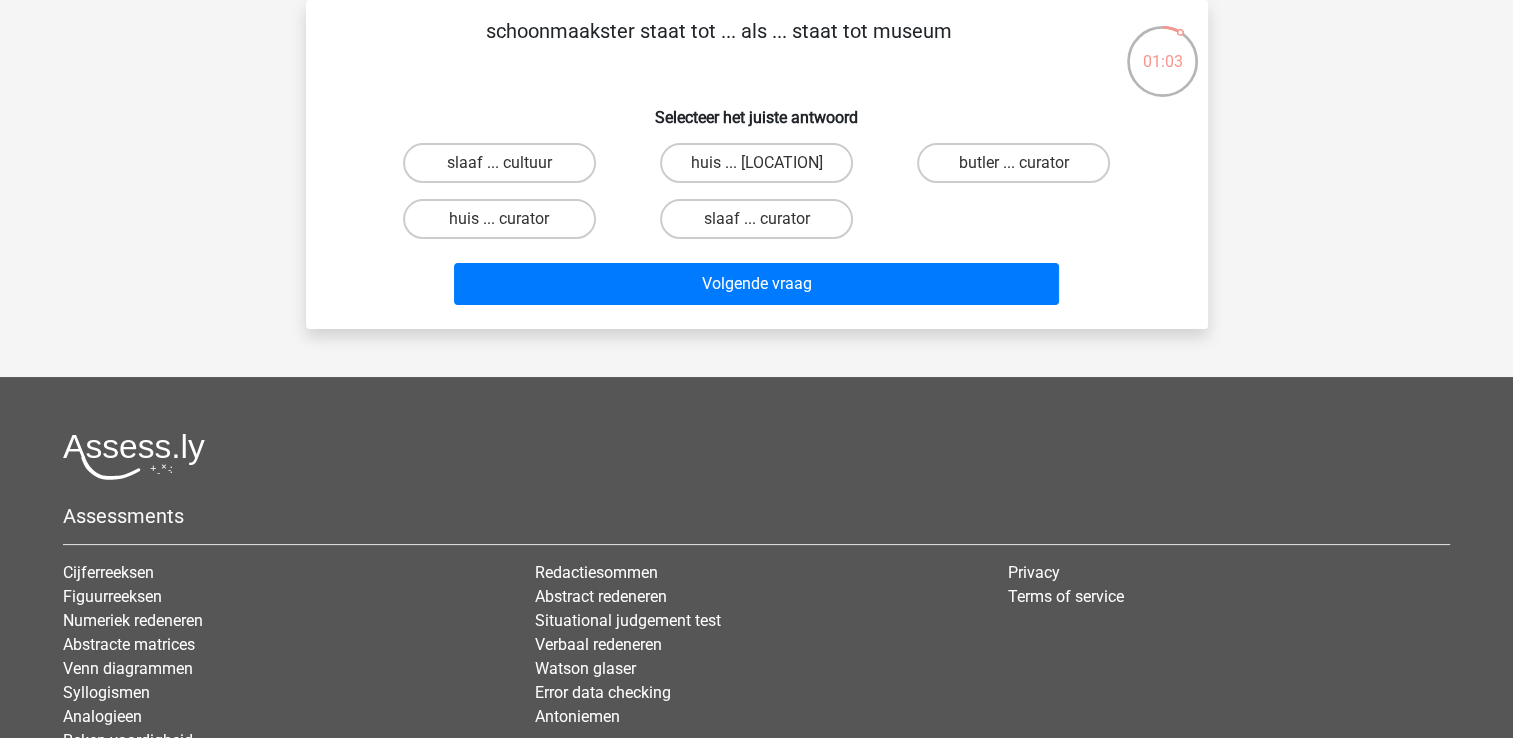 scroll, scrollTop: 0, scrollLeft: 0, axis: both 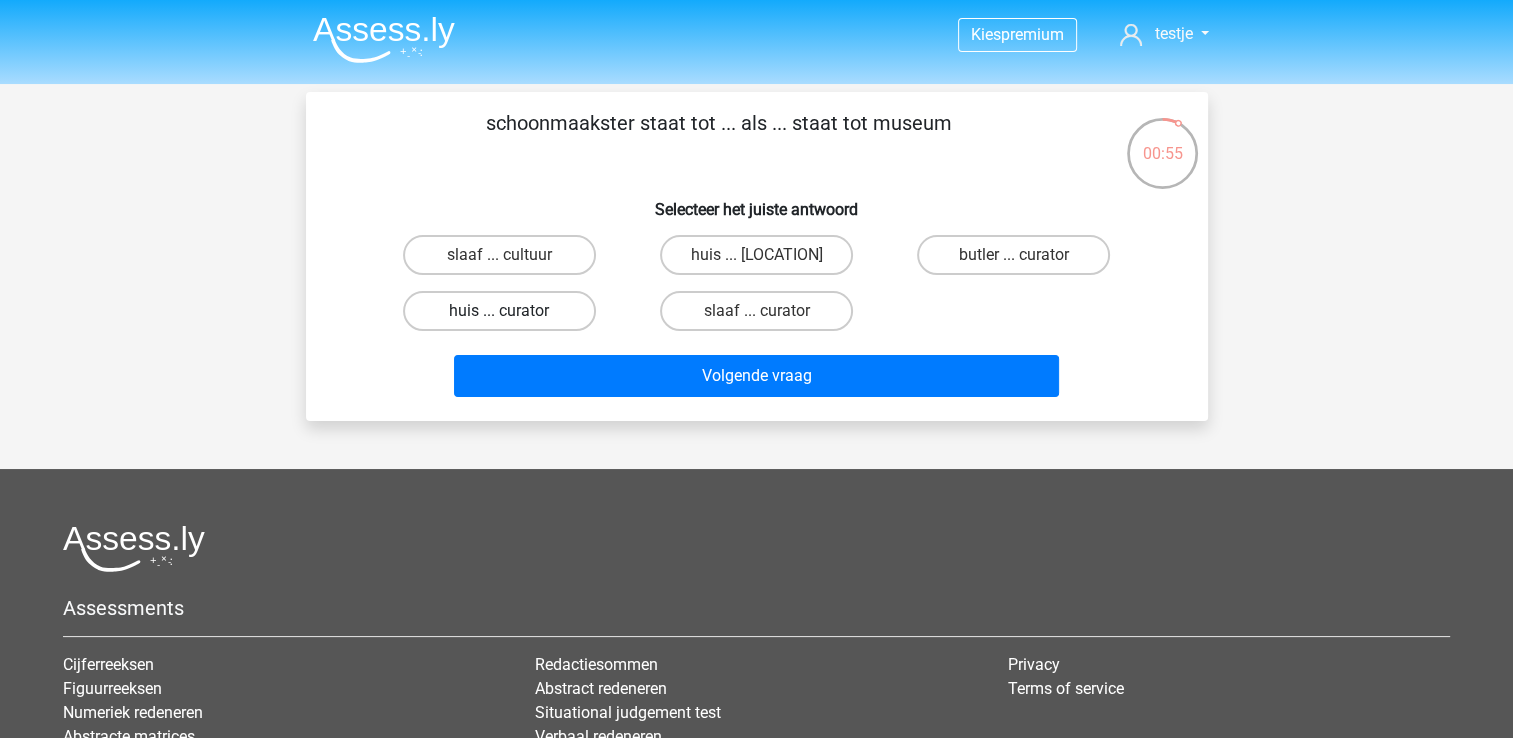 click on "huis ... curator" at bounding box center (499, 311) 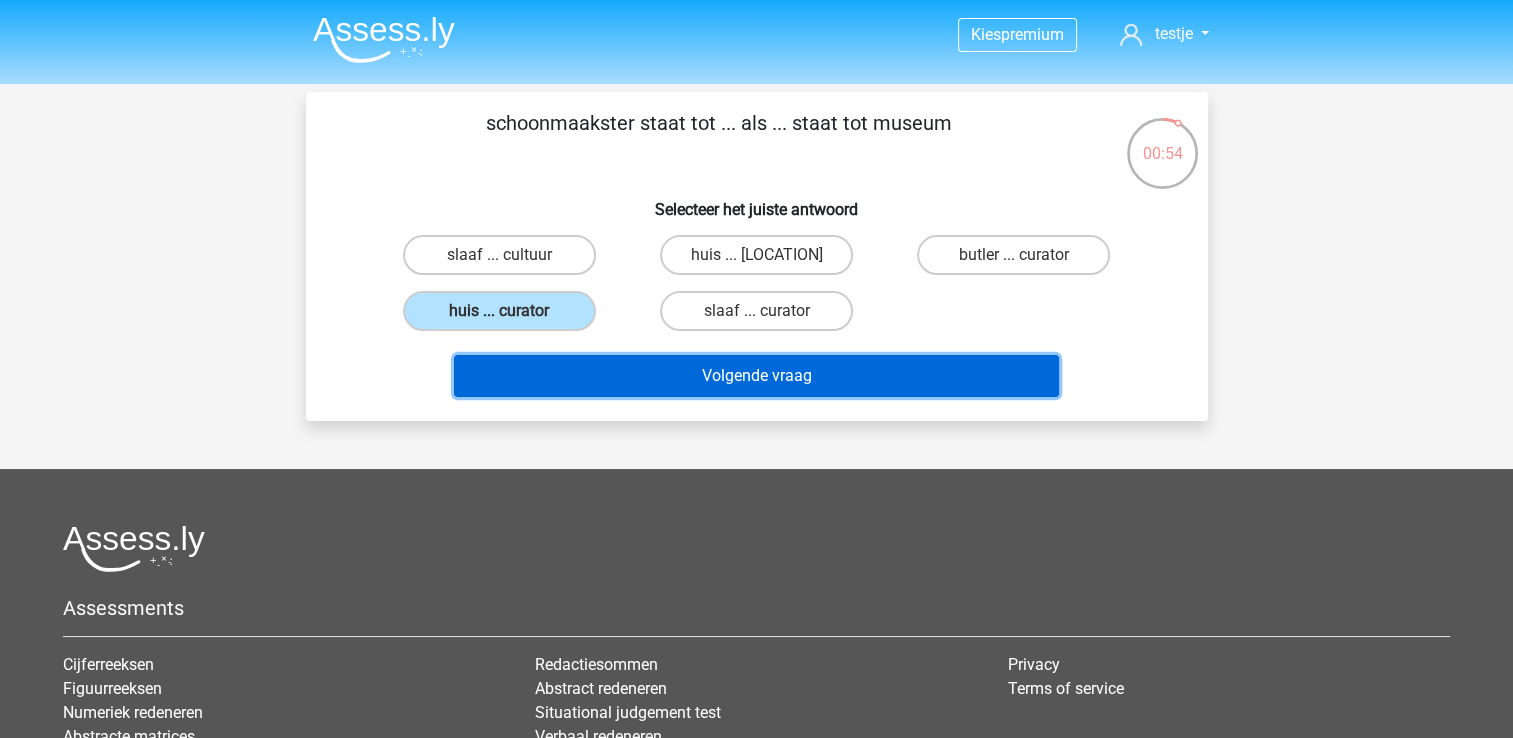 click on "Volgende vraag" at bounding box center (756, 376) 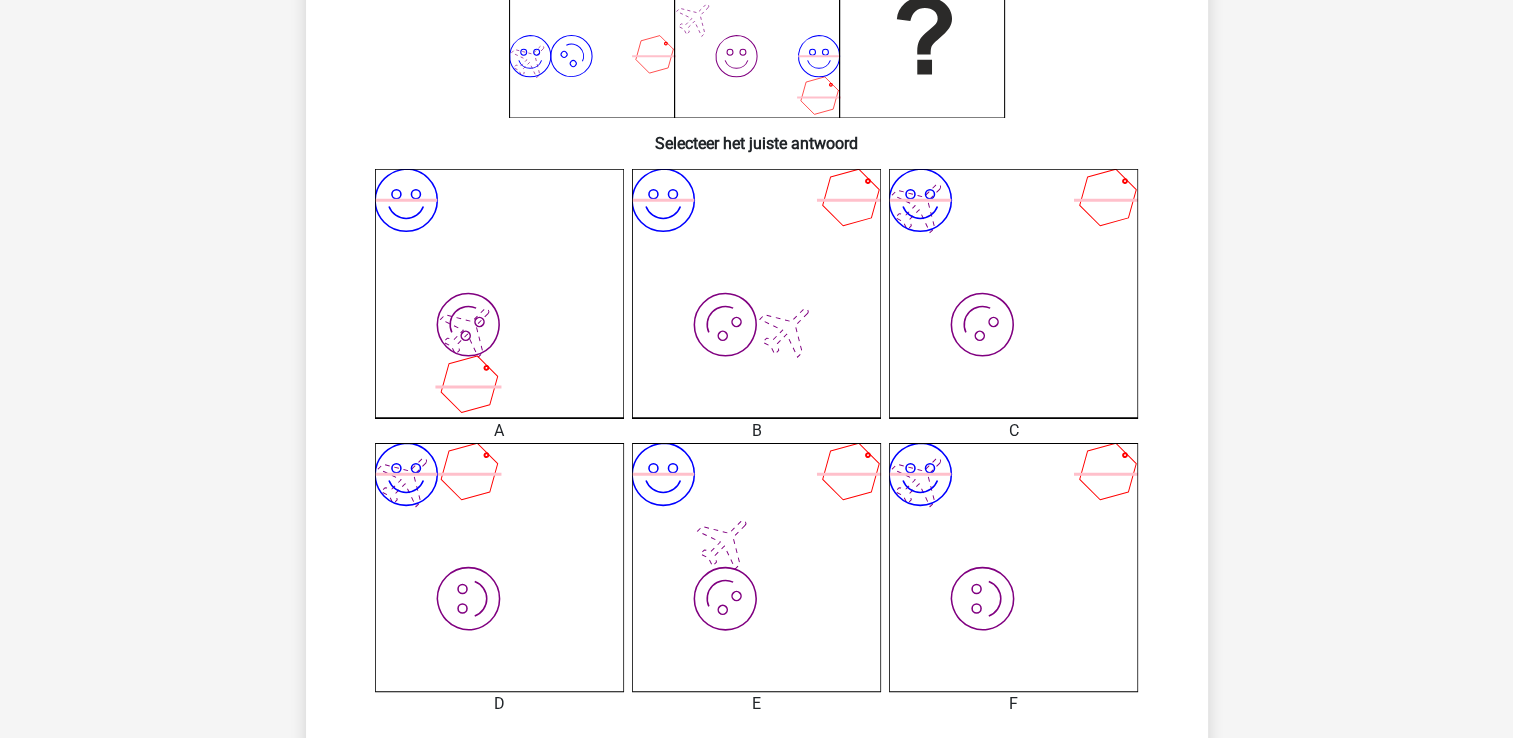 scroll, scrollTop: 400, scrollLeft: 0, axis: vertical 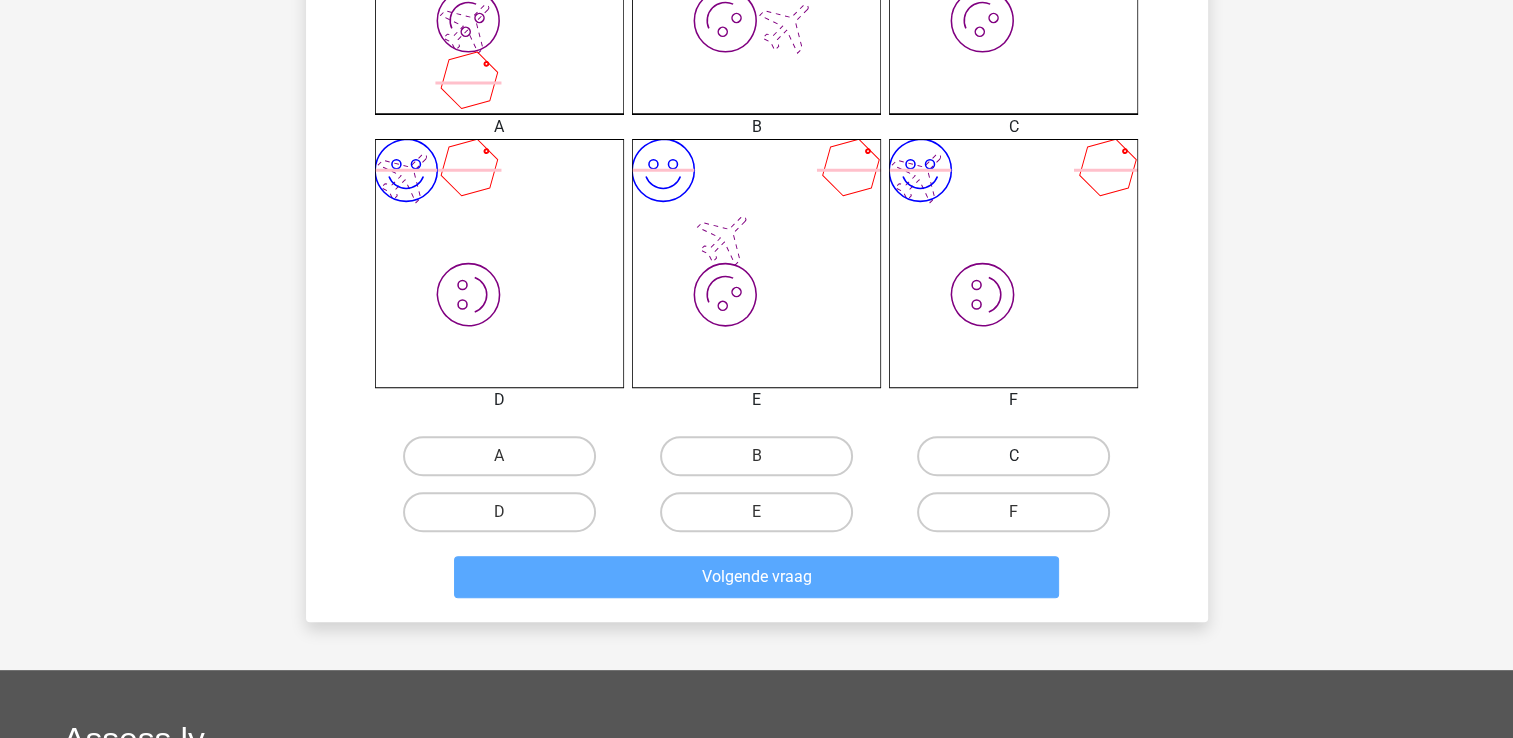 click on "C" at bounding box center [1013, 456] 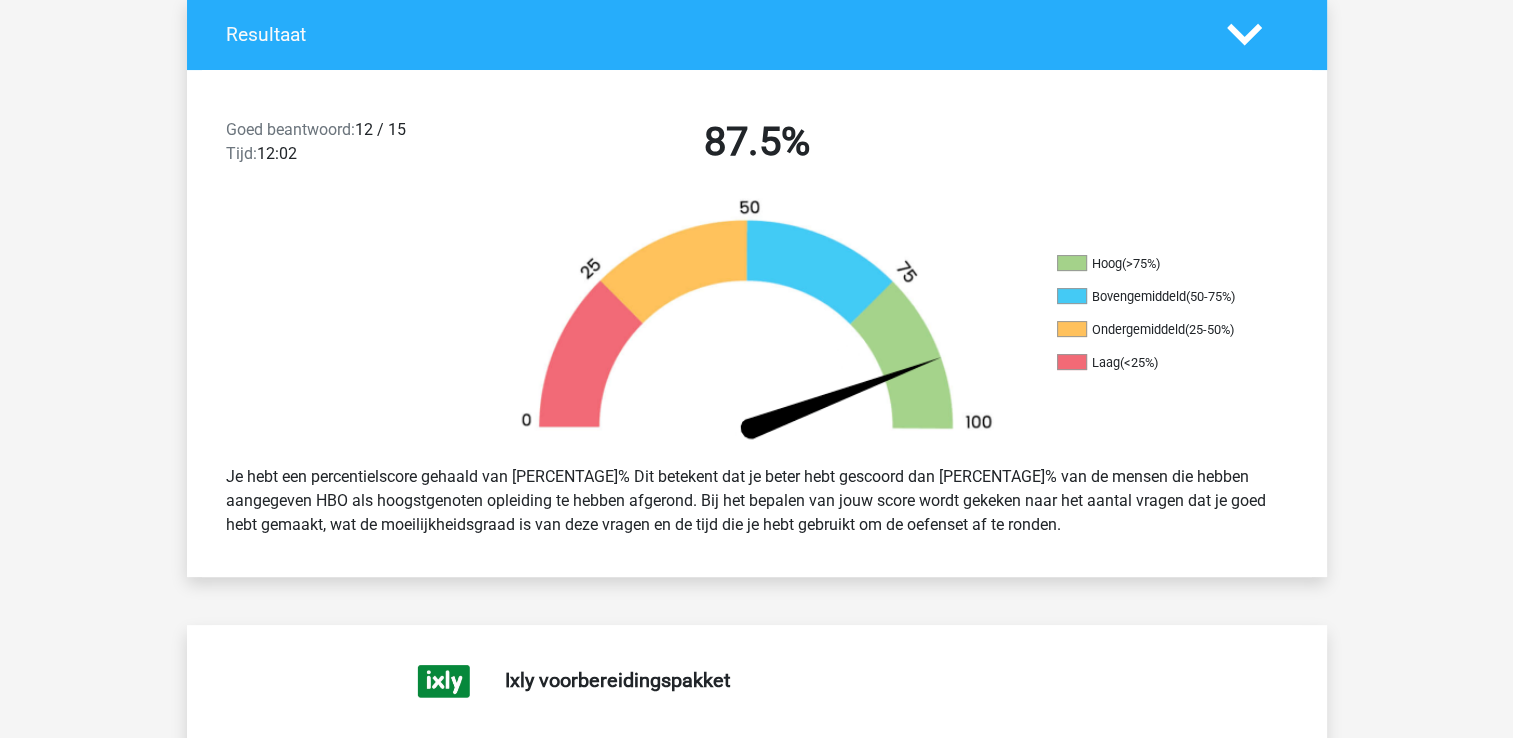 scroll, scrollTop: 400, scrollLeft: 0, axis: vertical 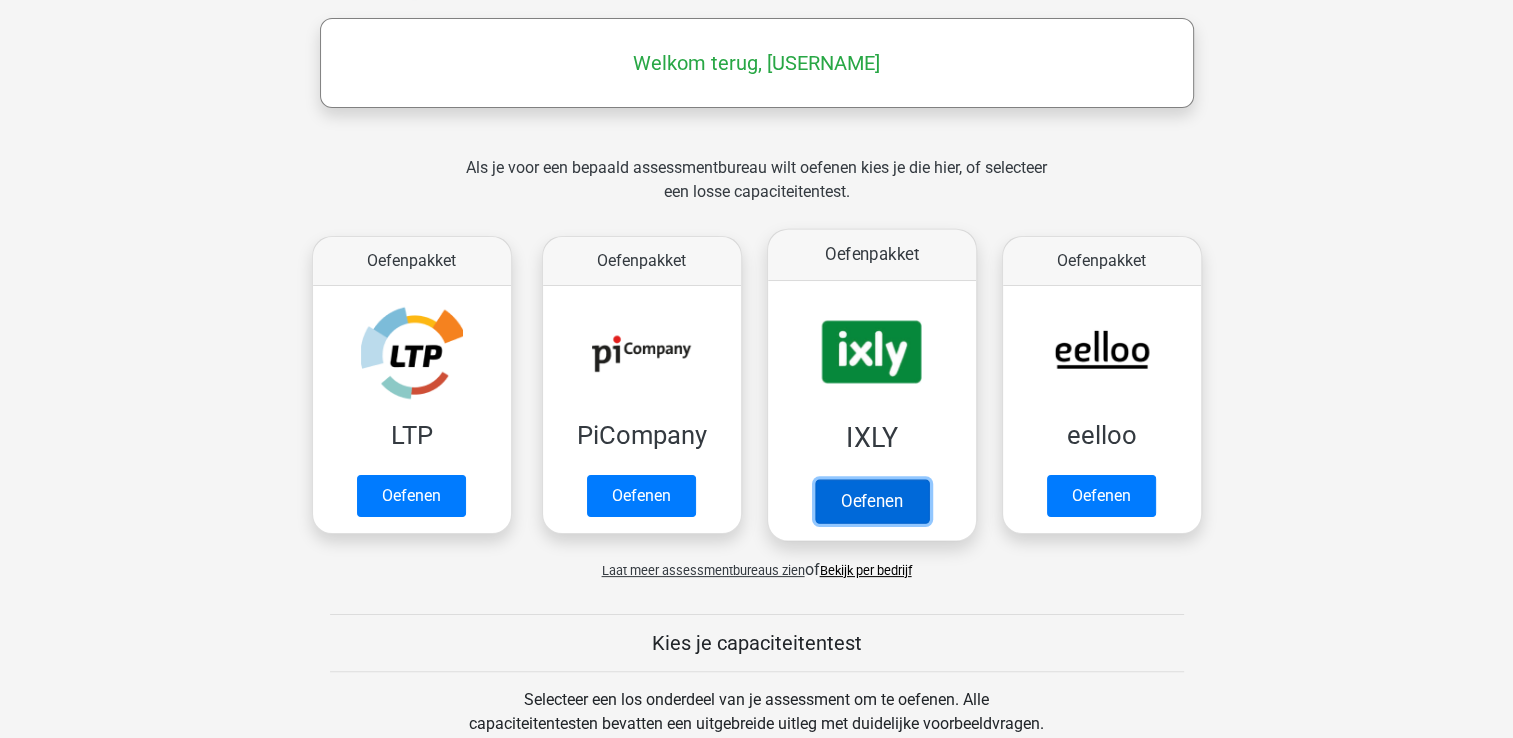 click on "Oefenen" at bounding box center [871, 501] 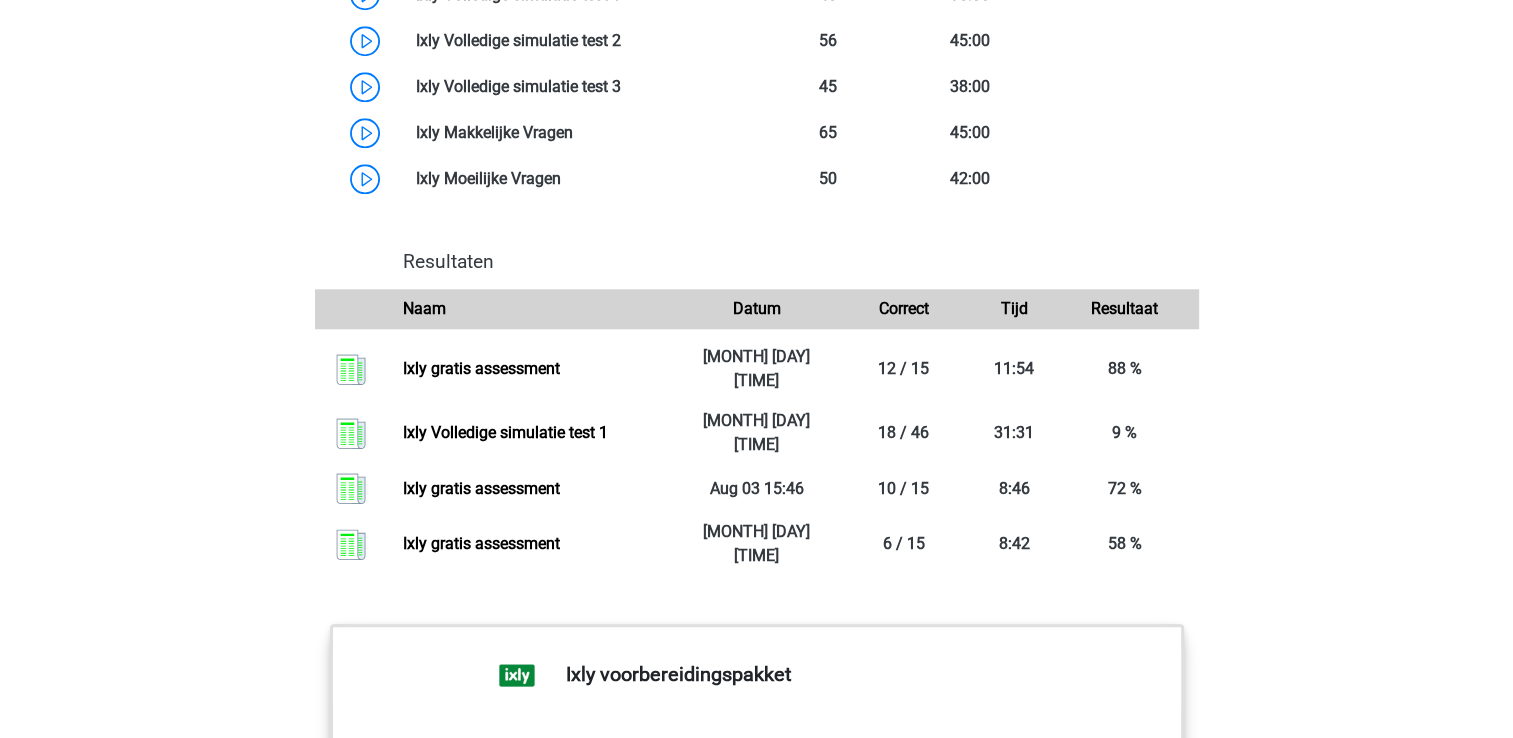 scroll, scrollTop: 1700, scrollLeft: 0, axis: vertical 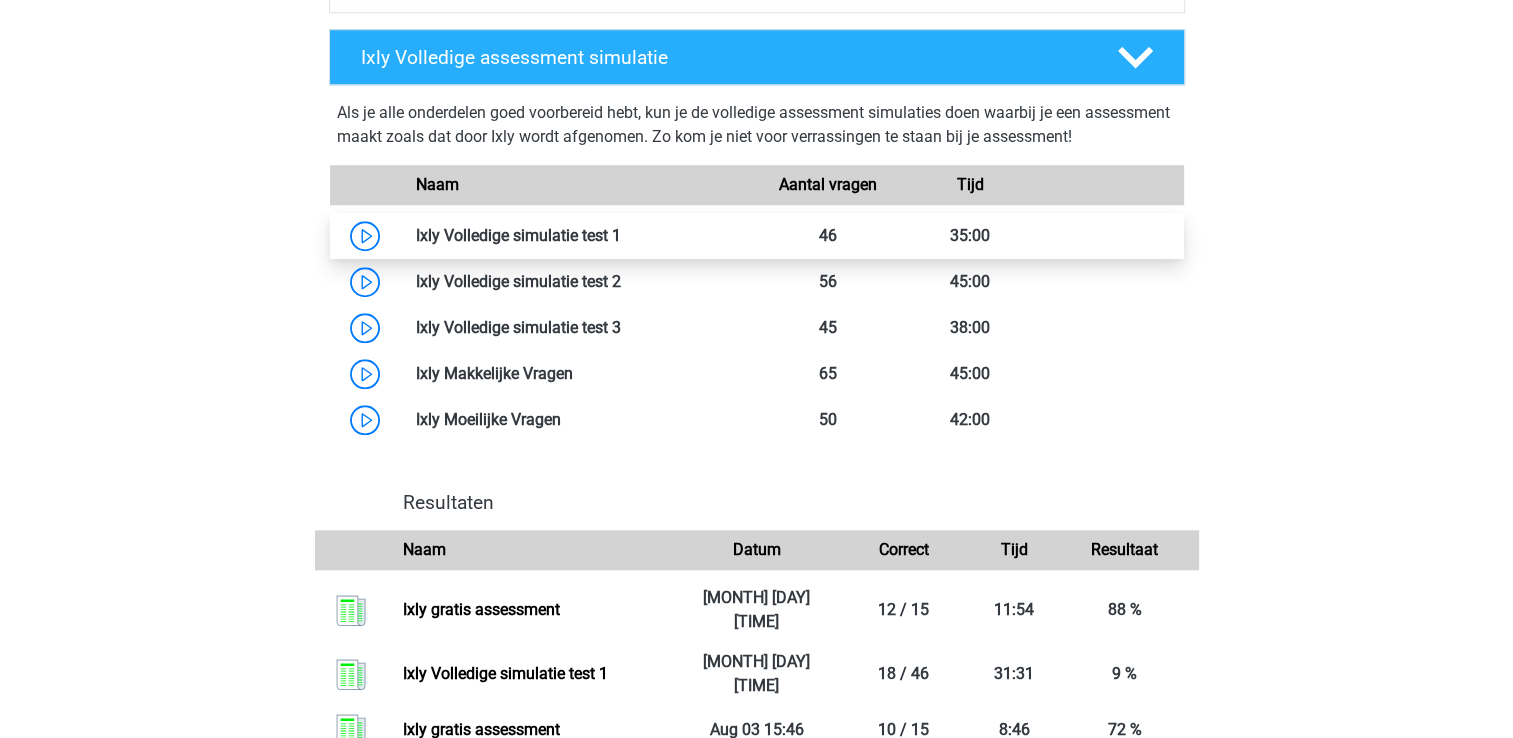 click at bounding box center [621, 235] 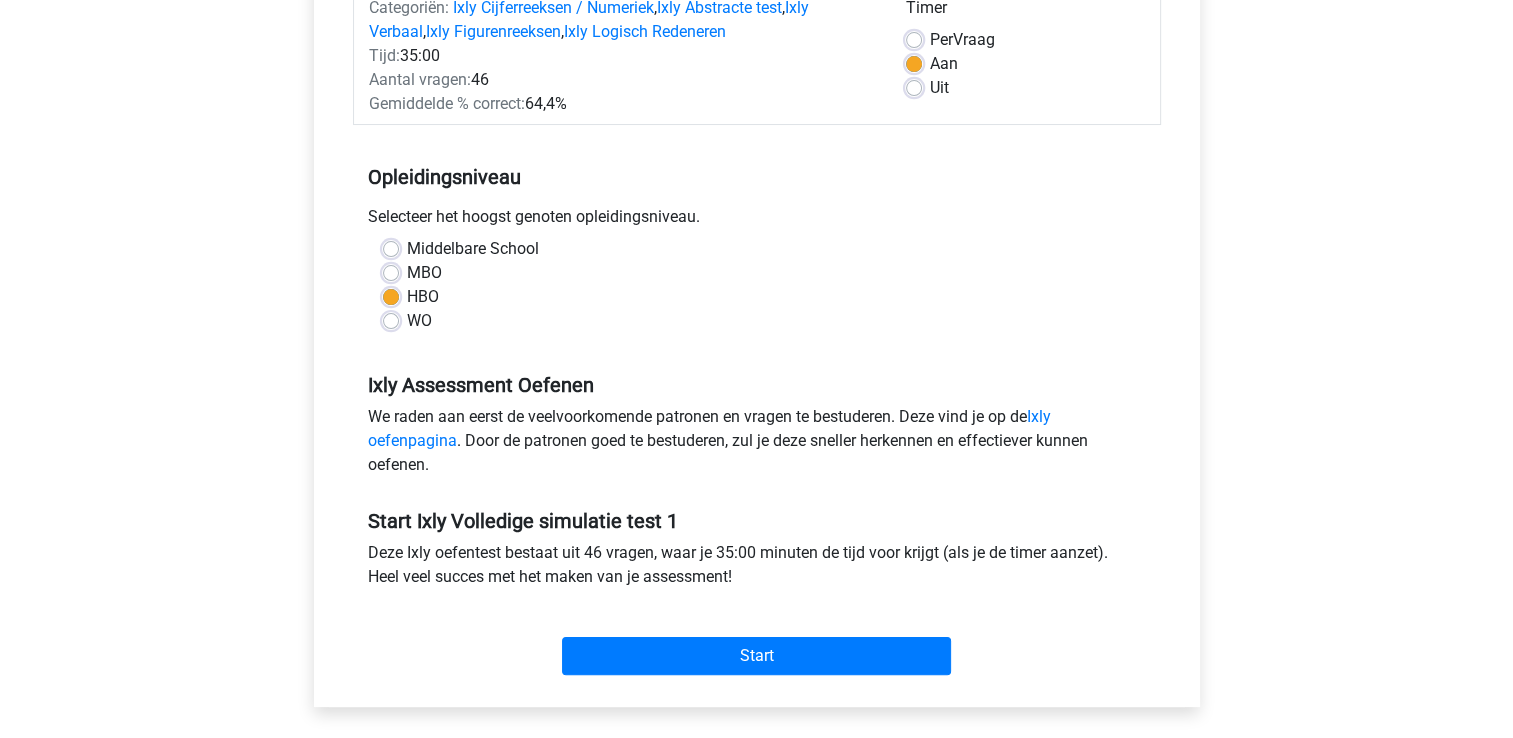 scroll, scrollTop: 400, scrollLeft: 0, axis: vertical 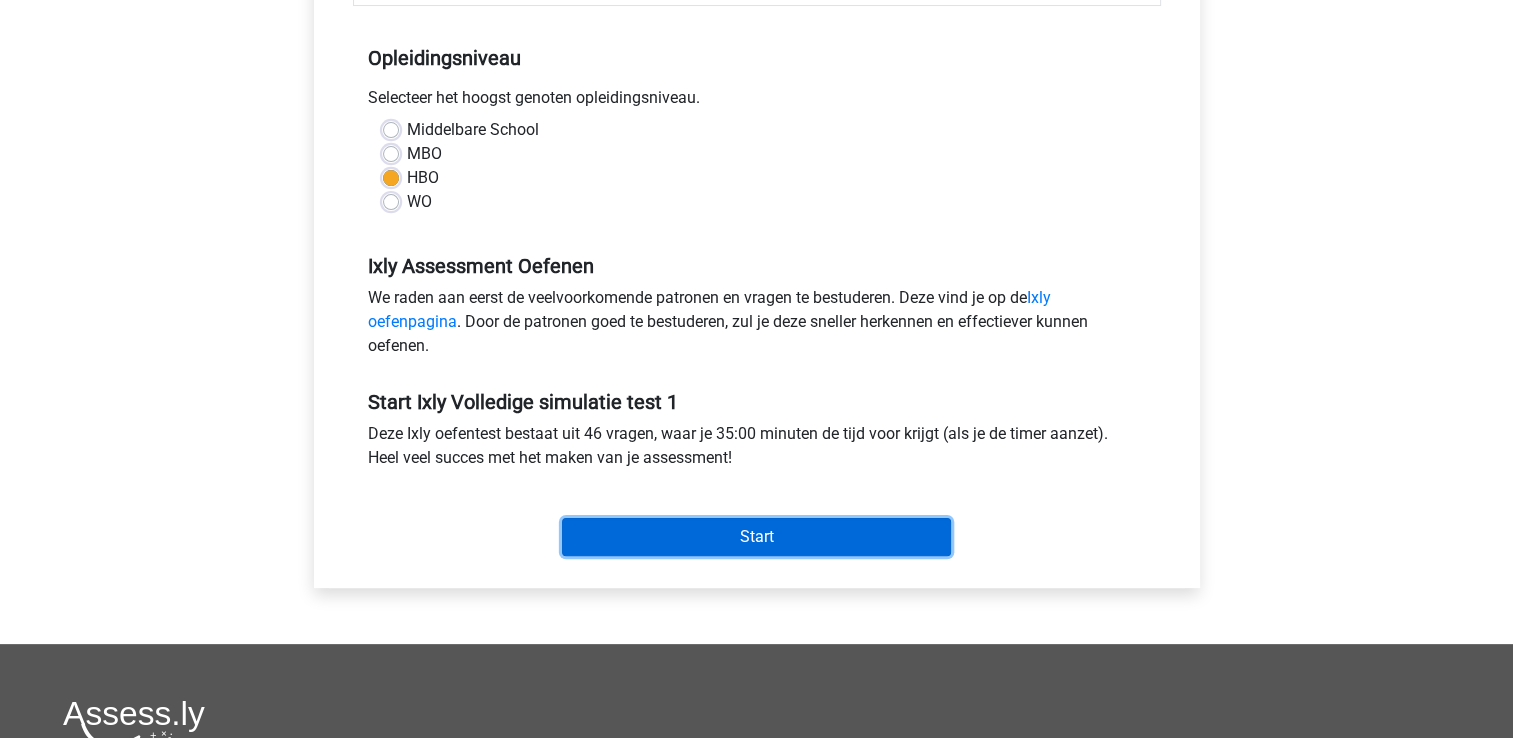 click on "Start" at bounding box center [756, 537] 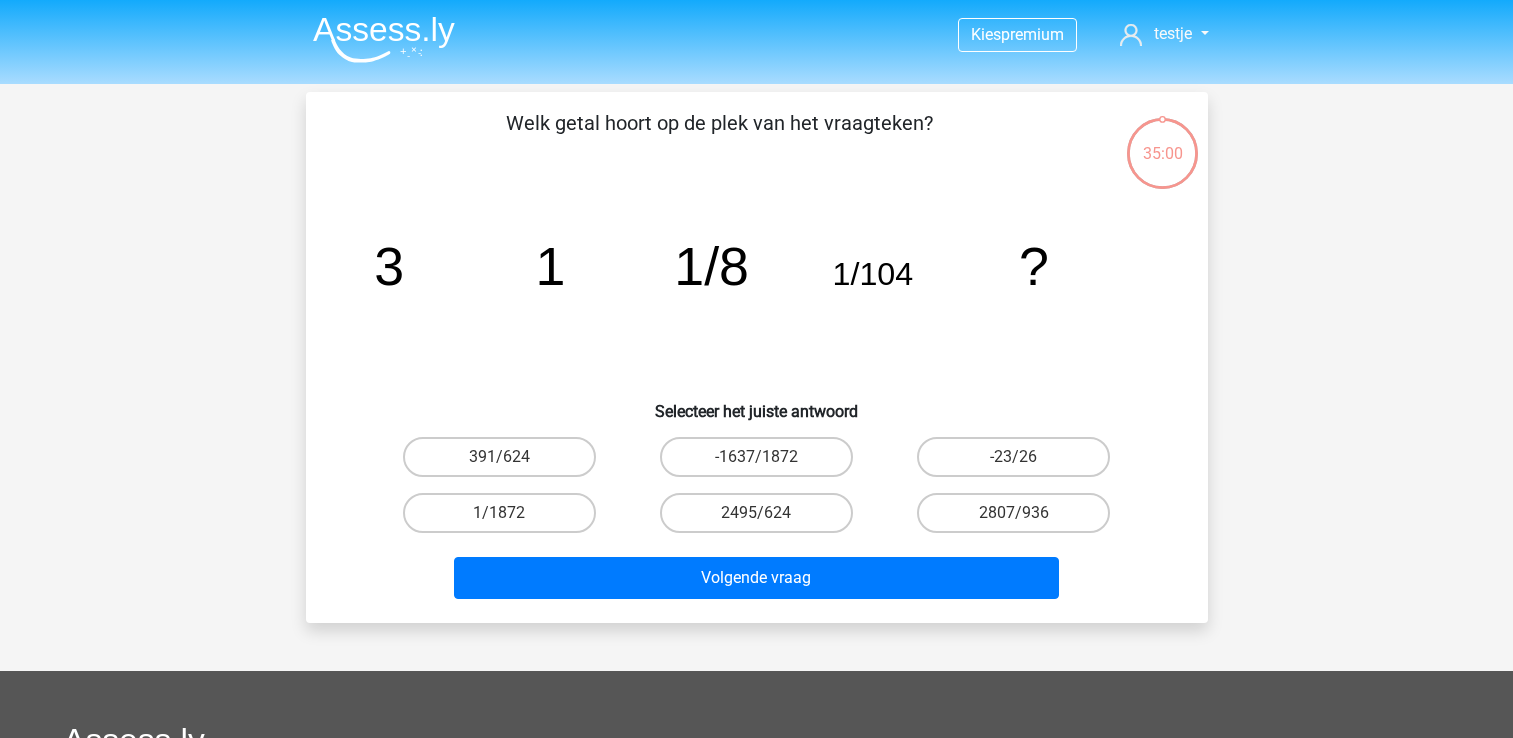 scroll, scrollTop: 0, scrollLeft: 0, axis: both 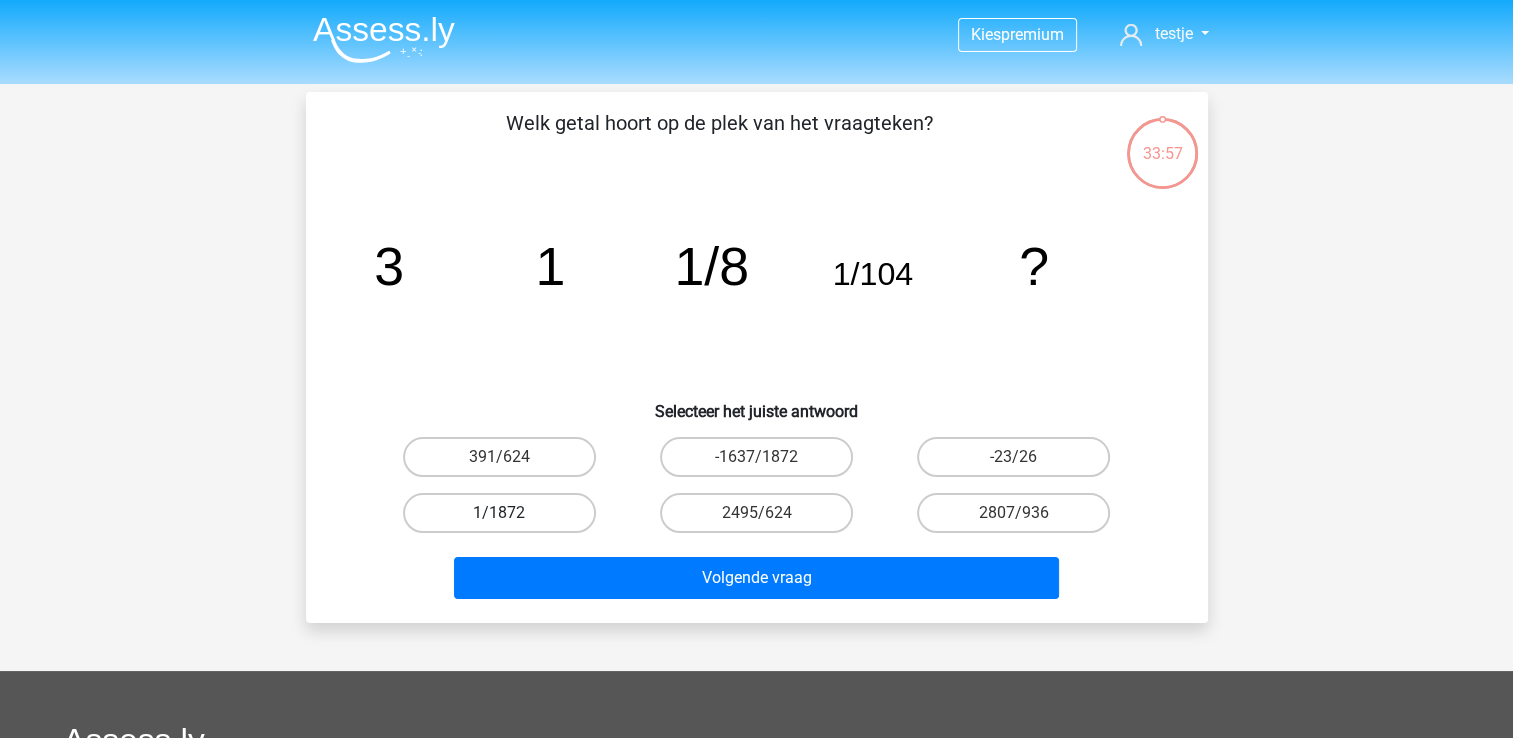 click on "1/1872" at bounding box center (499, 513) 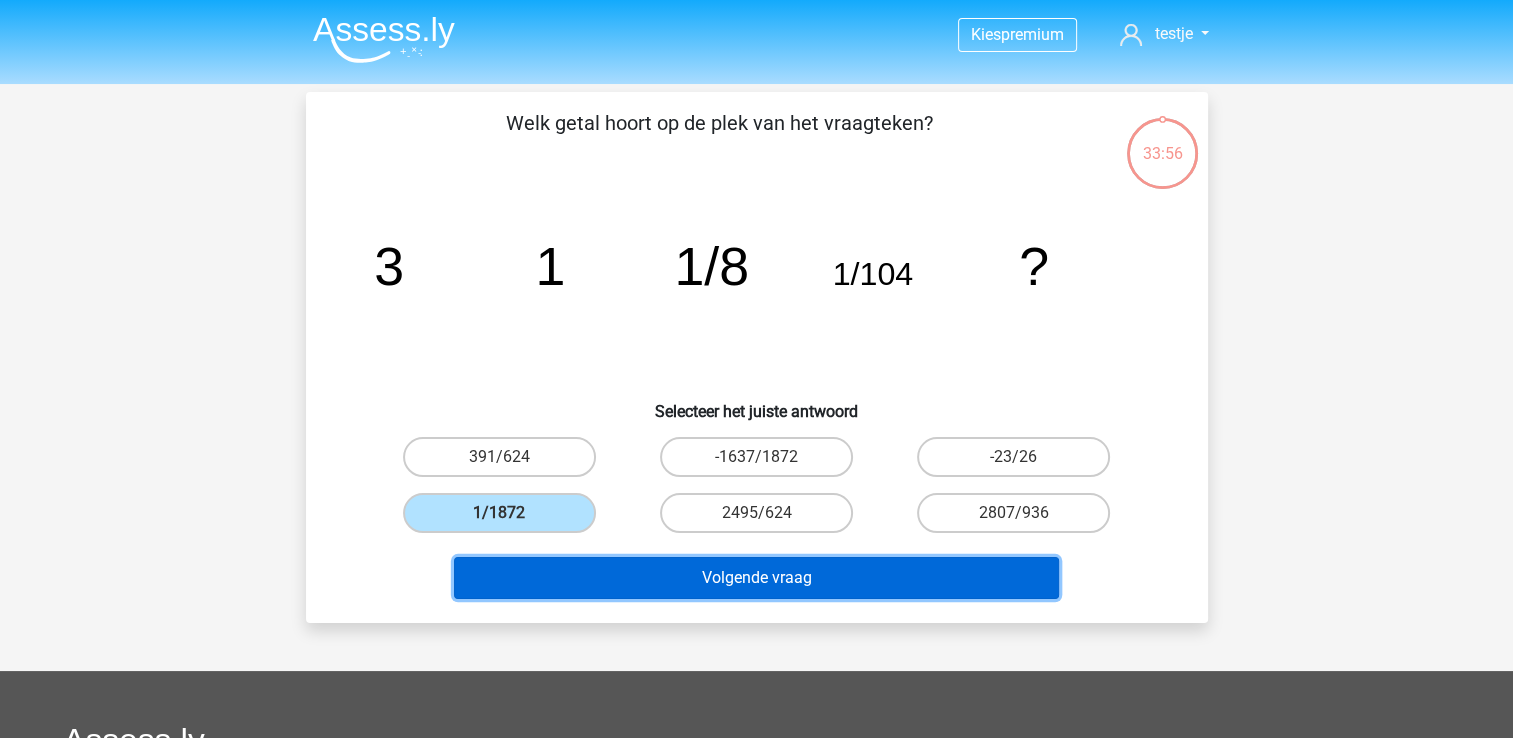 click on "Volgende vraag" at bounding box center [756, 578] 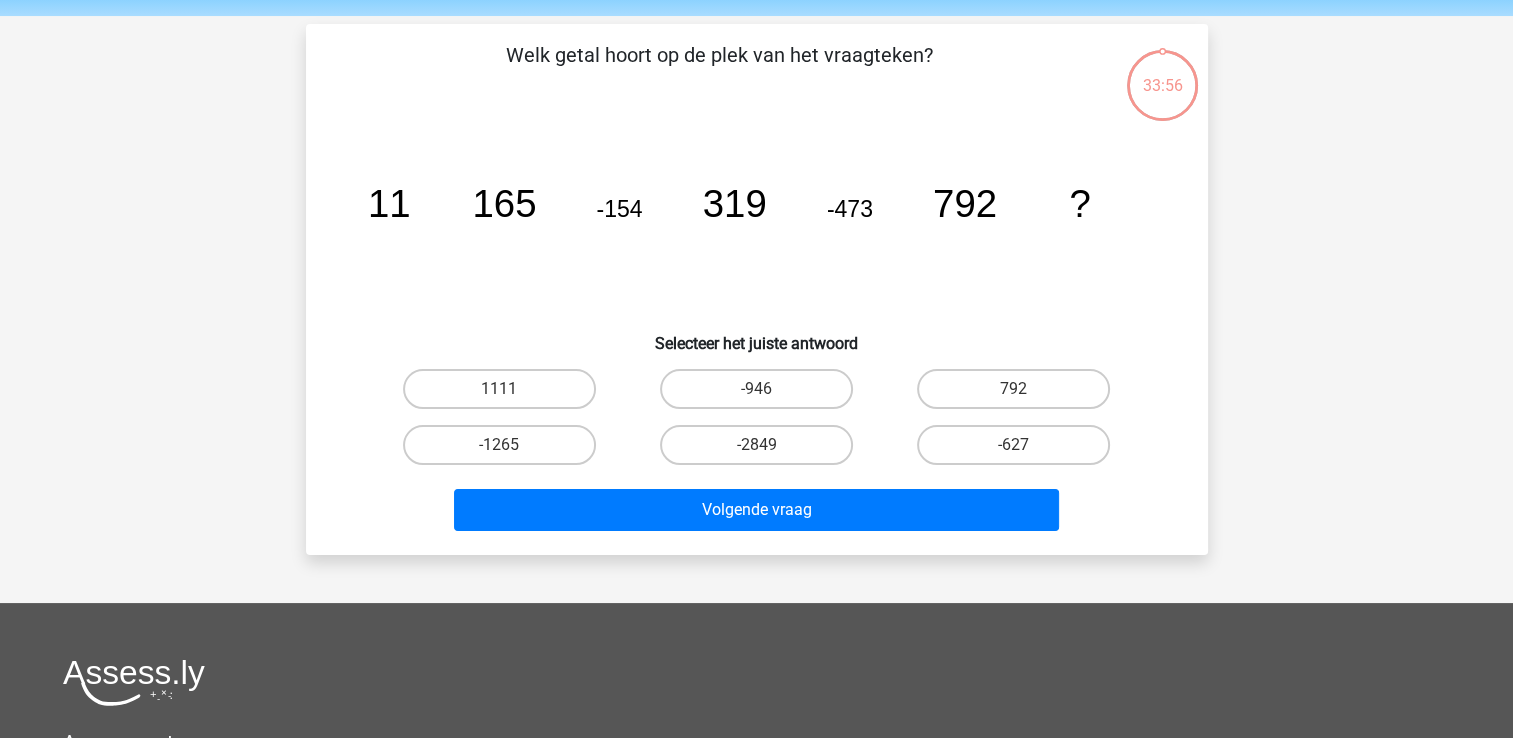 scroll, scrollTop: 92, scrollLeft: 0, axis: vertical 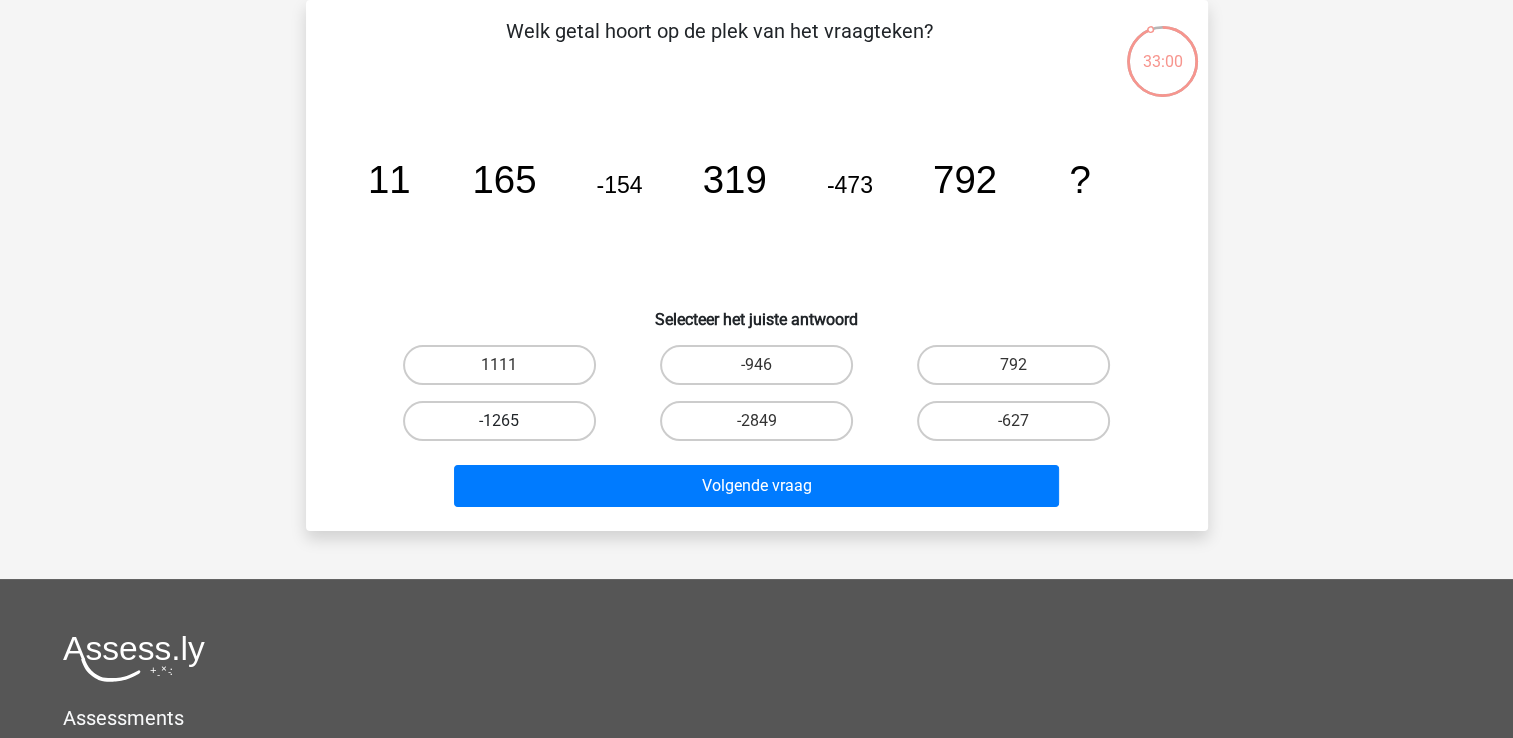click on "-1265" at bounding box center (499, 421) 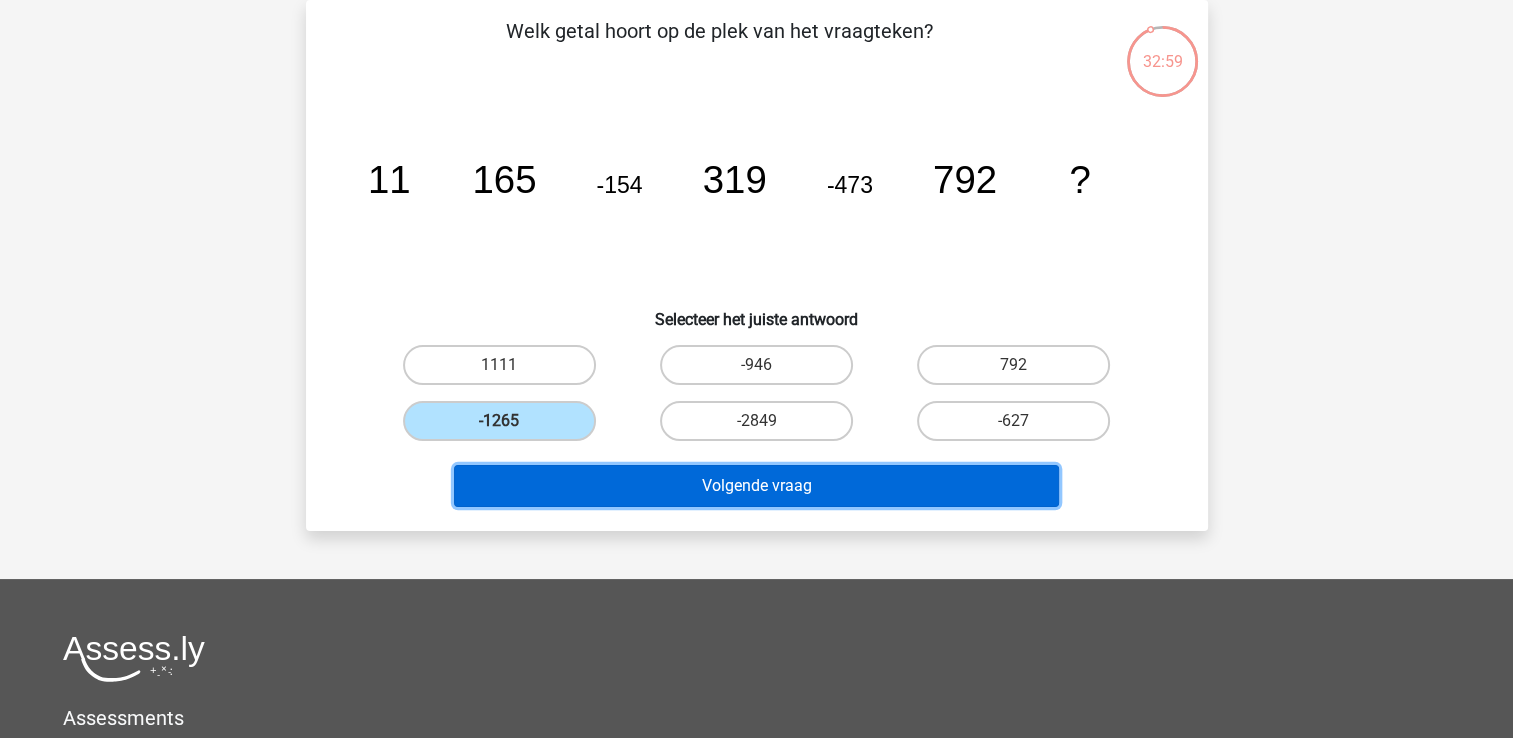 click on "Volgende vraag" at bounding box center [756, 486] 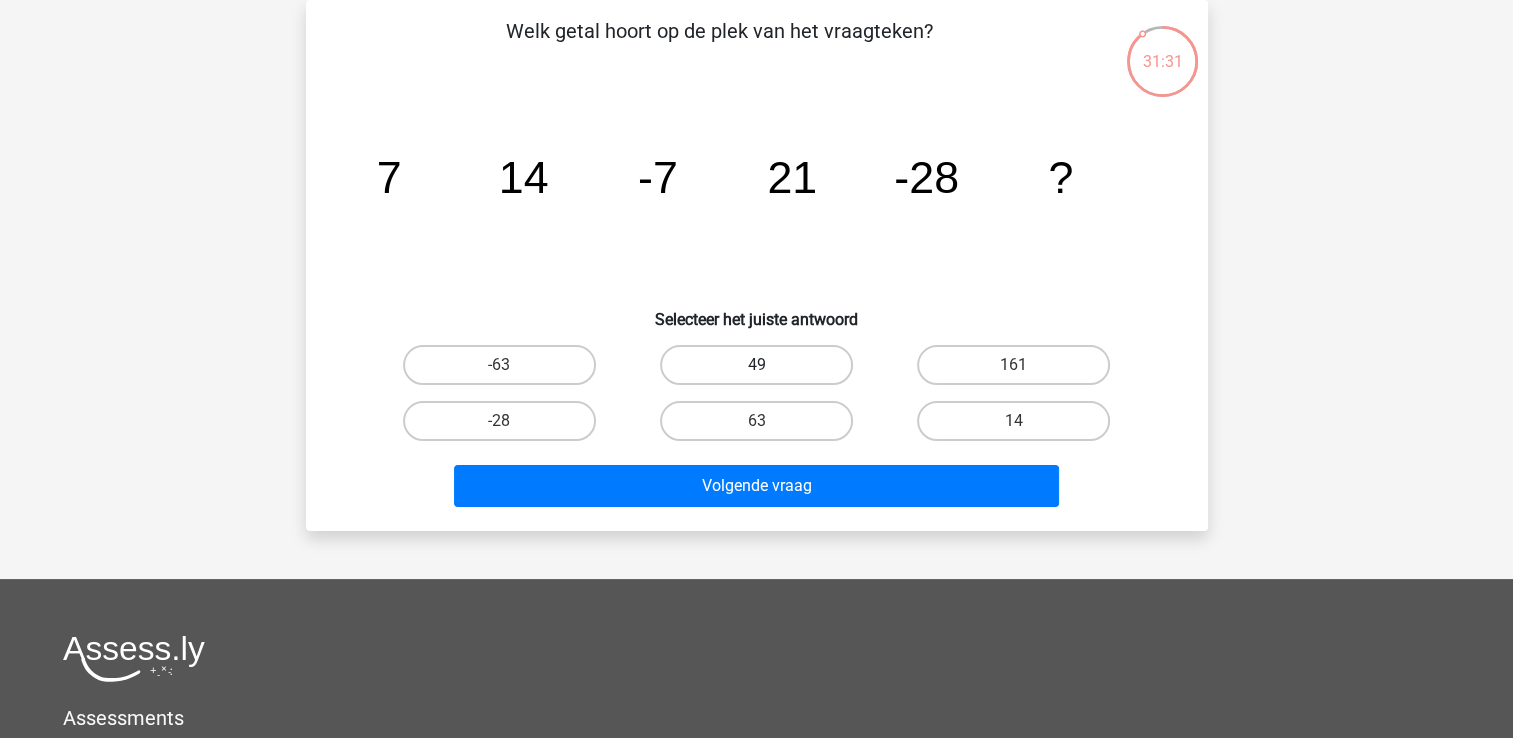 click on "49" at bounding box center (756, 365) 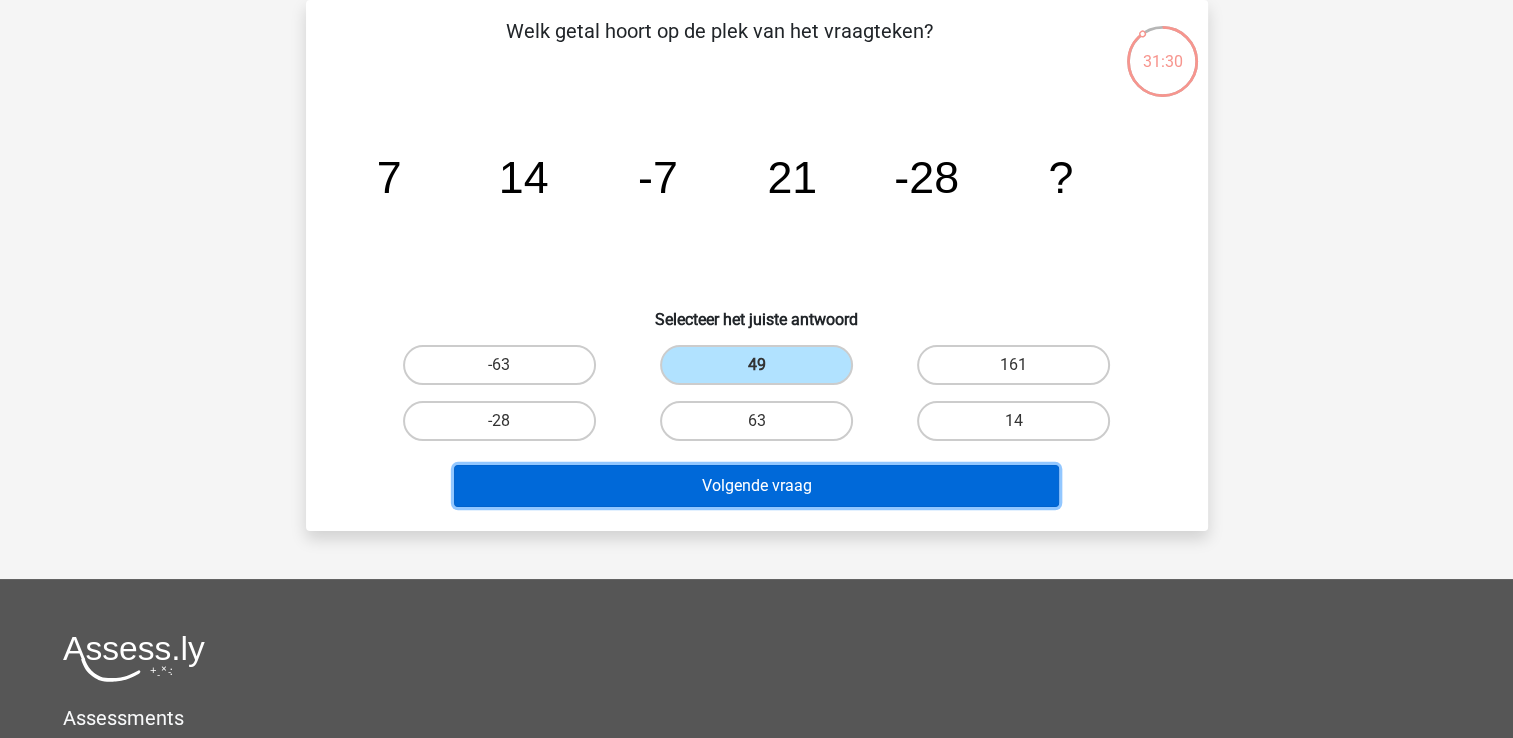 click on "Volgende vraag" at bounding box center (756, 486) 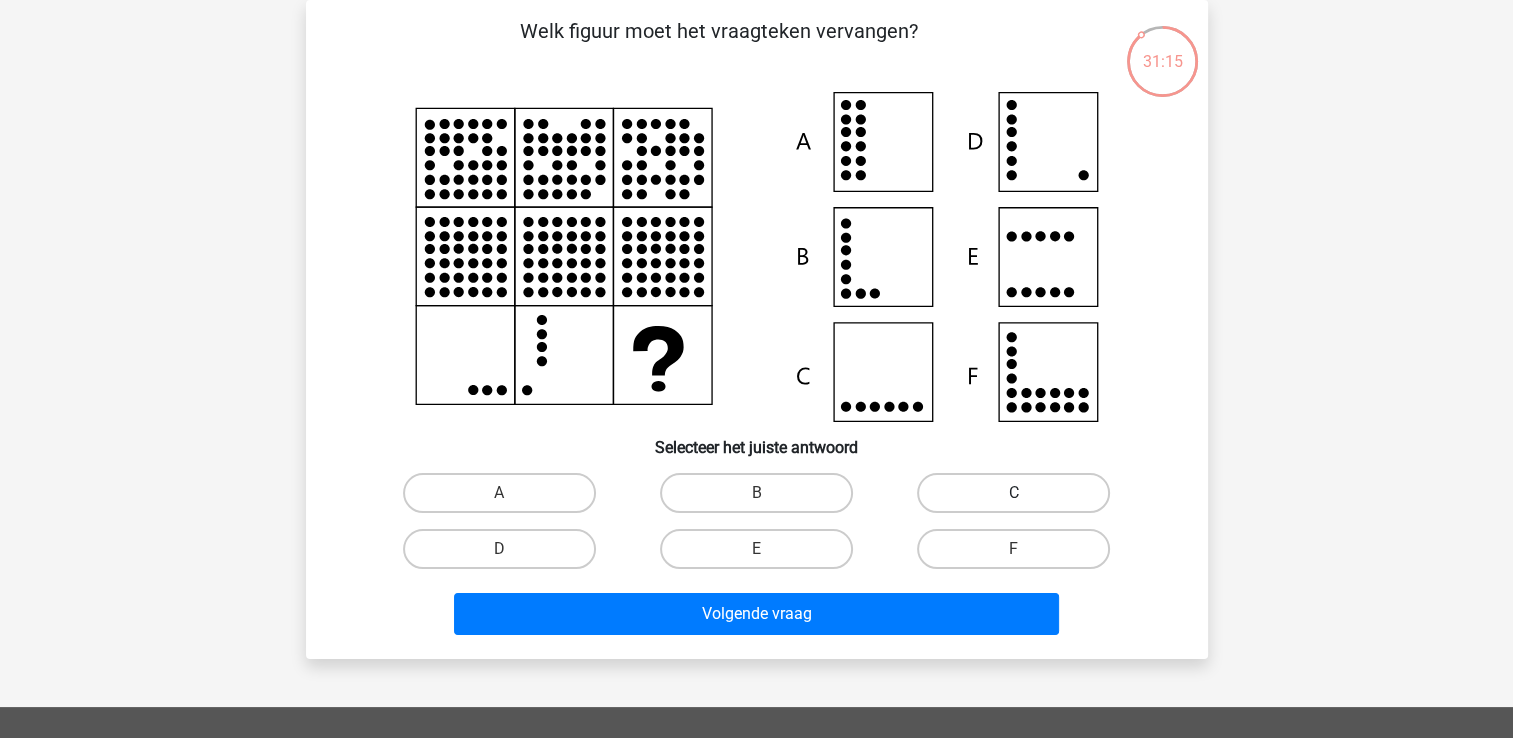 click on "C" at bounding box center [1013, 493] 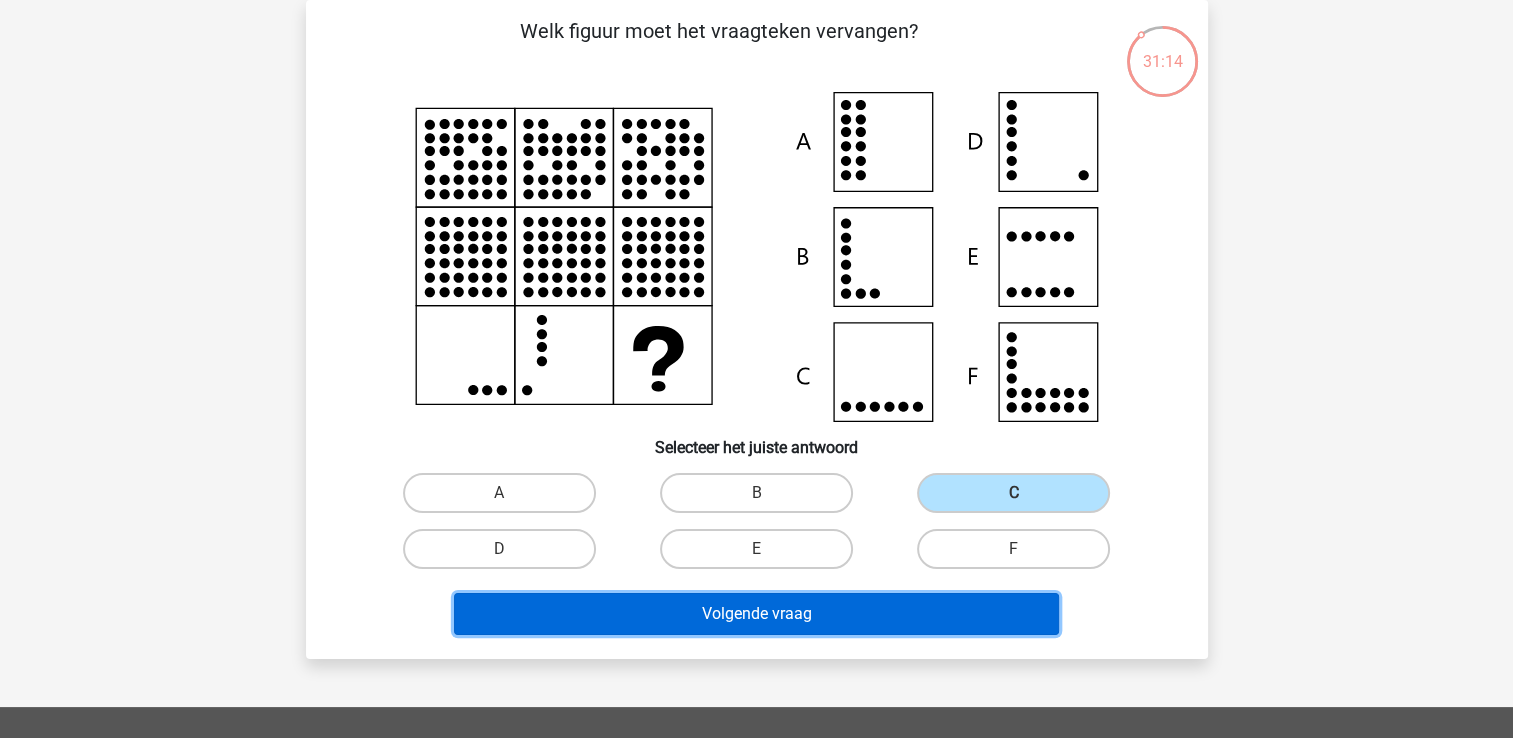click on "Volgende vraag" at bounding box center [756, 614] 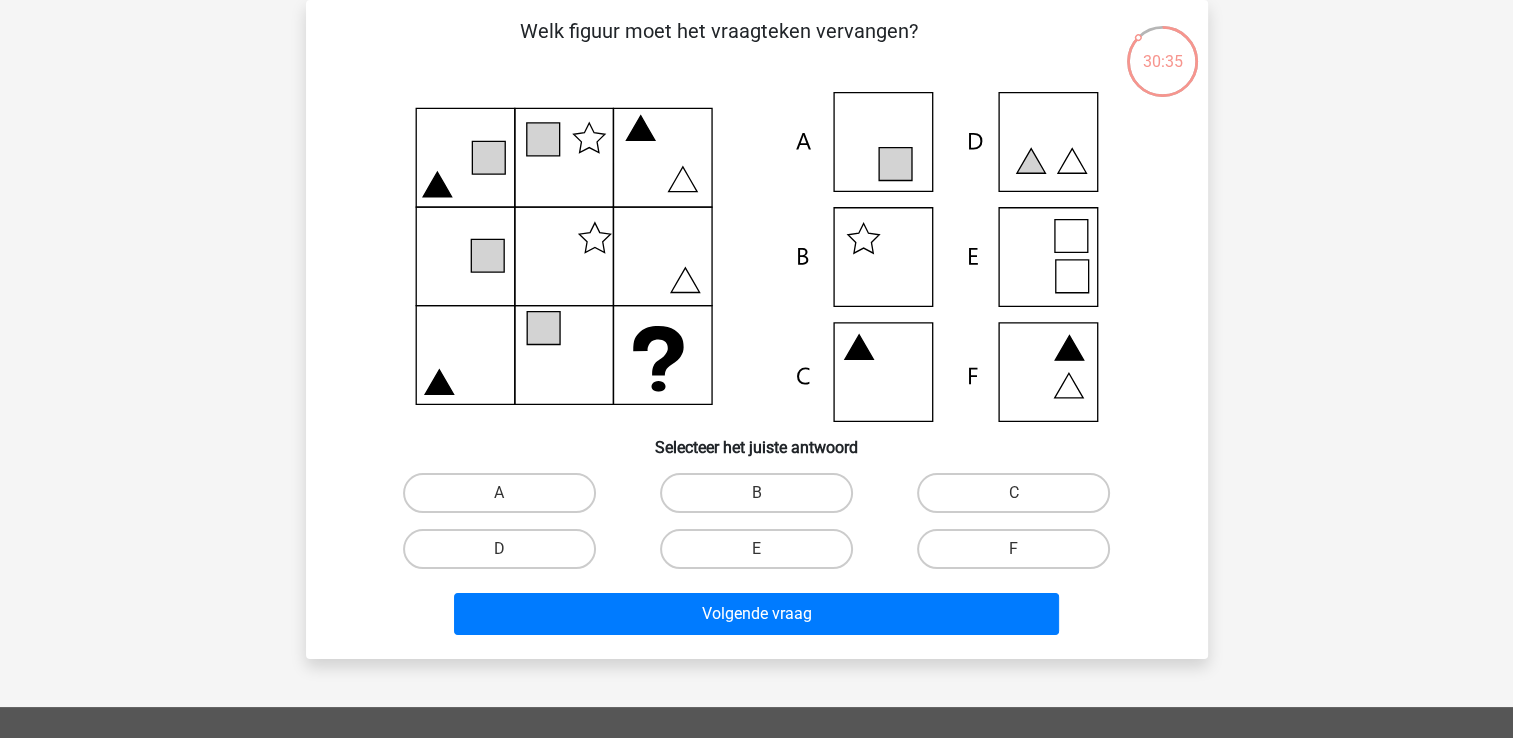 click 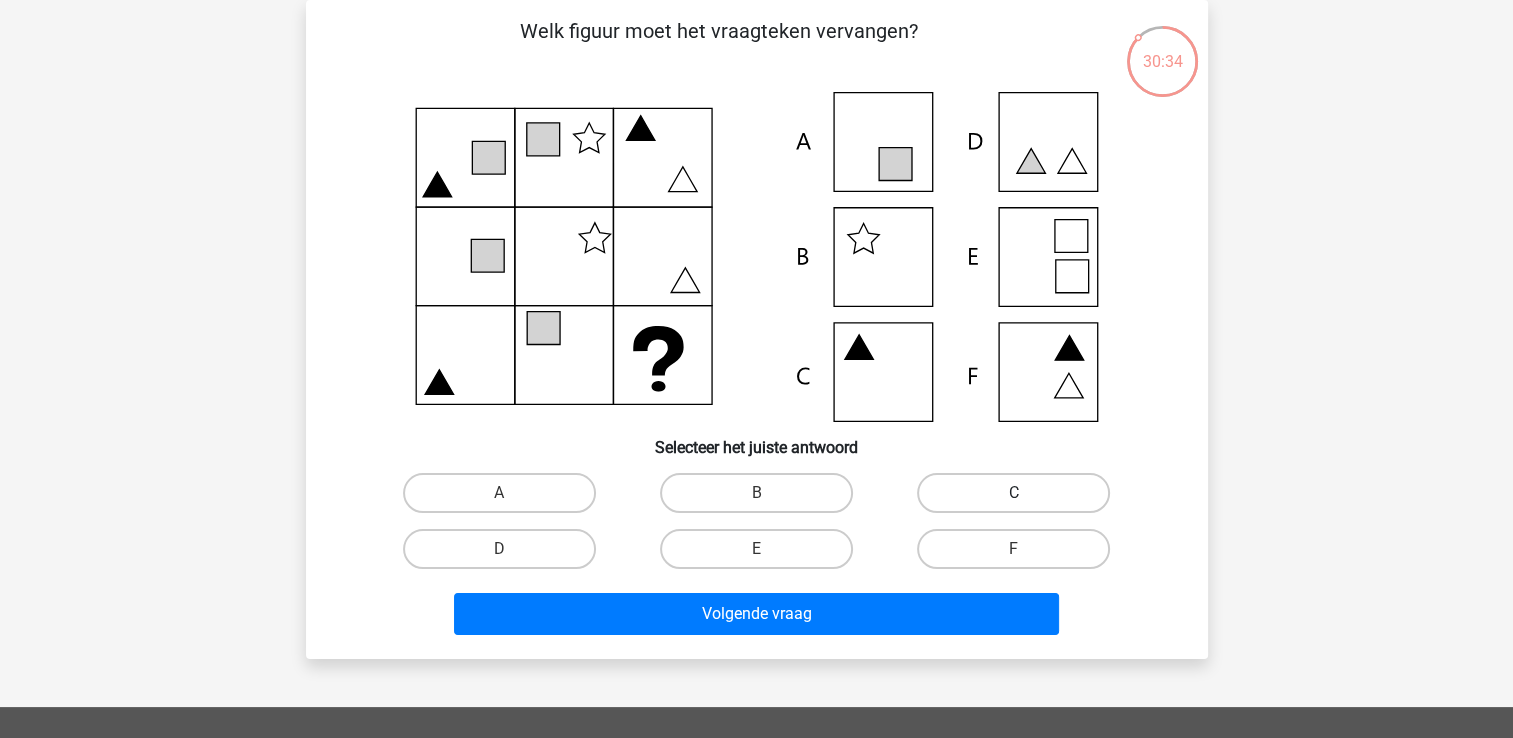 click on "C" at bounding box center (1013, 493) 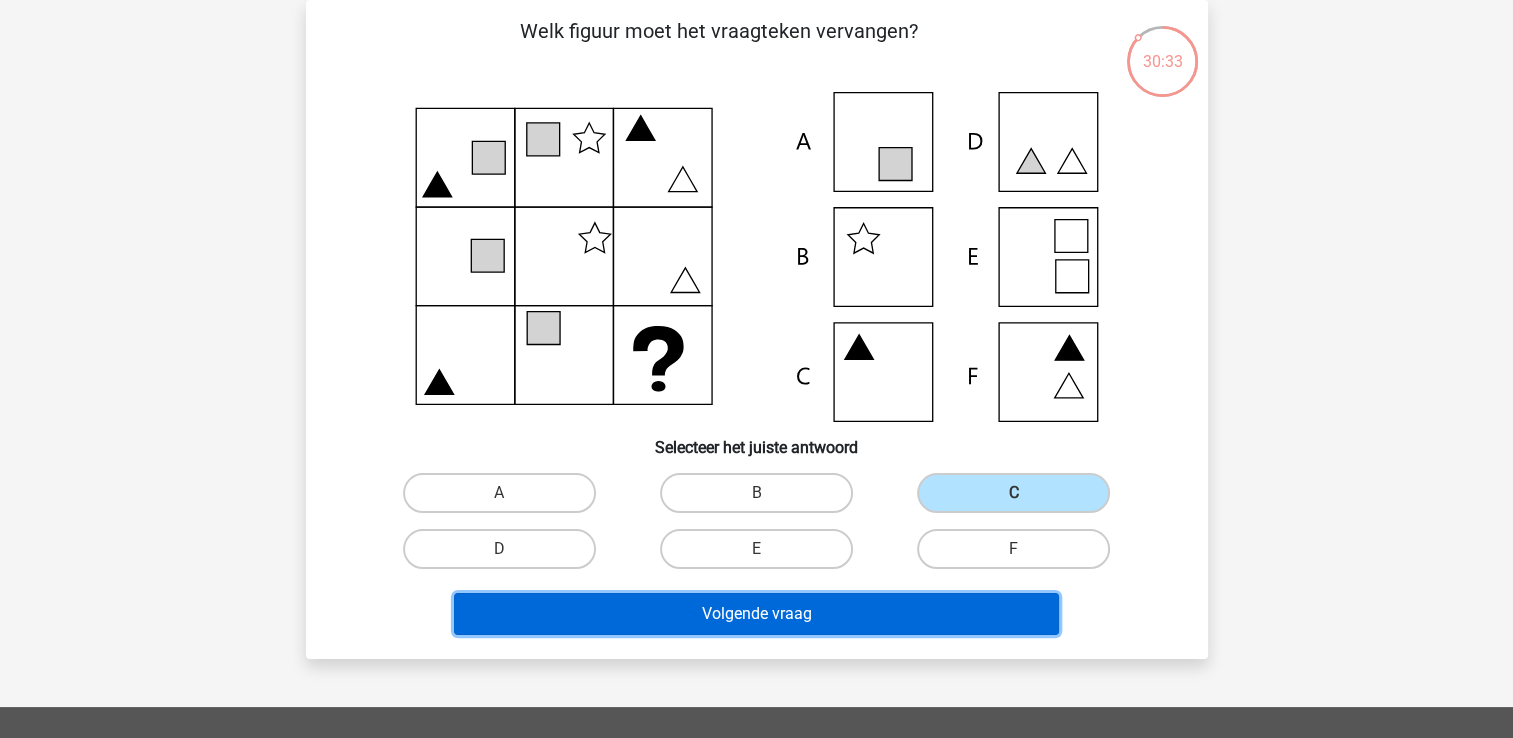 click on "Volgende vraag" at bounding box center [756, 614] 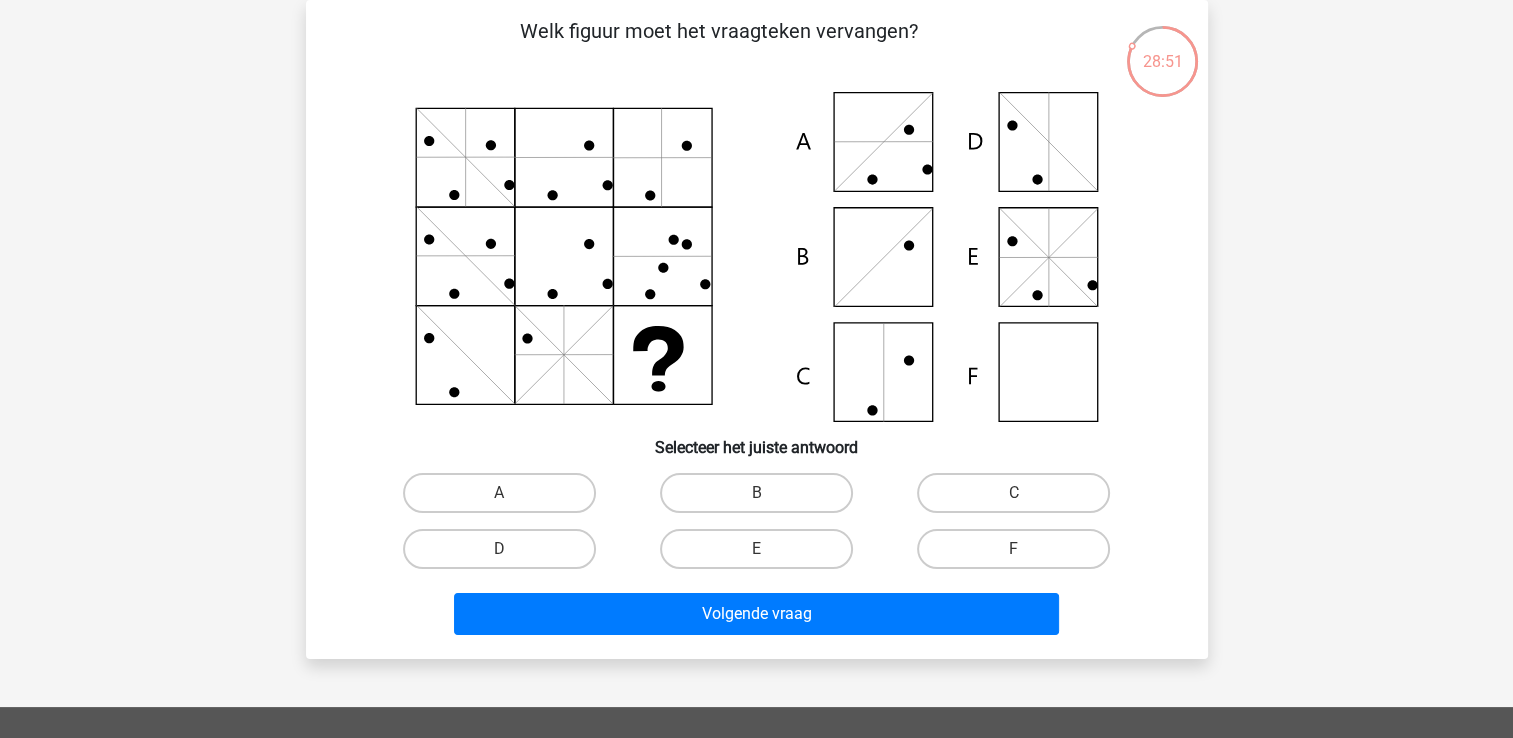 click 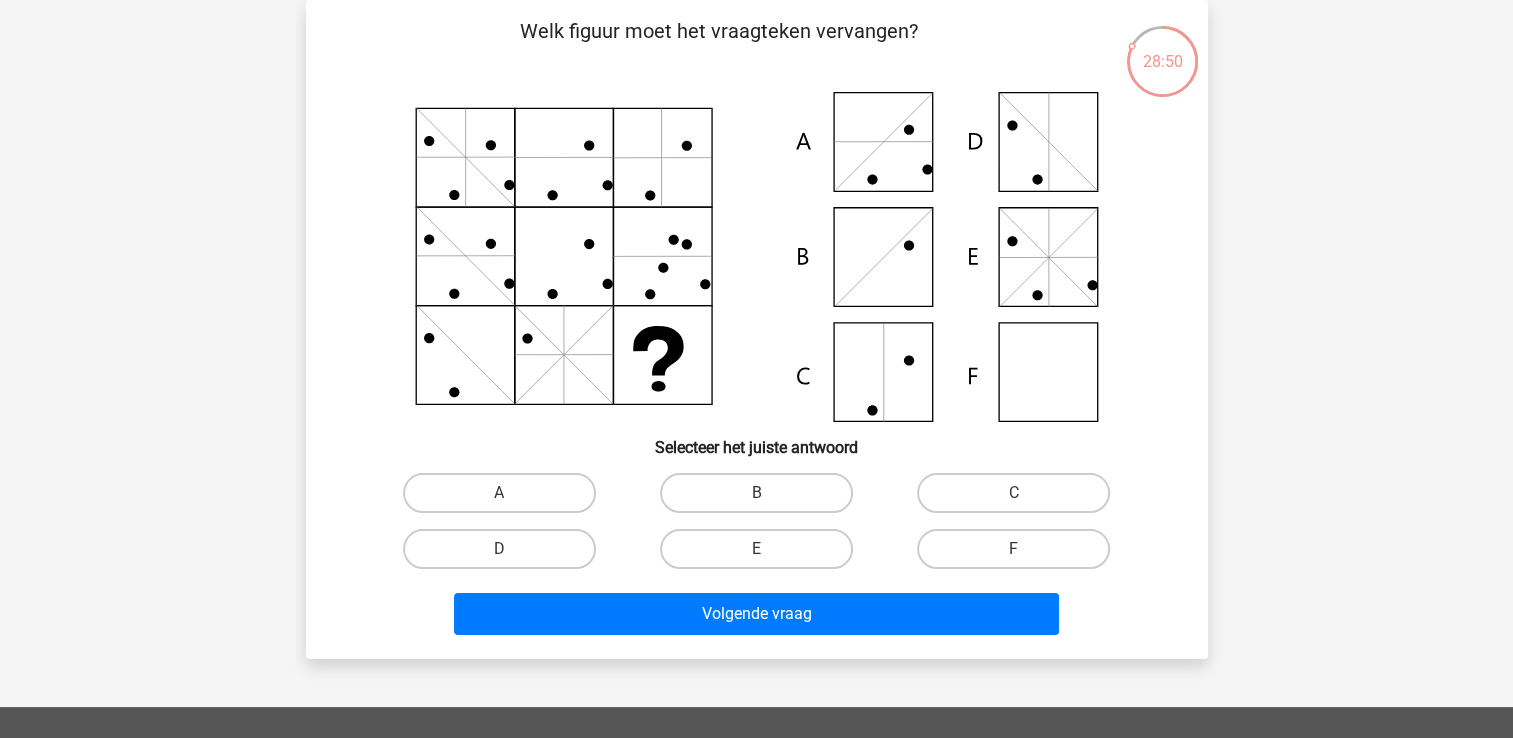 drag, startPoint x: 1024, startPoint y: 549, endPoint x: 977, endPoint y: 570, distance: 51.47815 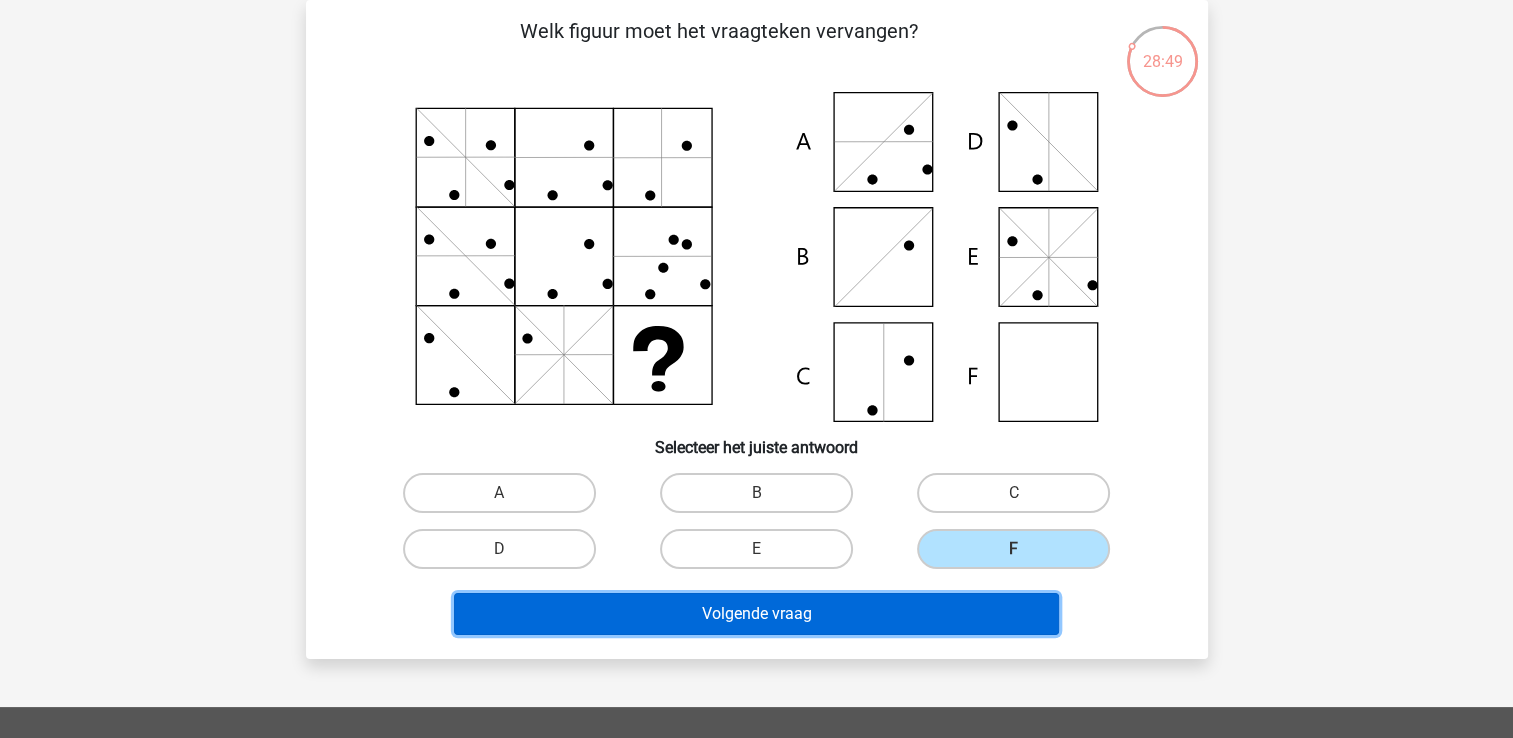 click on "Volgende vraag" at bounding box center (756, 614) 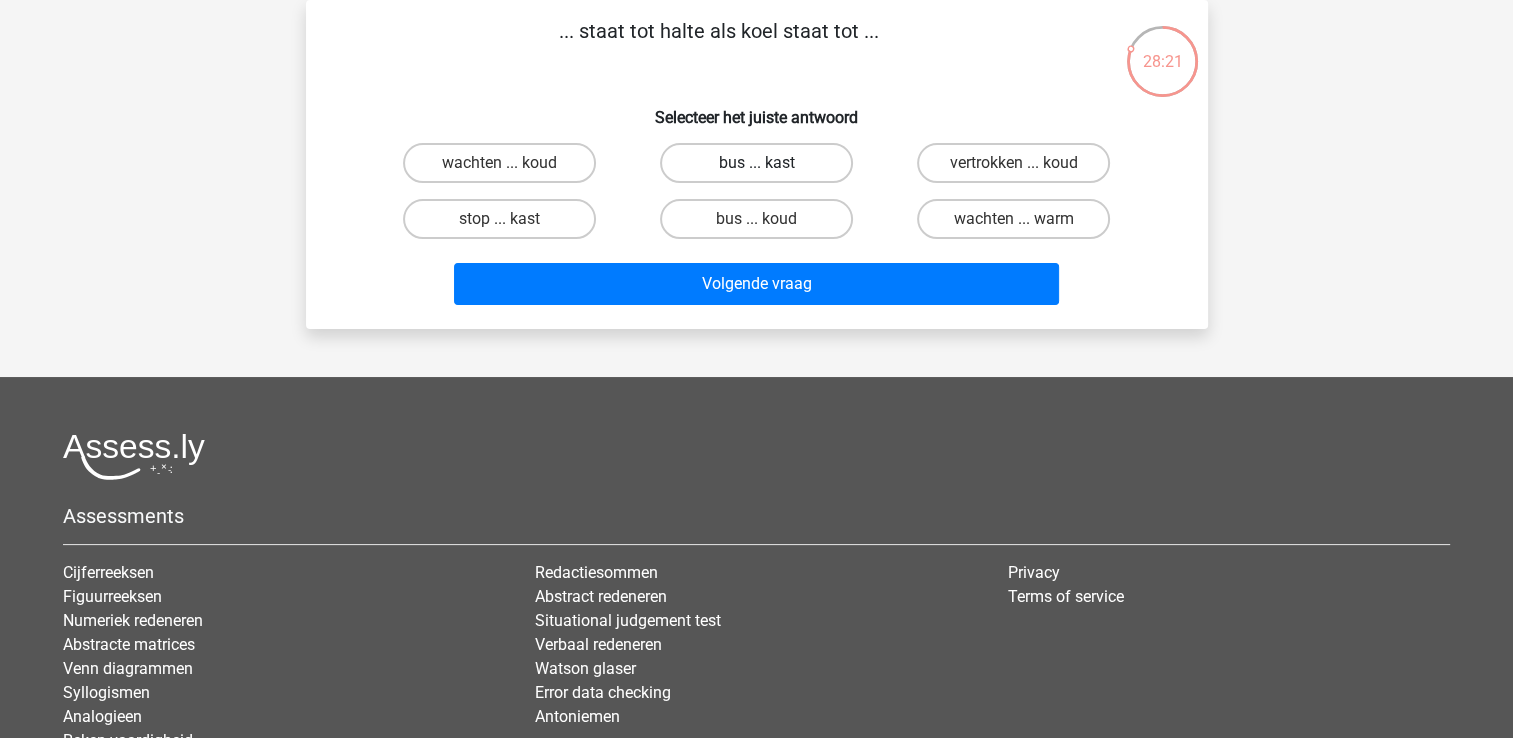 click on "bus ... kast" at bounding box center [756, 163] 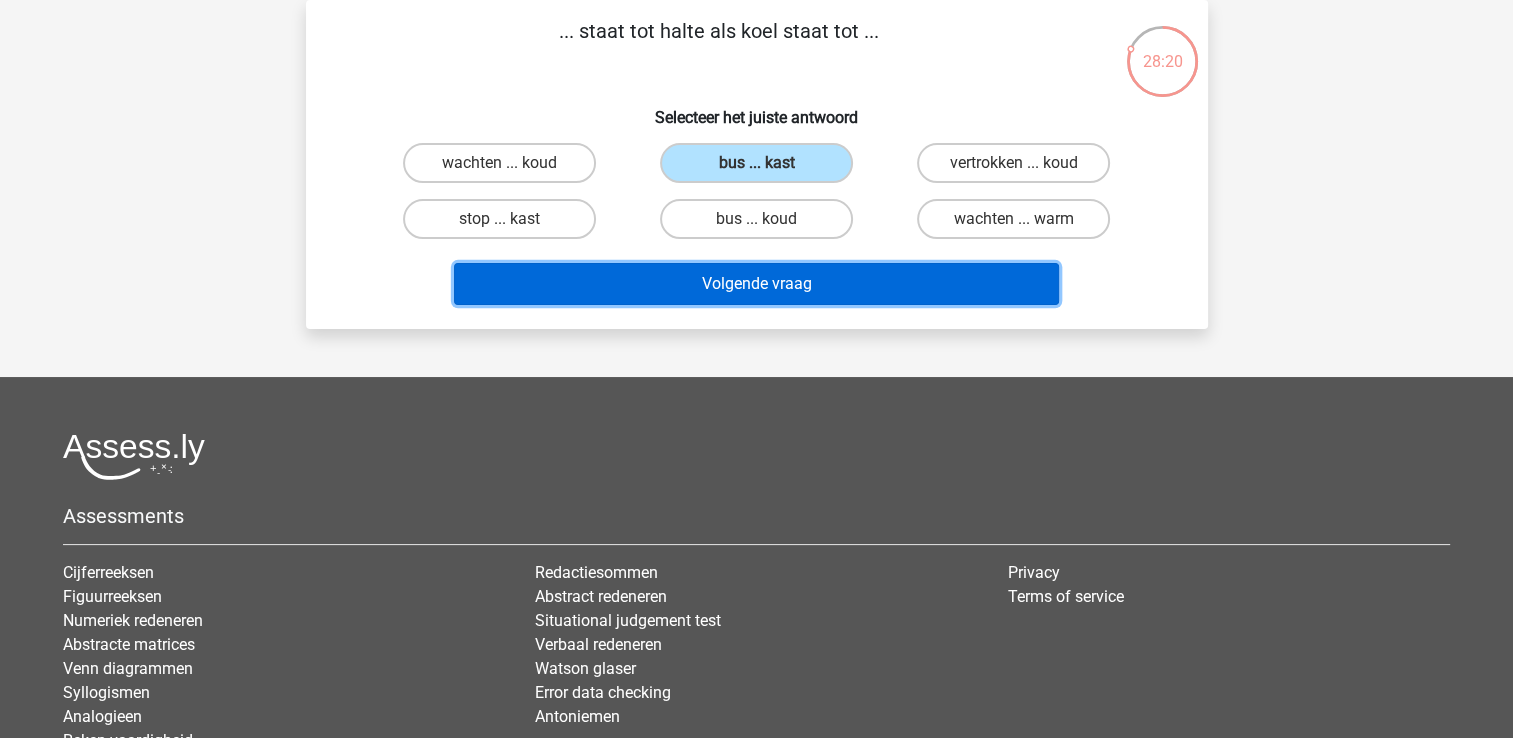 click on "Volgende vraag" at bounding box center [756, 284] 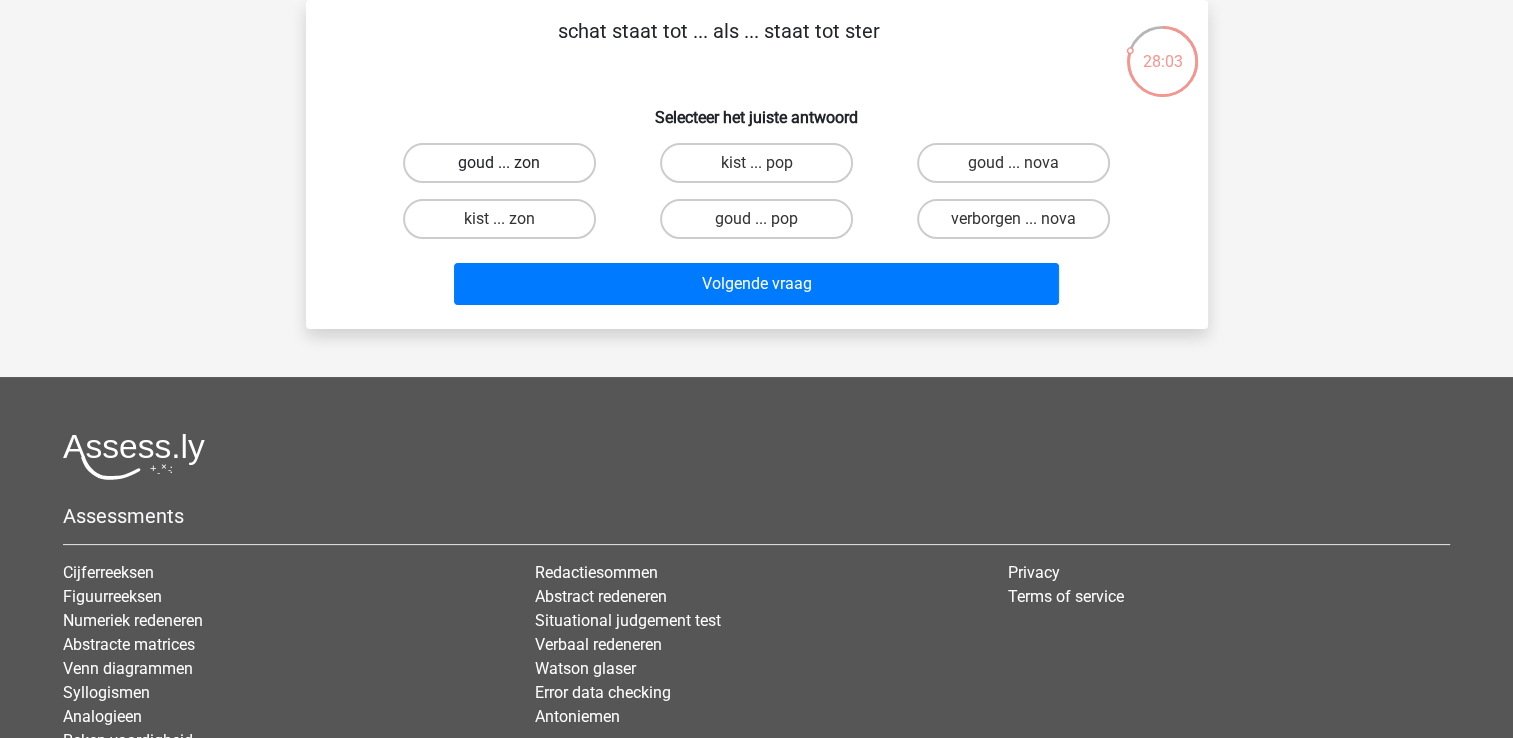 click on "goud ... zon" at bounding box center (499, 163) 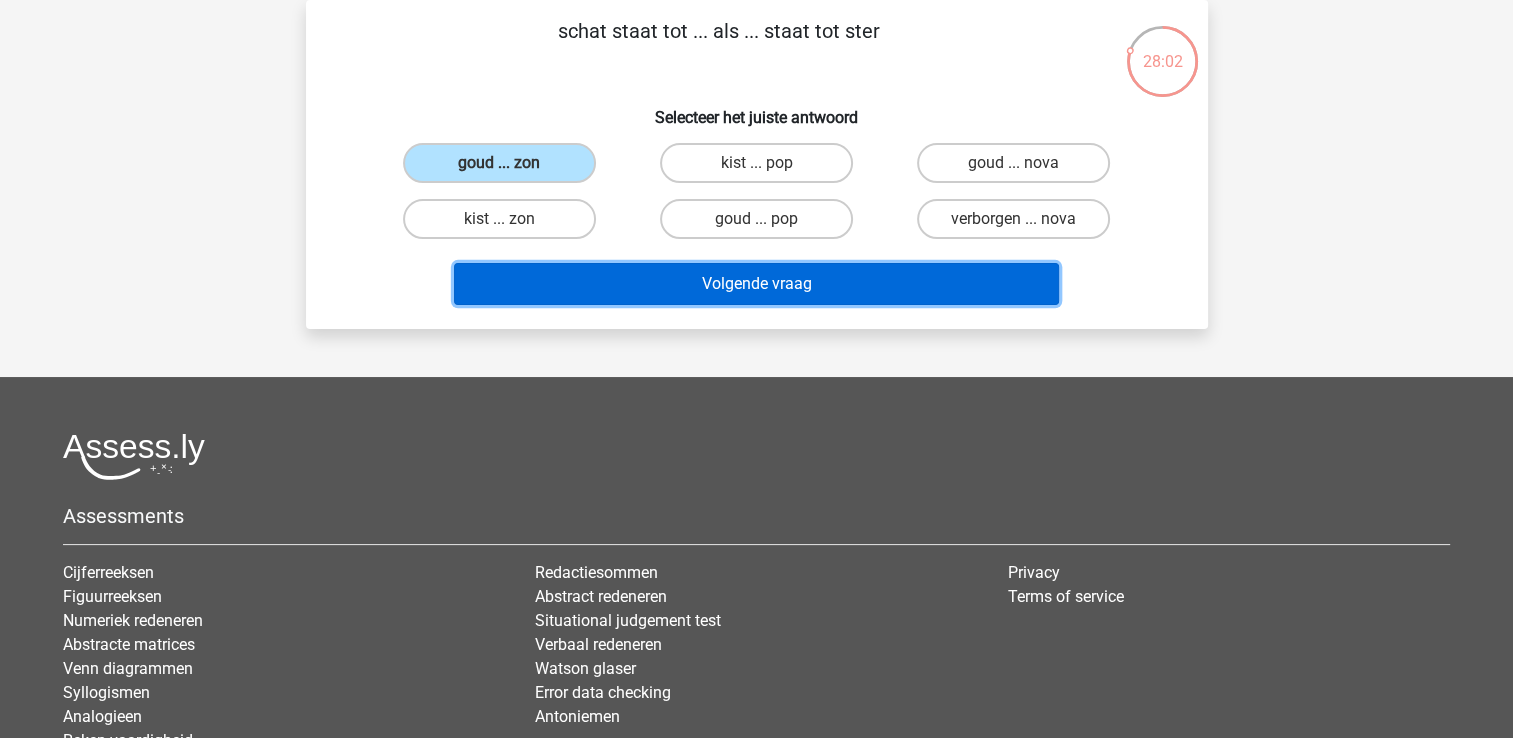 click on "Volgende vraag" at bounding box center (756, 284) 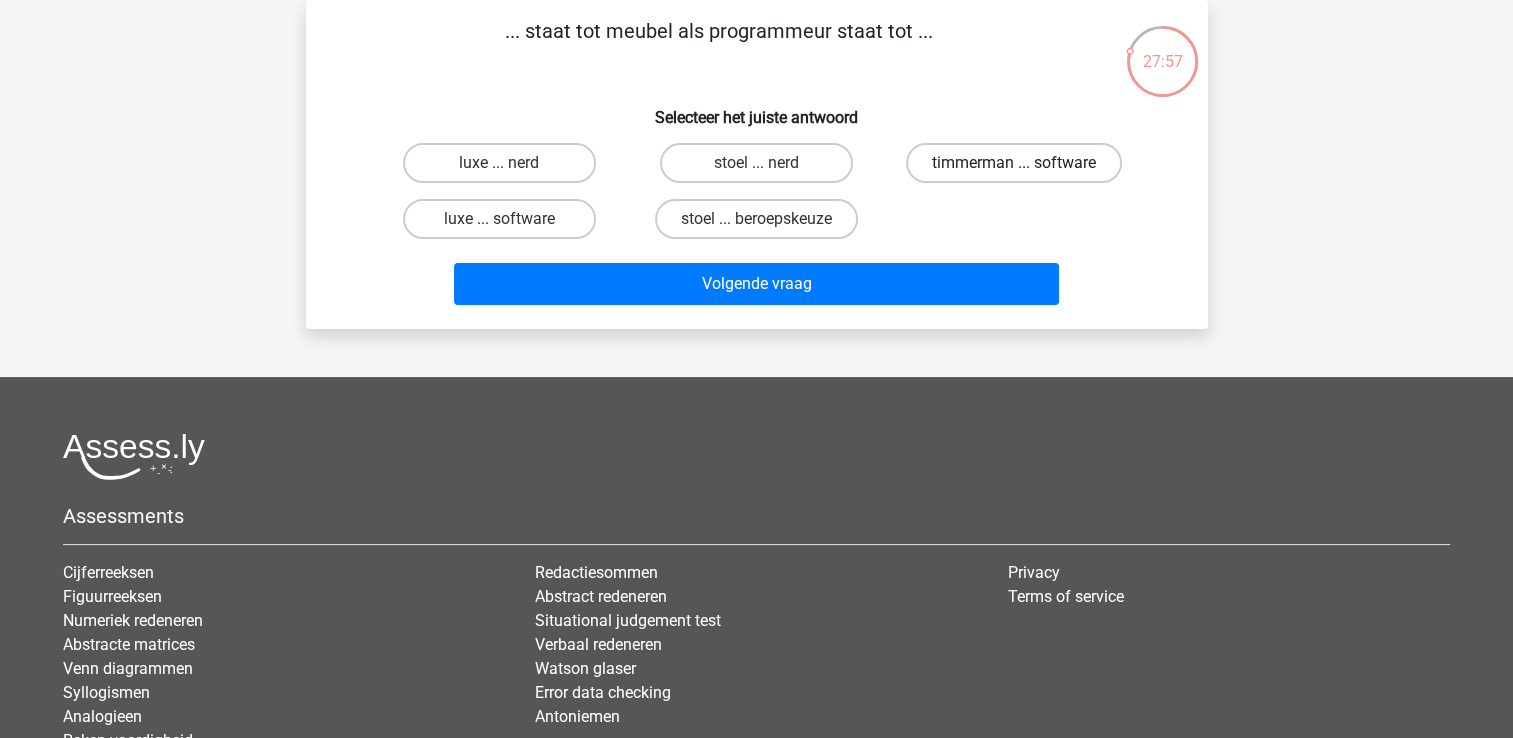 click on "timmerman ... software" at bounding box center [1014, 163] 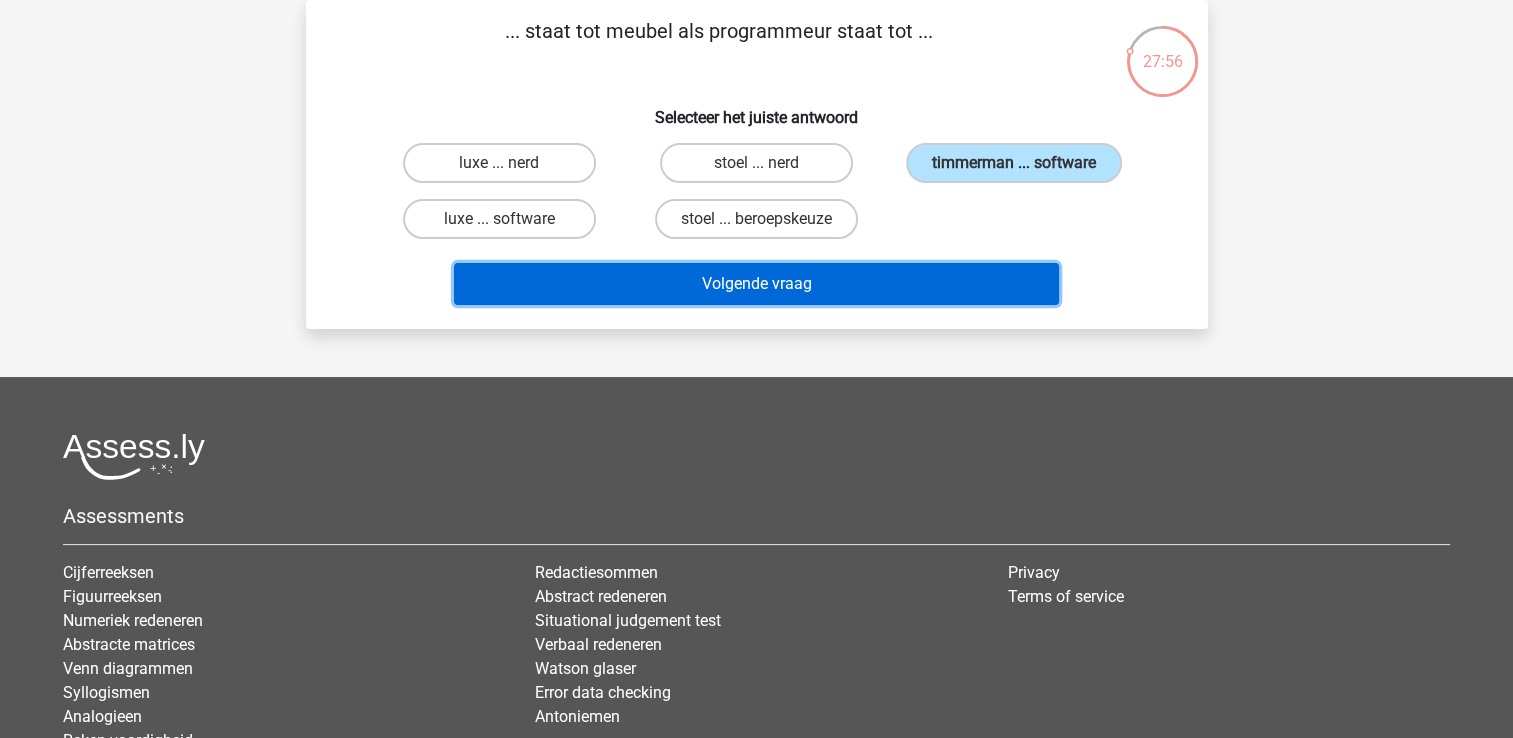 click on "Volgende vraag" at bounding box center (756, 284) 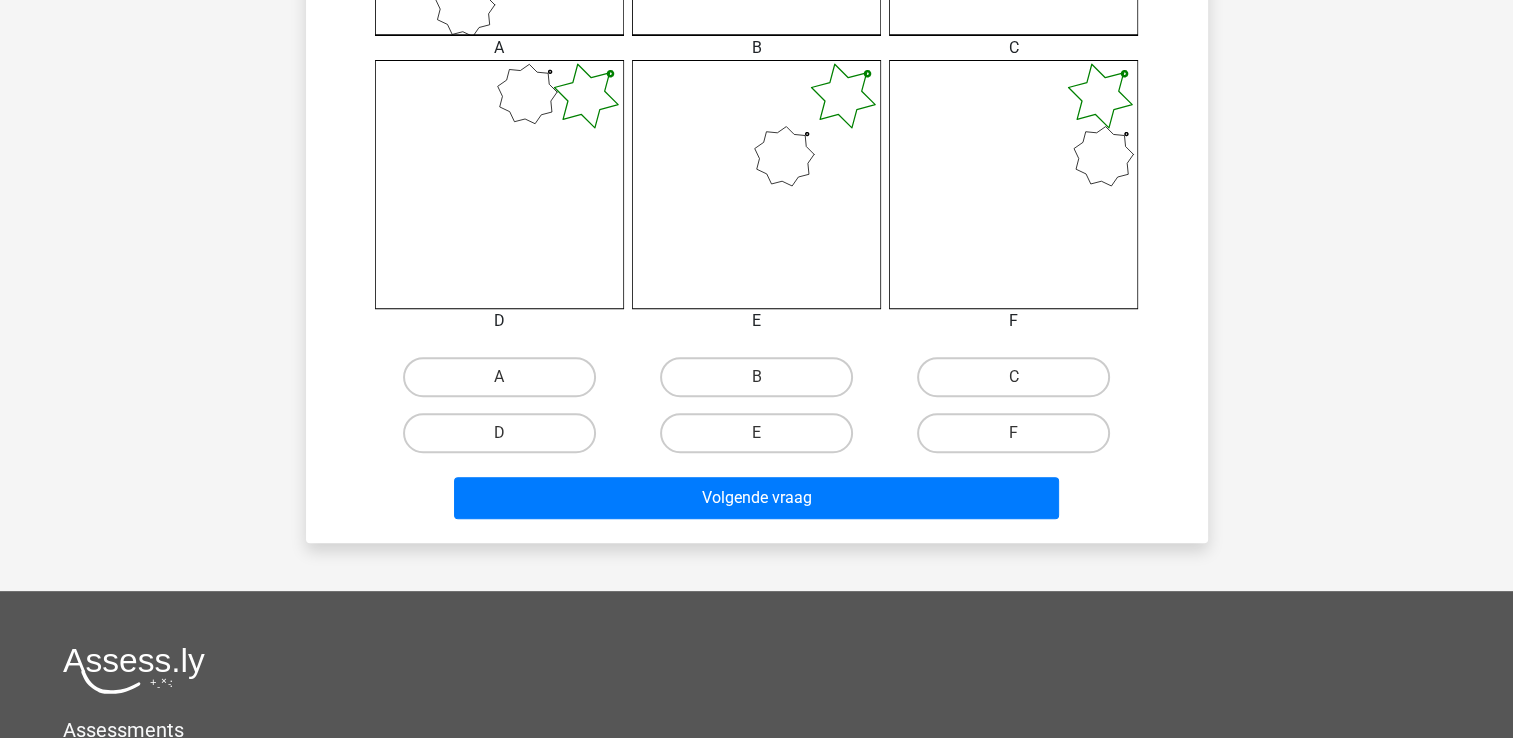 scroll, scrollTop: 792, scrollLeft: 0, axis: vertical 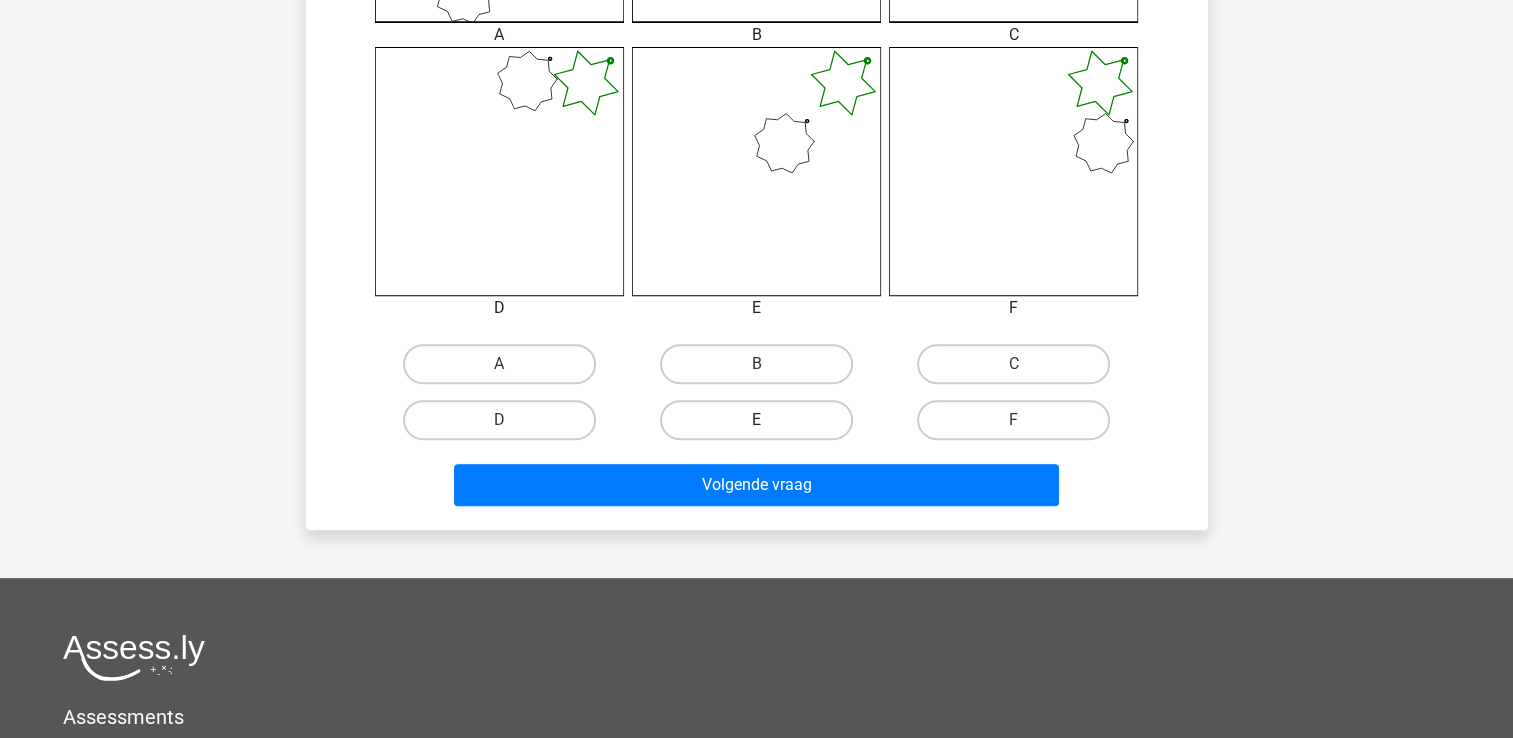 click on "E" at bounding box center [756, 420] 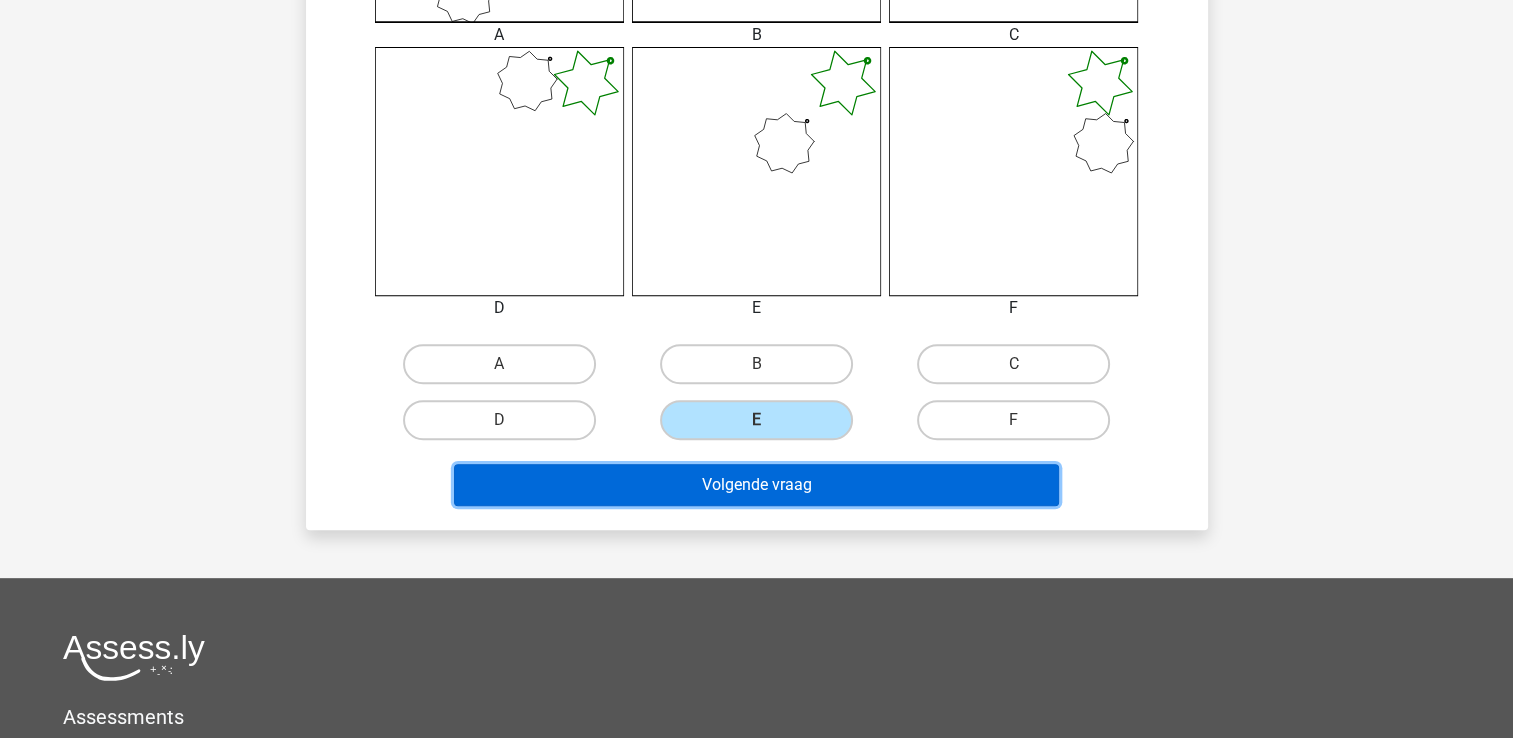 click on "Volgende vraag" at bounding box center [756, 485] 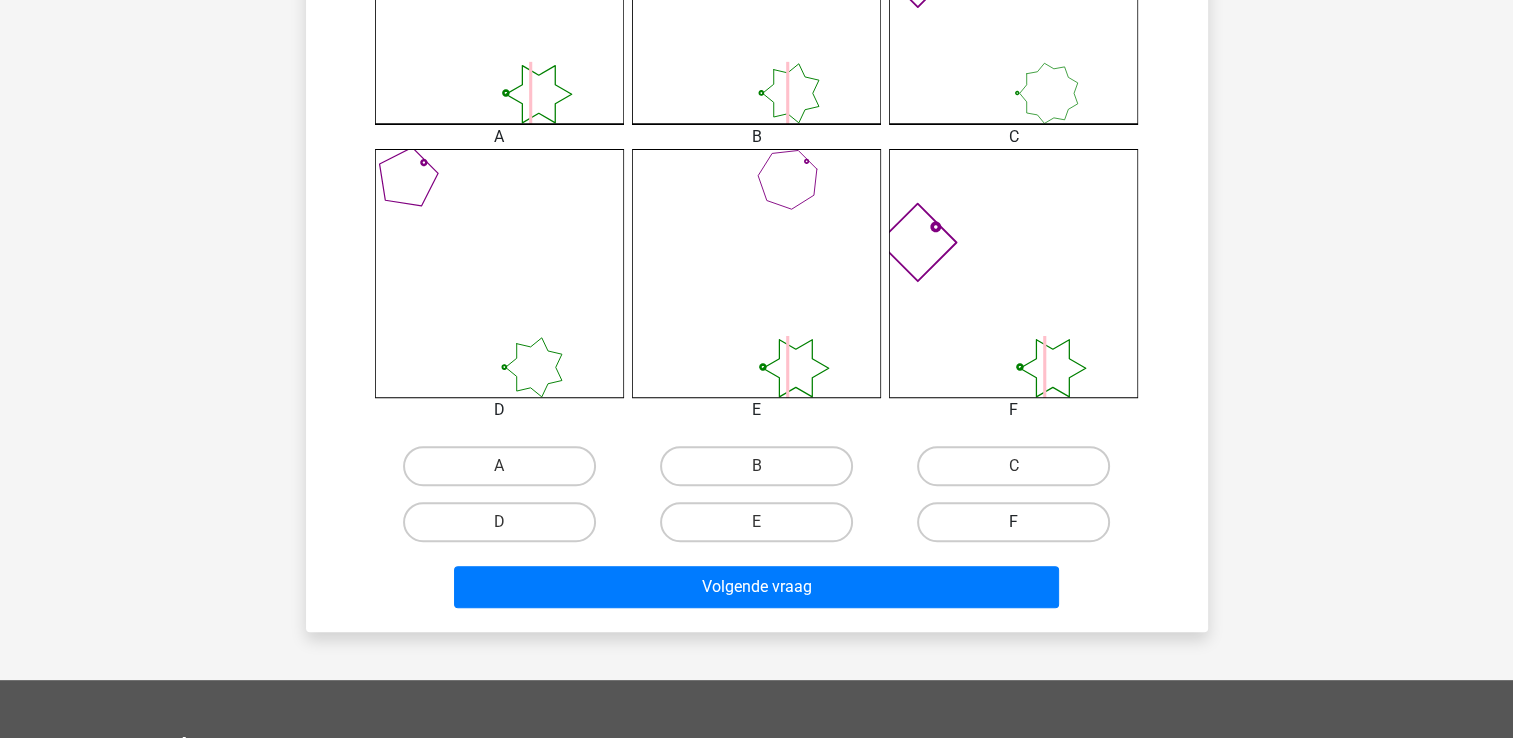 scroll, scrollTop: 692, scrollLeft: 0, axis: vertical 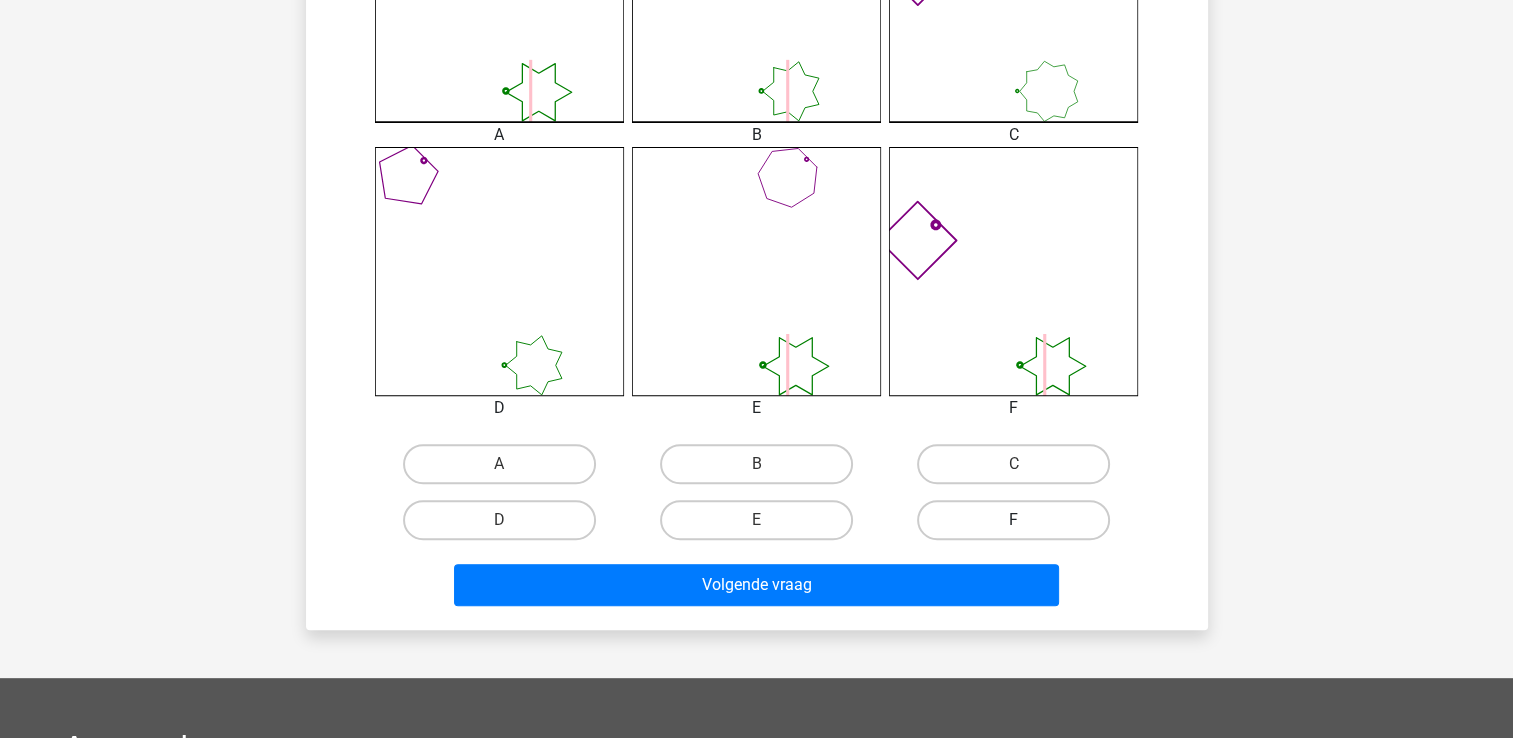 click on "F" at bounding box center [1013, 520] 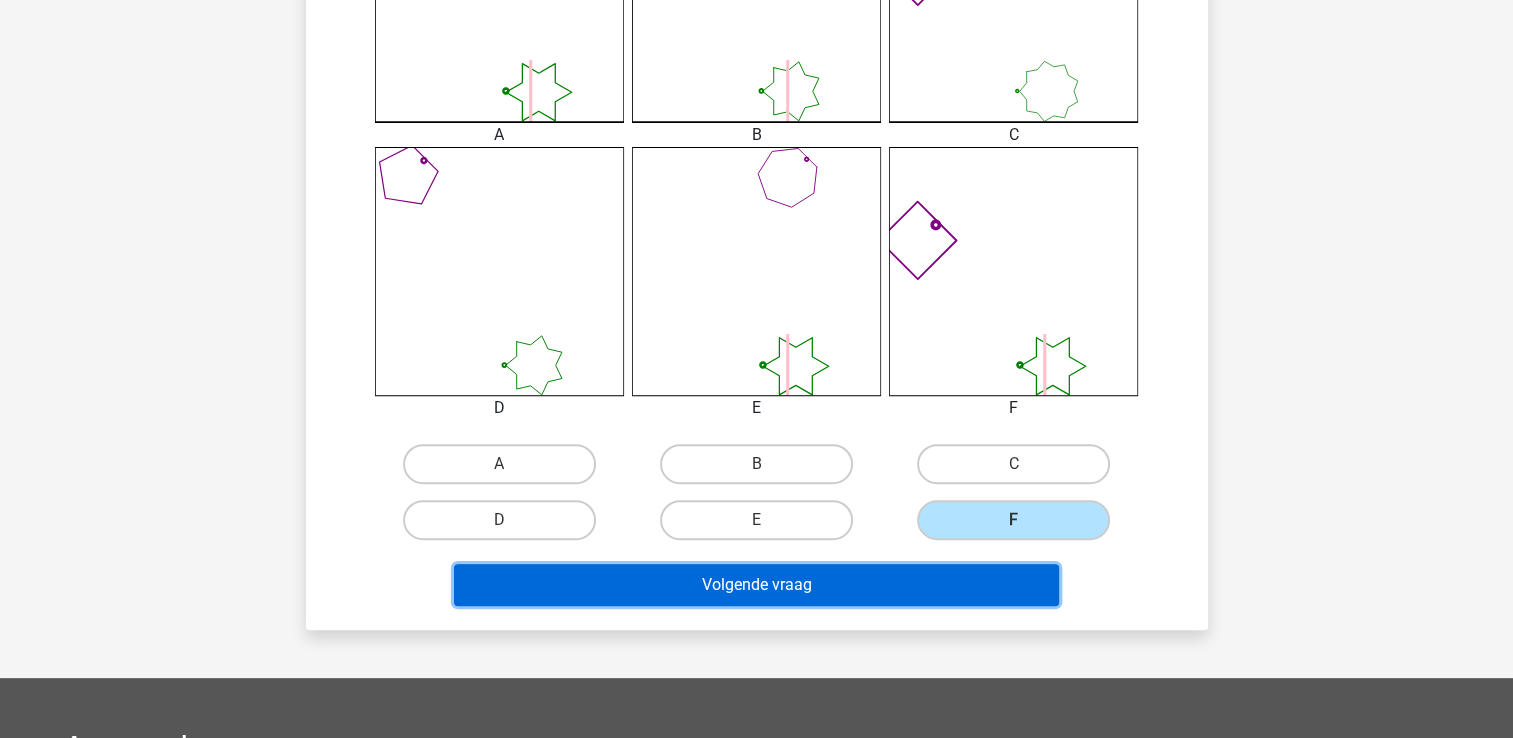 click on "Volgende vraag" at bounding box center [756, 585] 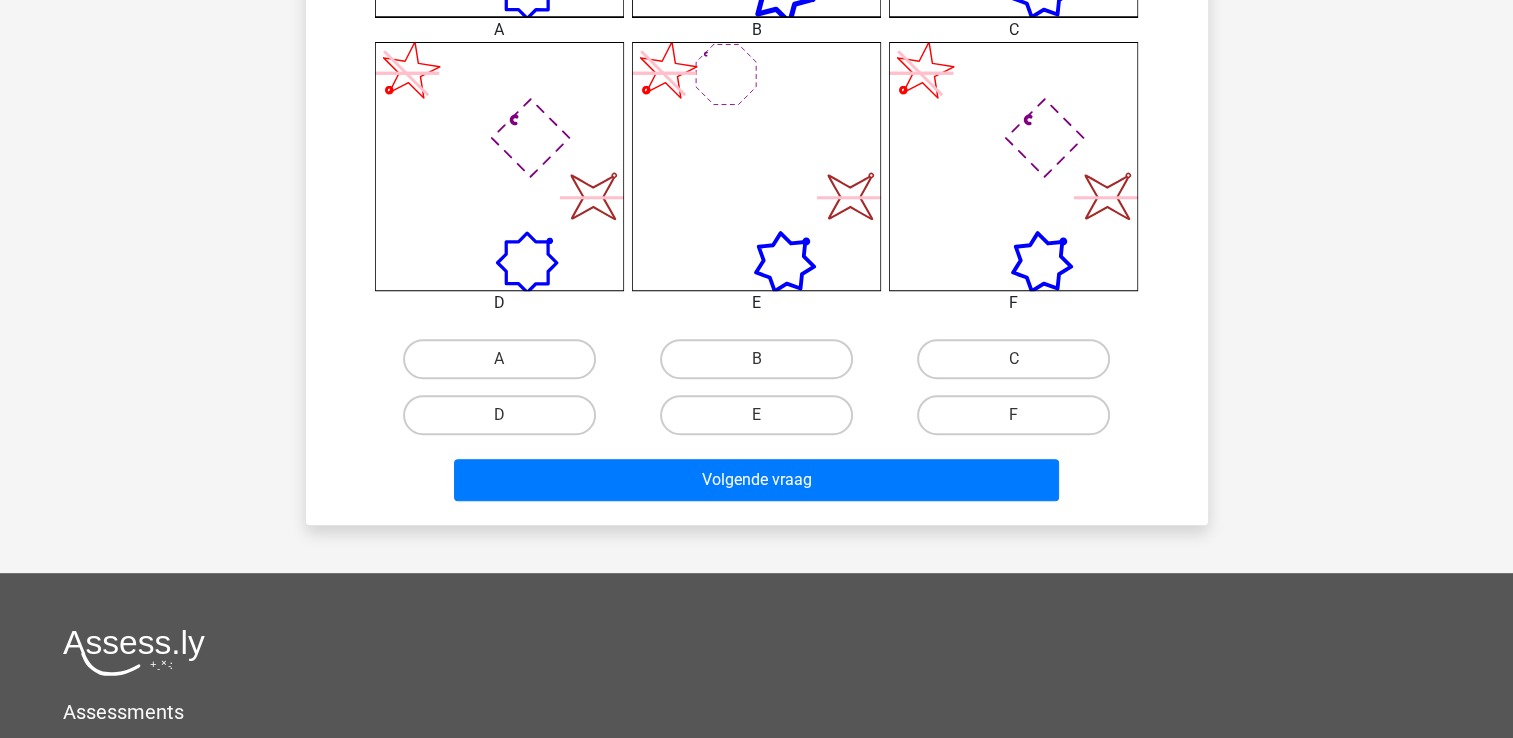 scroll, scrollTop: 800, scrollLeft: 0, axis: vertical 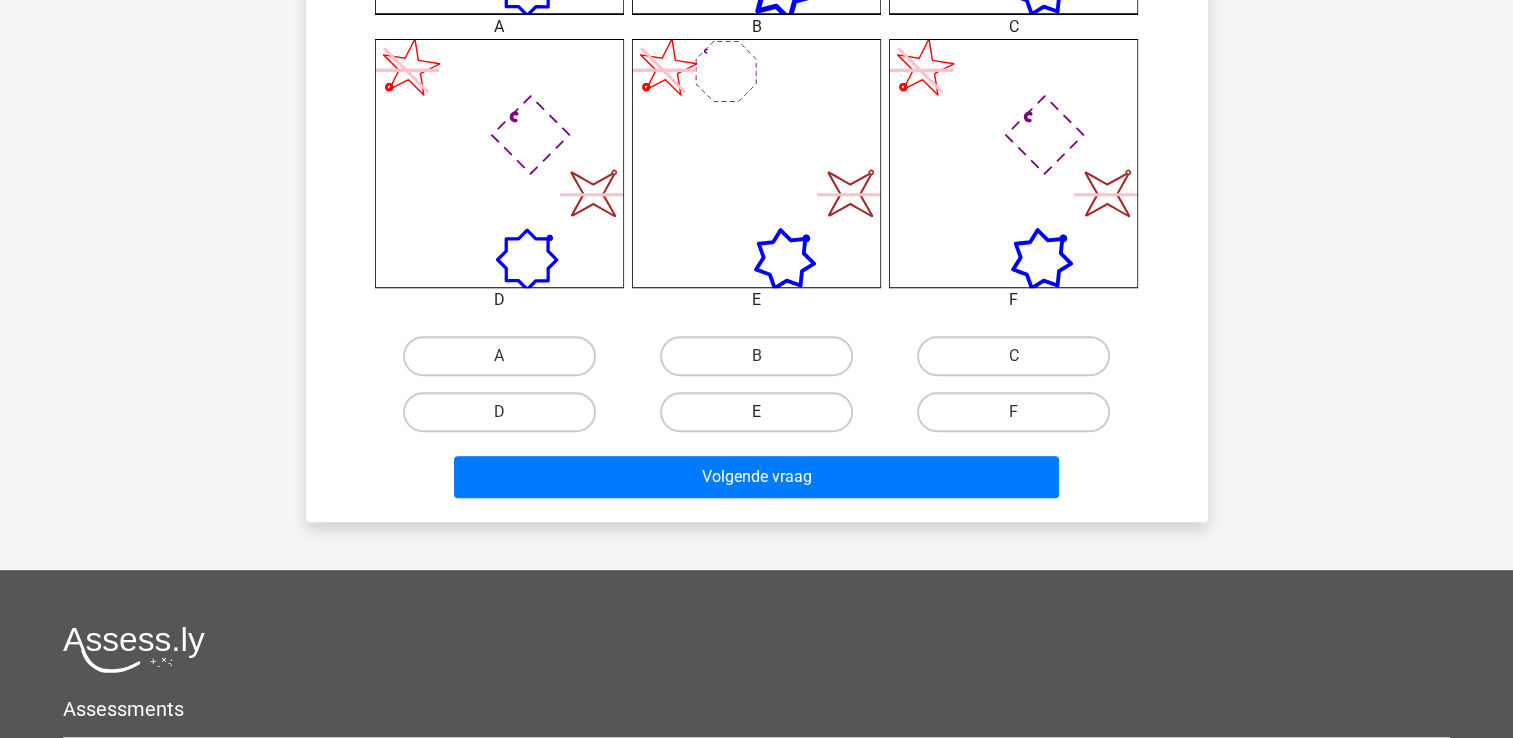 click on "E" at bounding box center [756, 412] 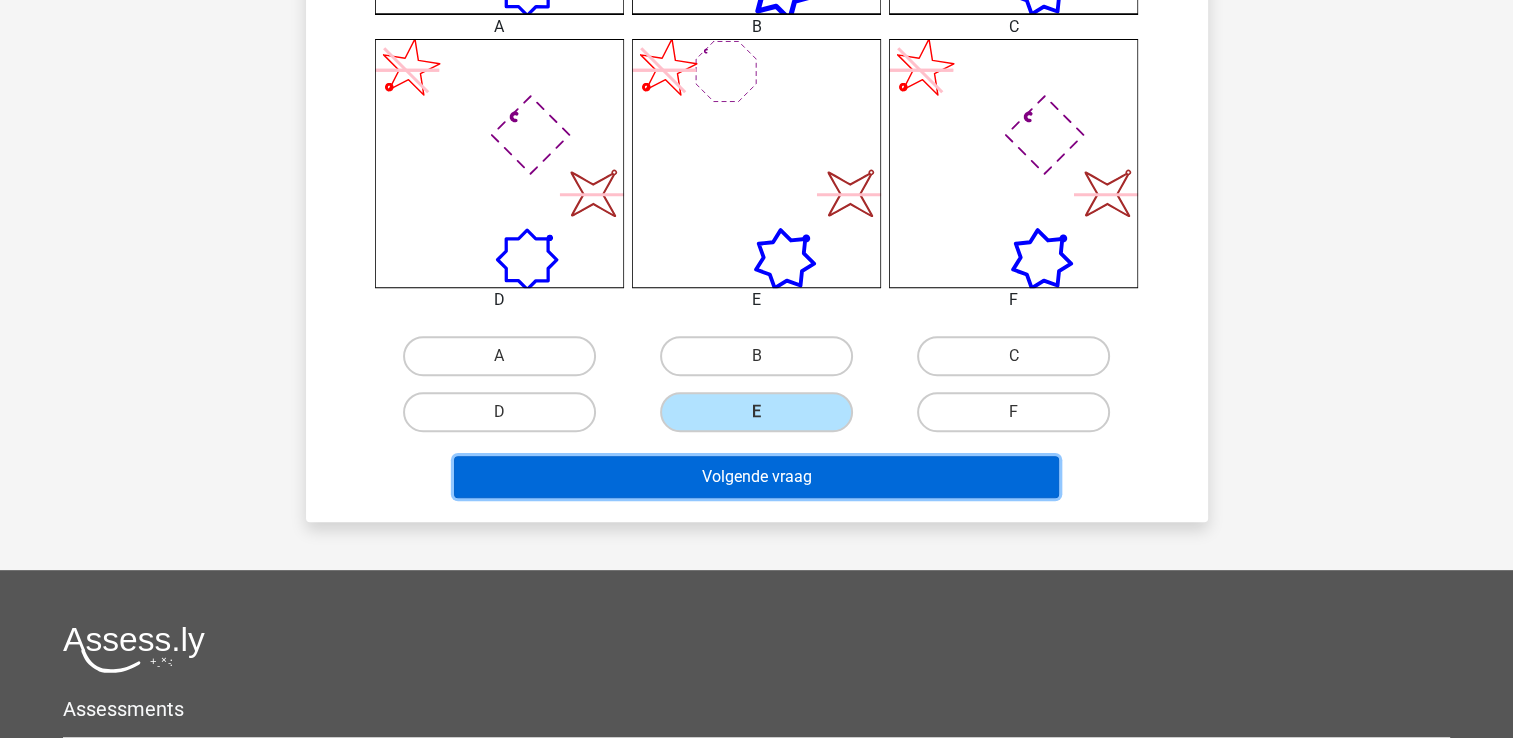 click on "Volgende vraag" at bounding box center [756, 477] 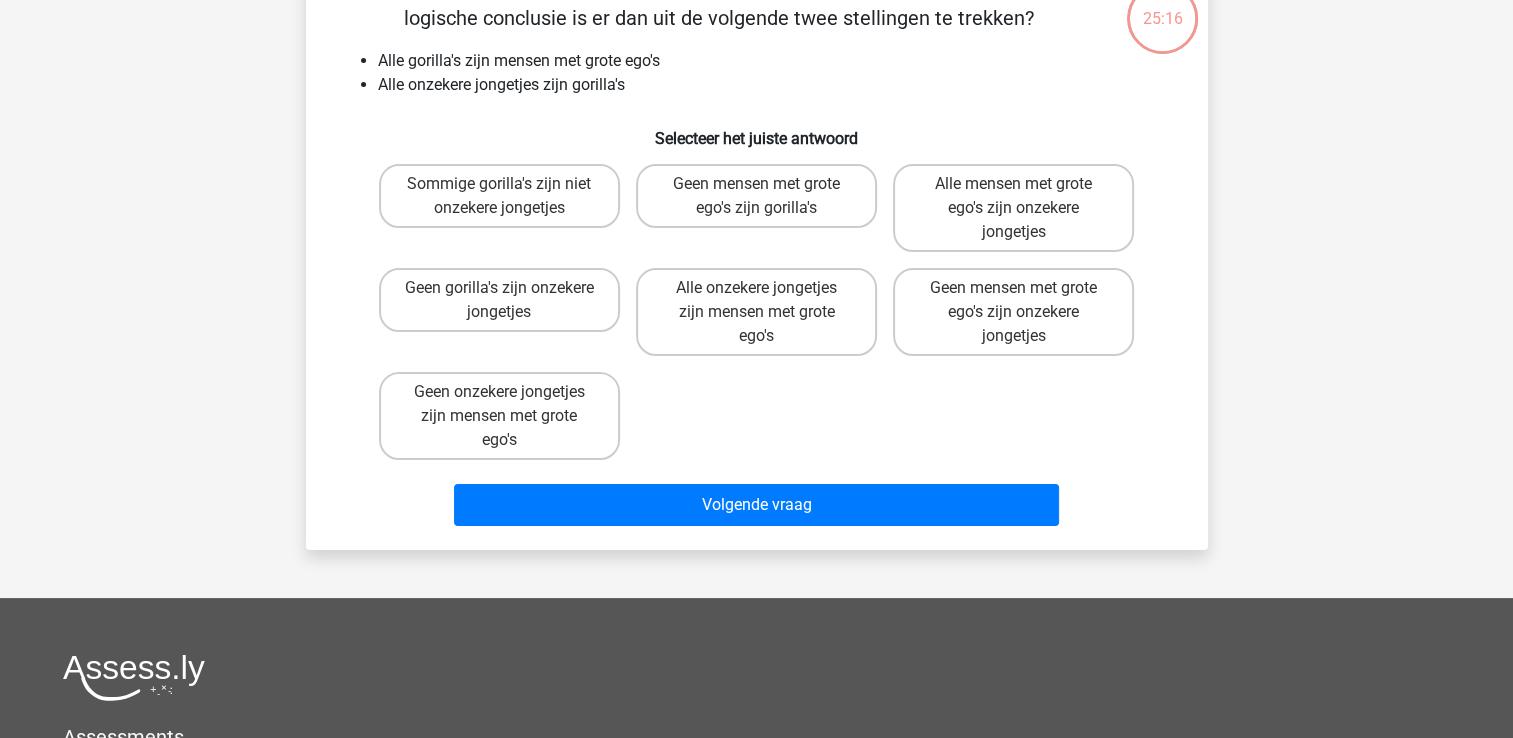 scroll, scrollTop: 92, scrollLeft: 0, axis: vertical 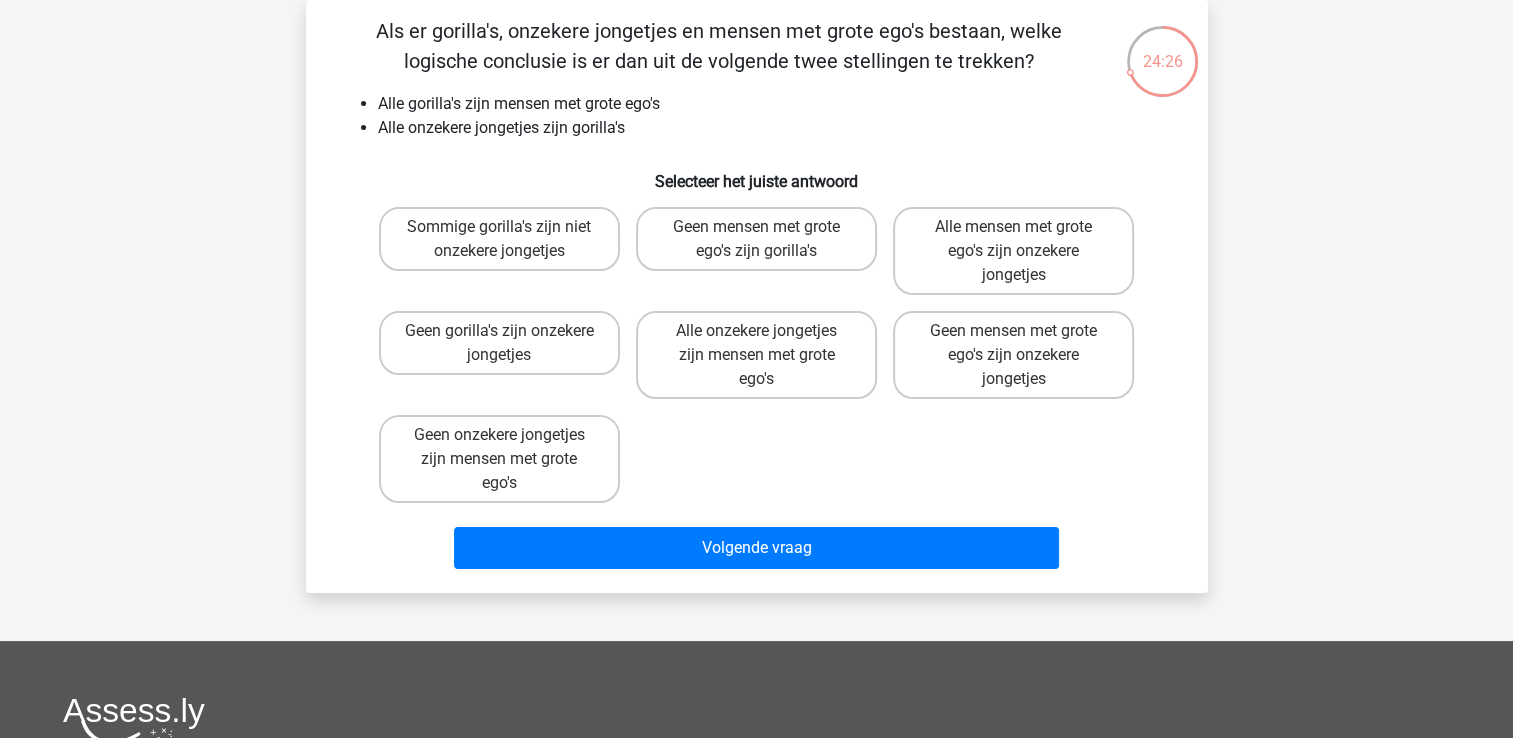 drag, startPoint x: 973, startPoint y: 367, endPoint x: 1020, endPoint y: 157, distance: 215.19527 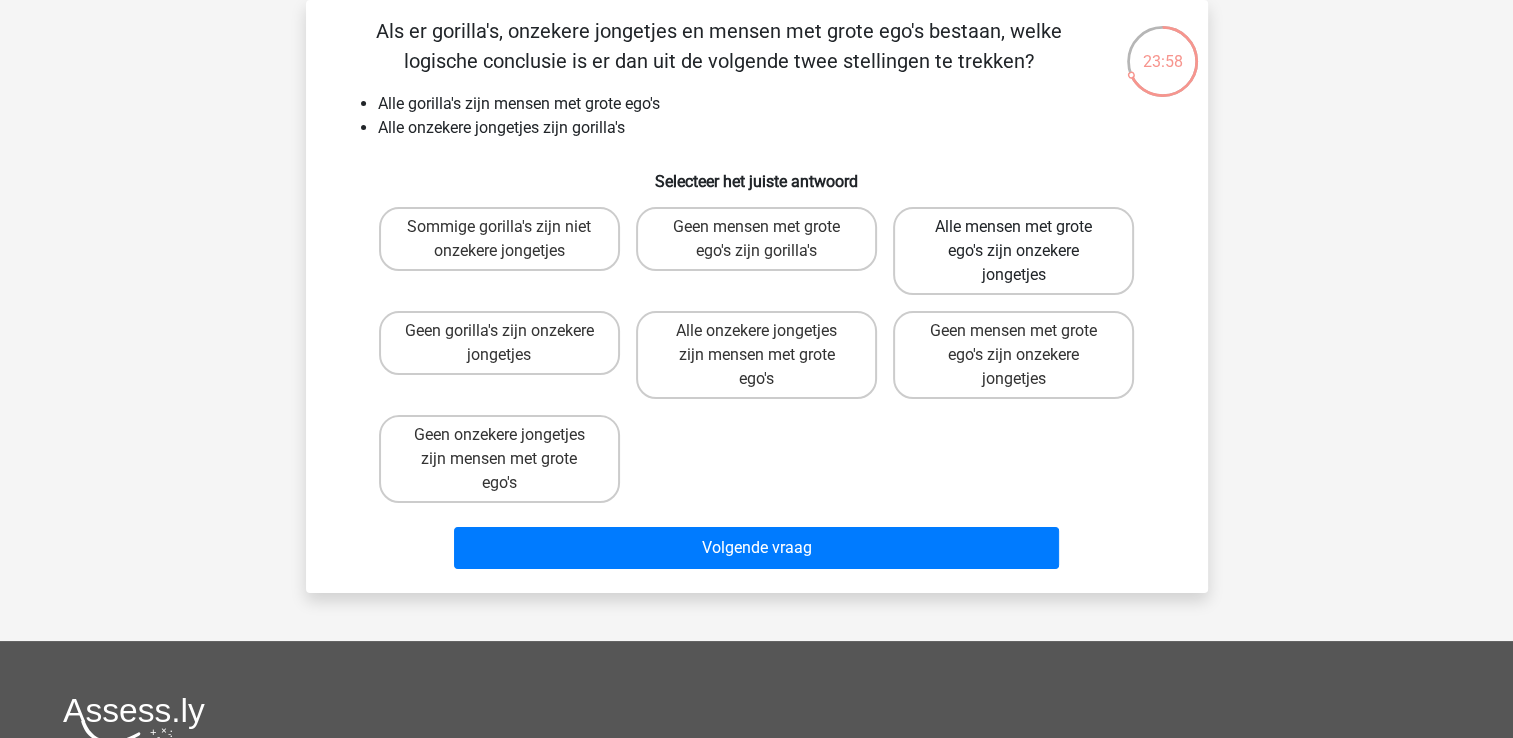 click on "Alle mensen met grote ego's zijn onzekere jongetjes" at bounding box center [1013, 251] 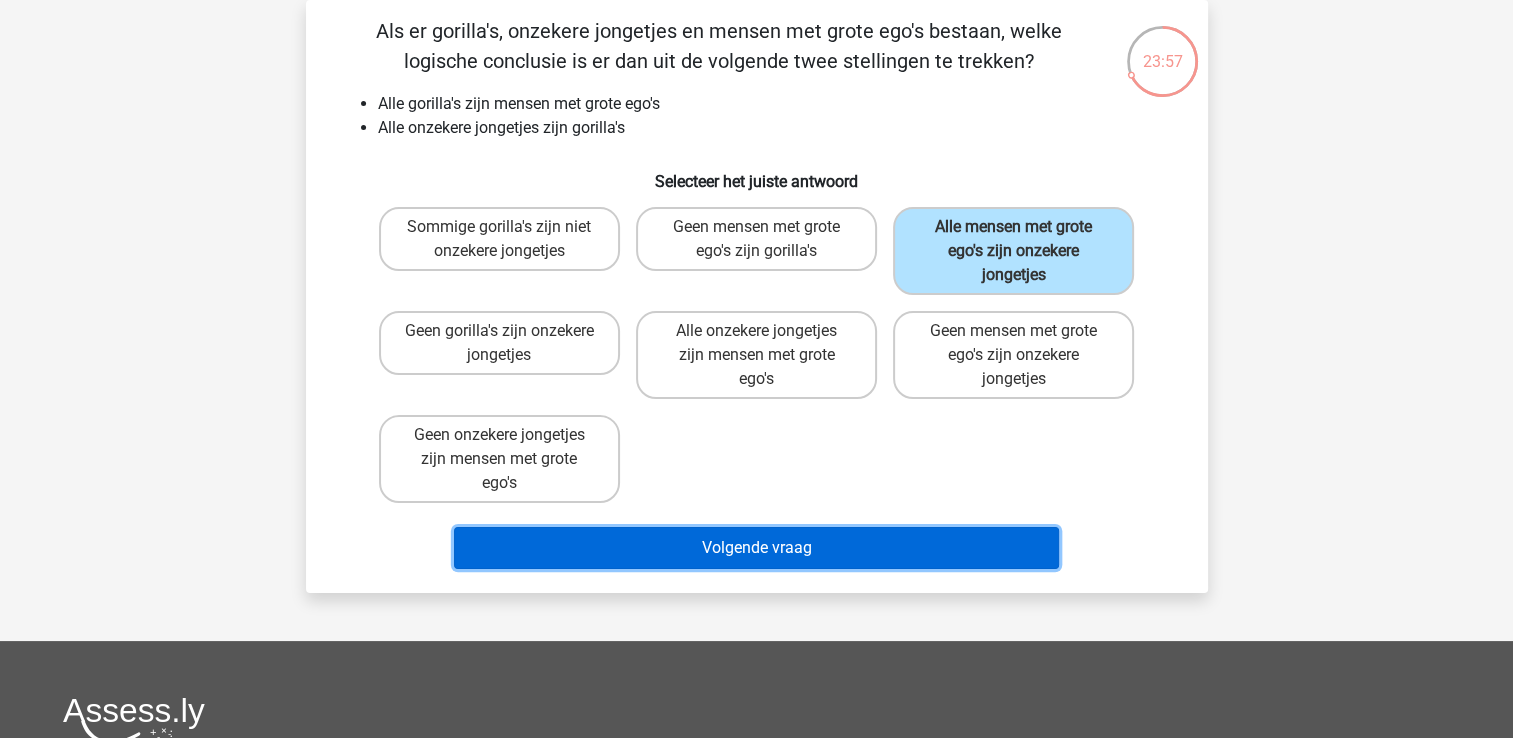 click on "Volgende vraag" at bounding box center [756, 548] 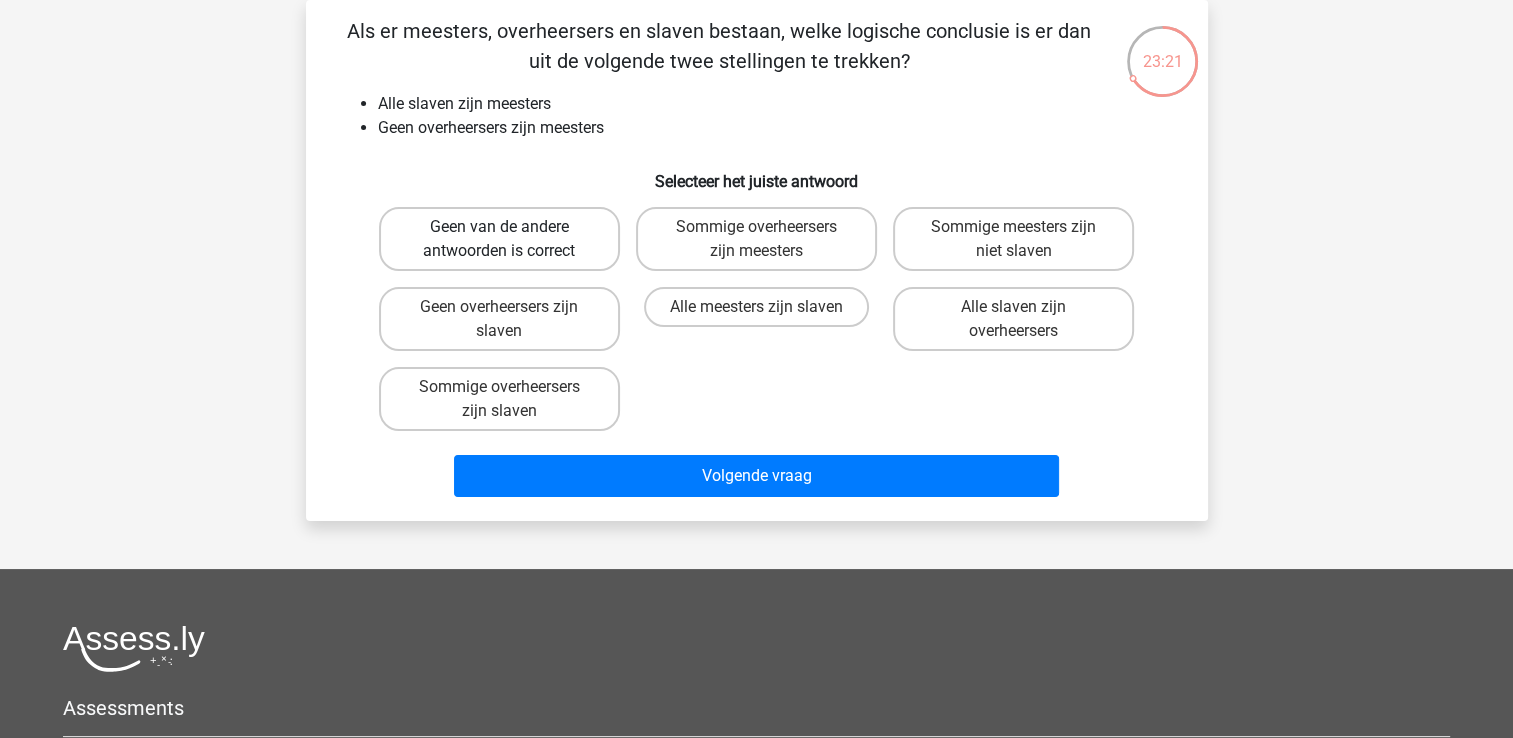 click on "Geen van de andere antwoorden is correct" at bounding box center (499, 239) 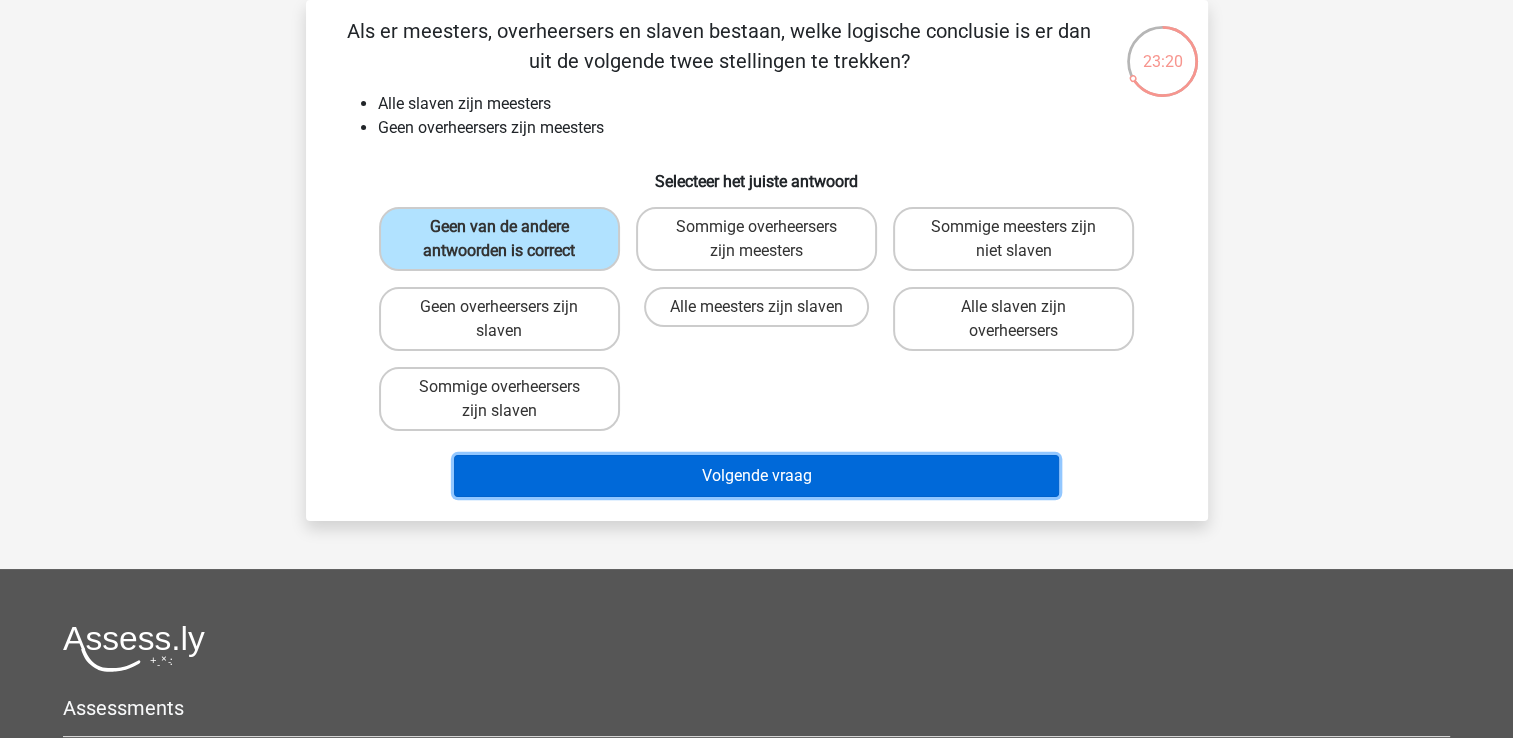click on "Volgende vraag" at bounding box center [756, 476] 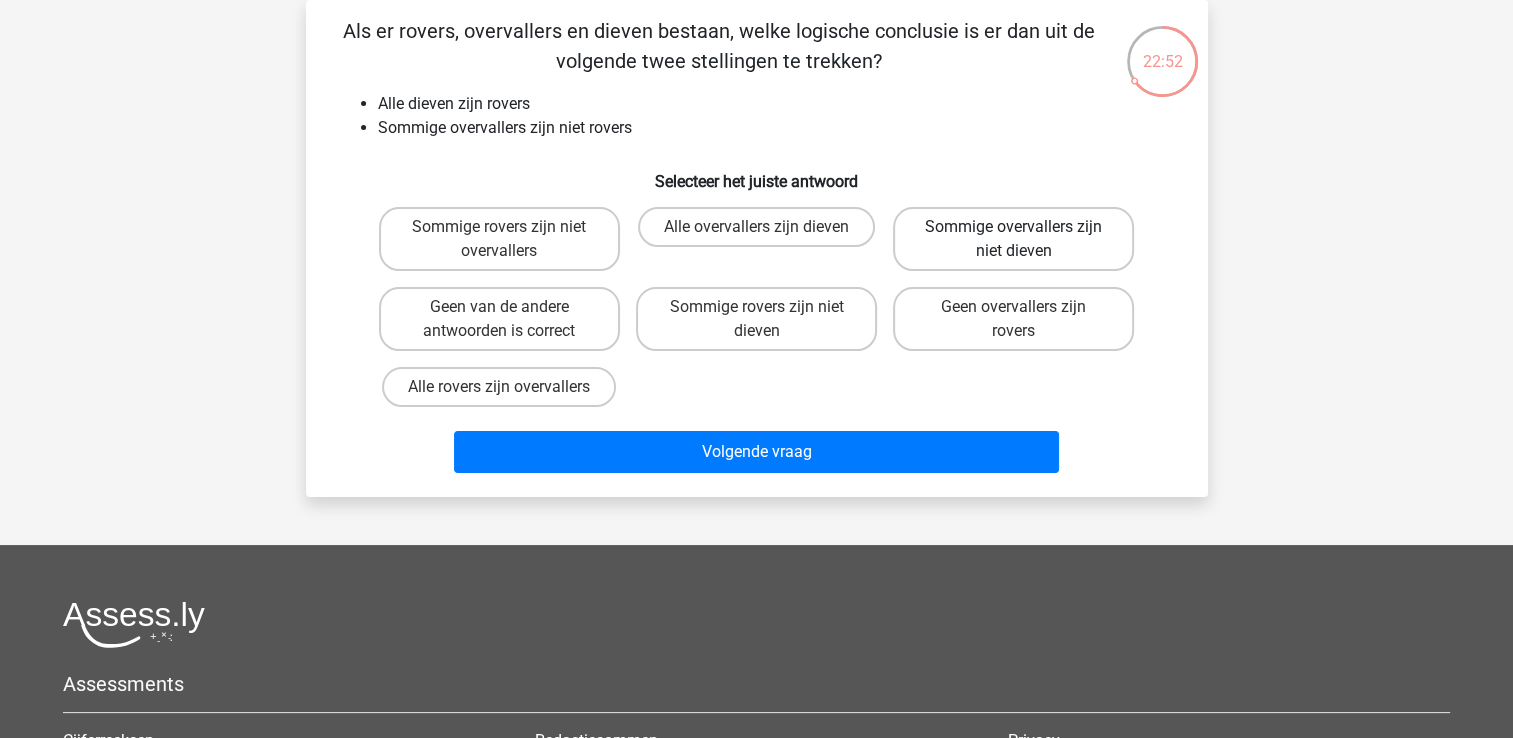 click on "Sommige overvallers zijn niet dieven" at bounding box center [1013, 239] 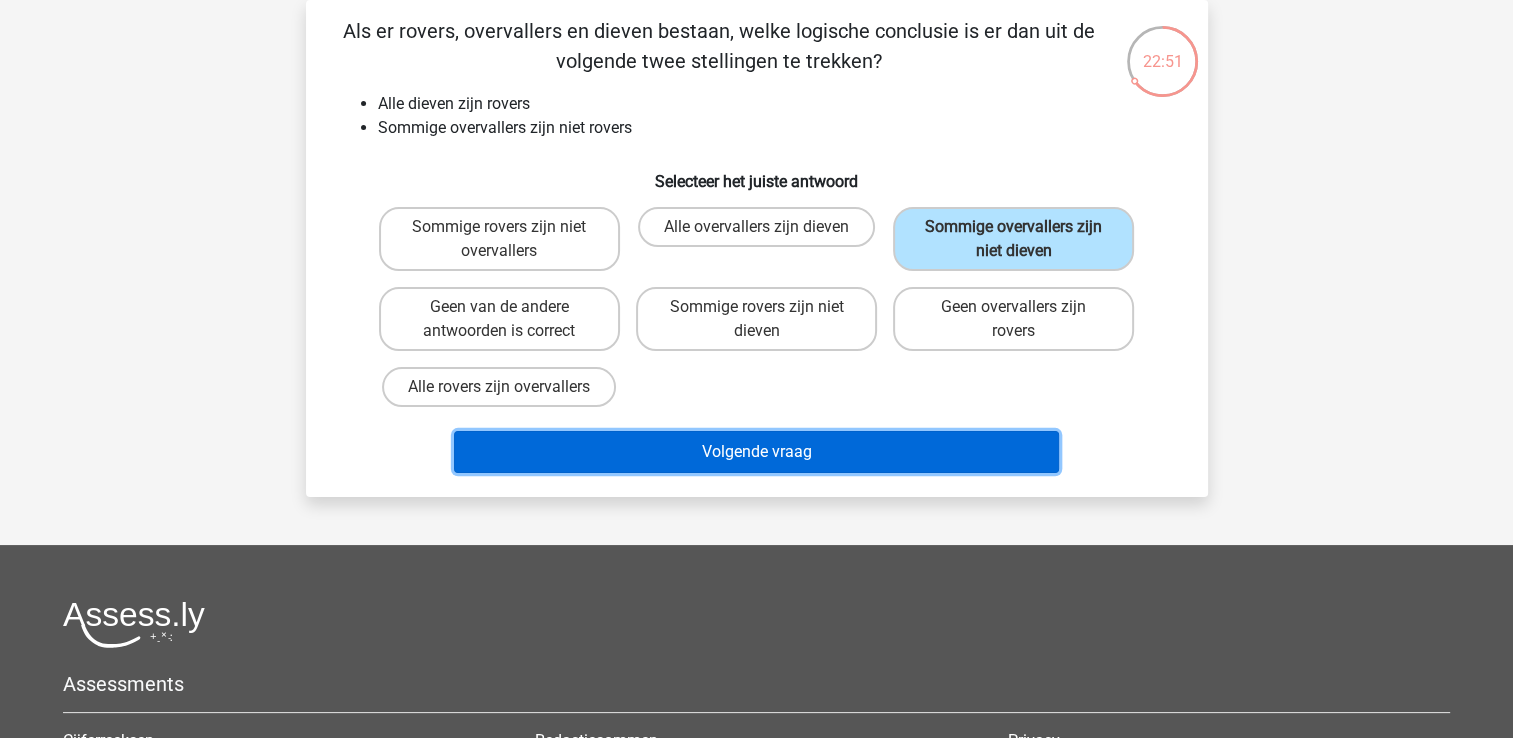 click on "Volgende vraag" at bounding box center [756, 452] 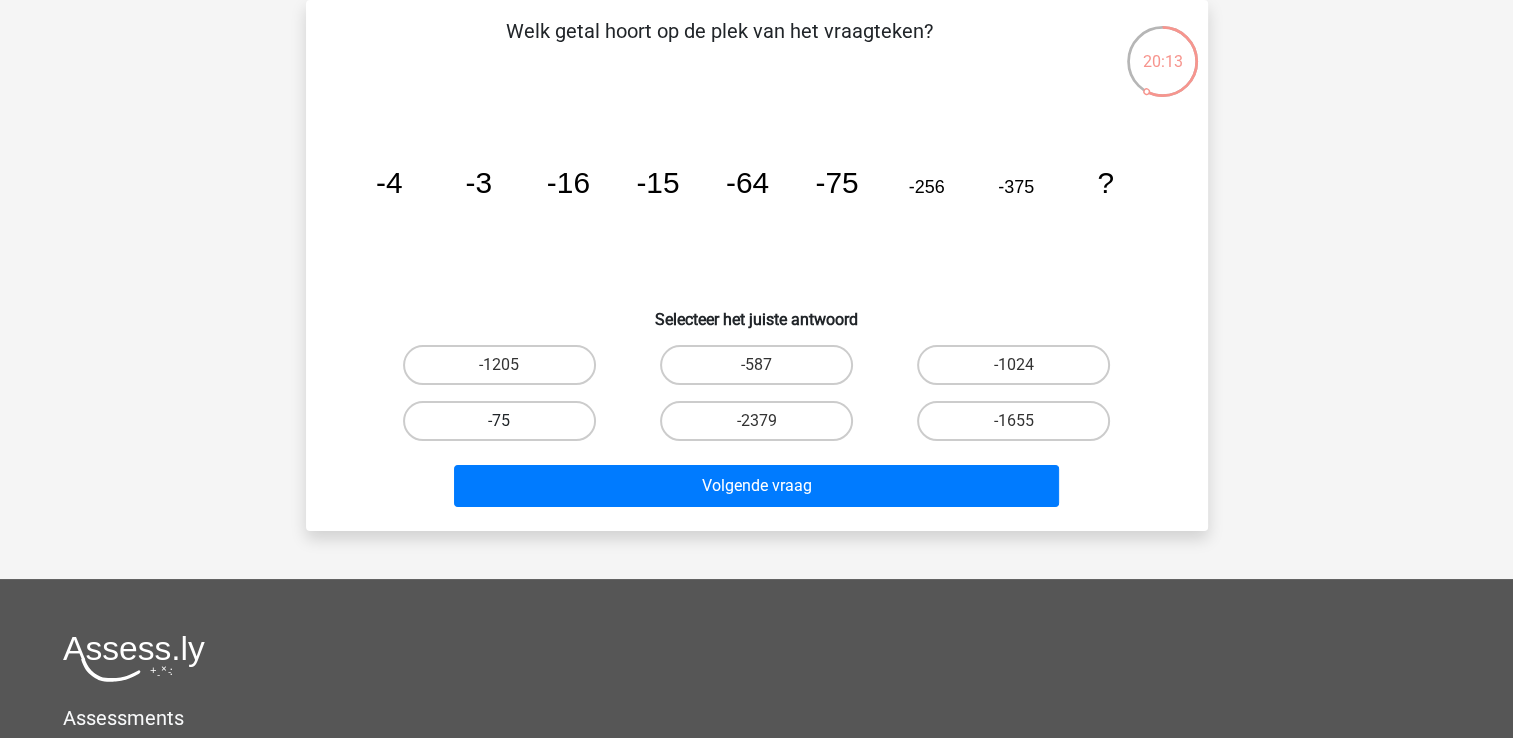 click on "-75" at bounding box center [499, 421] 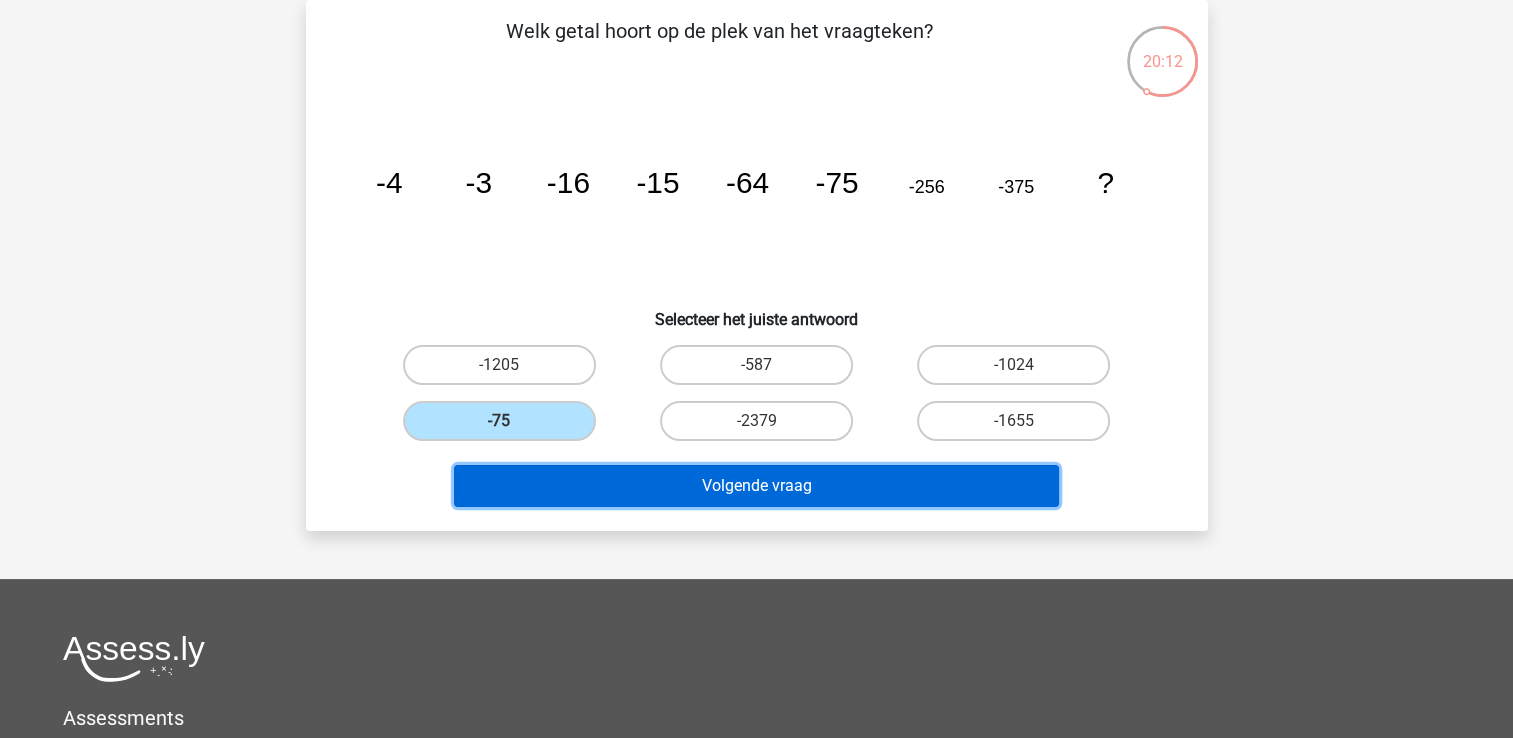 click on "Volgende vraag" at bounding box center (756, 486) 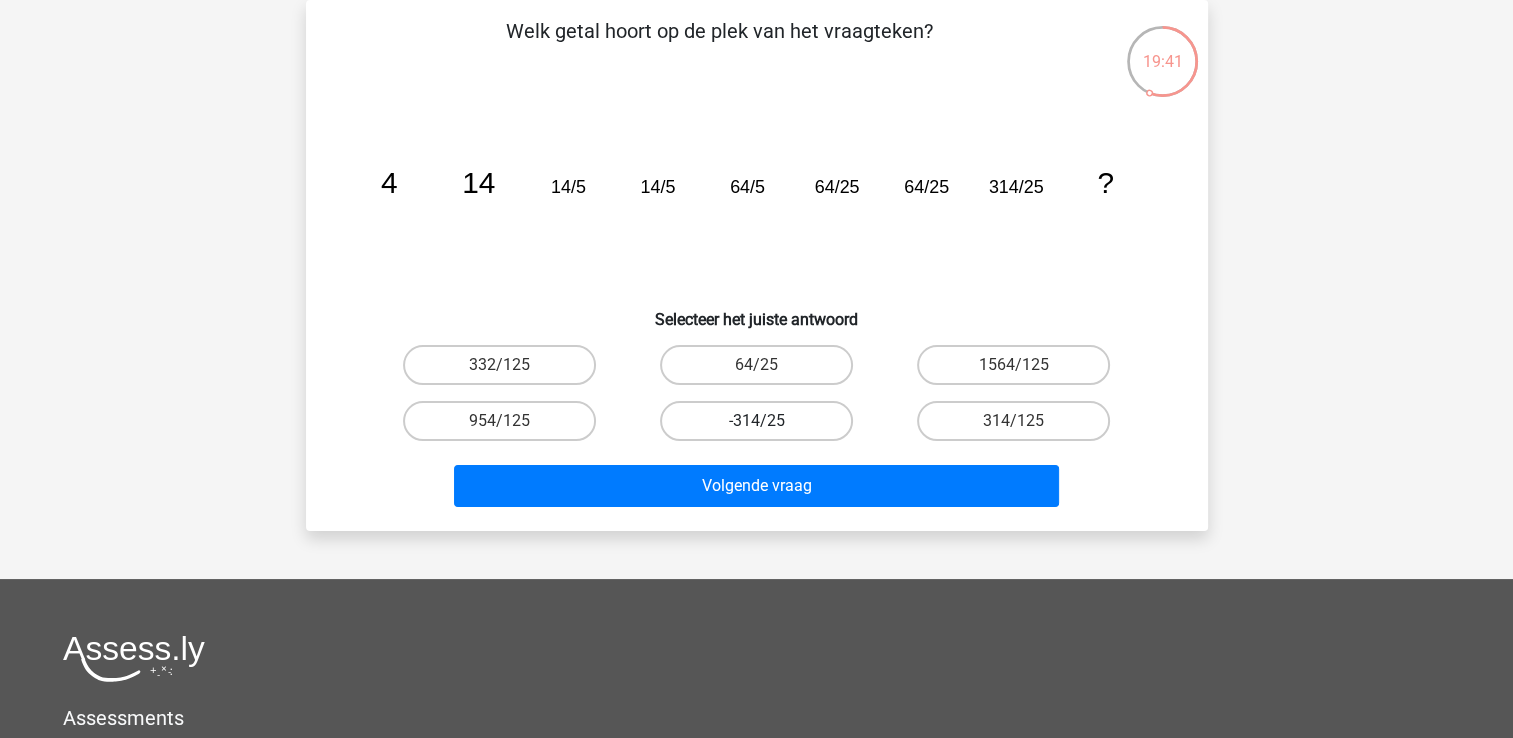 click on "-314/25" at bounding box center [756, 421] 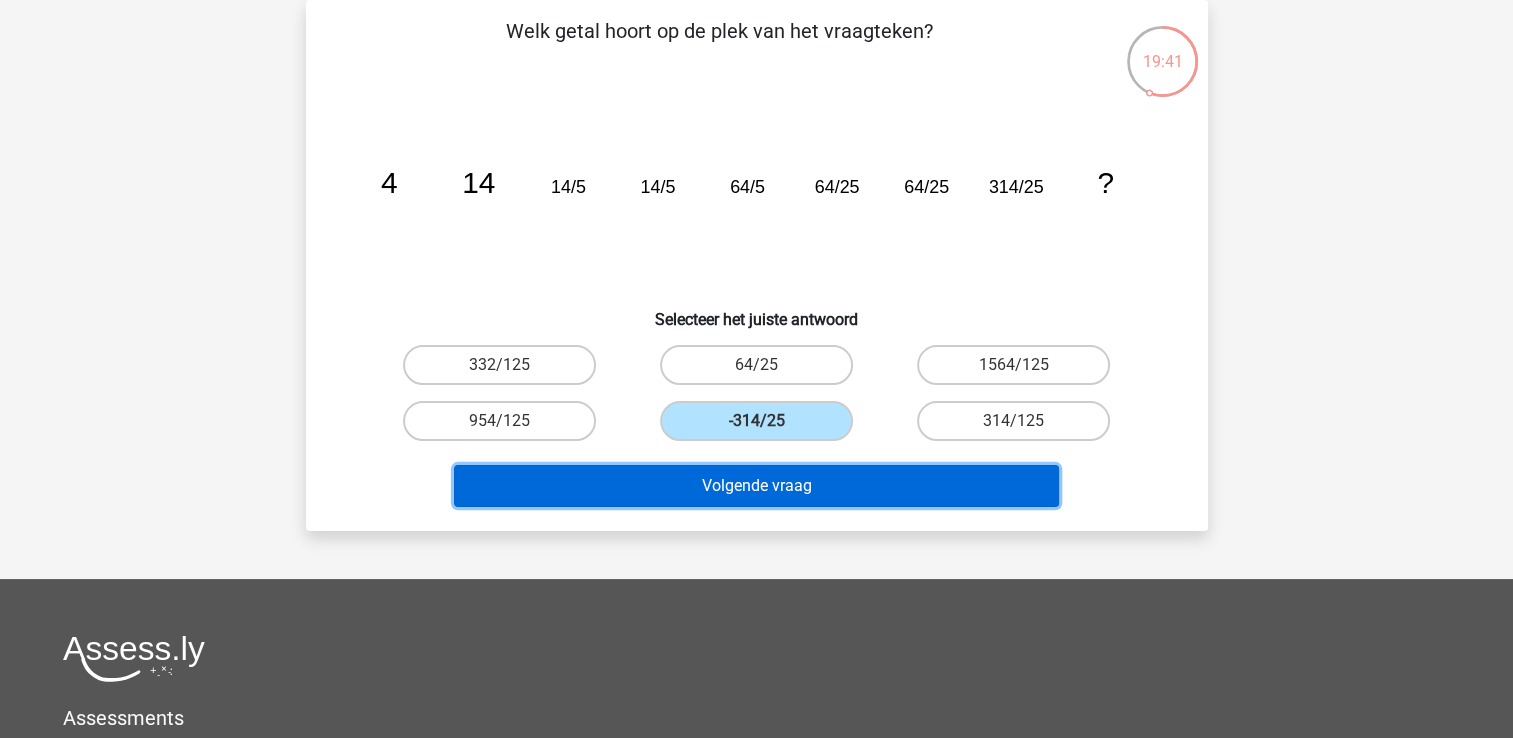 click on "Volgende vraag" at bounding box center (756, 486) 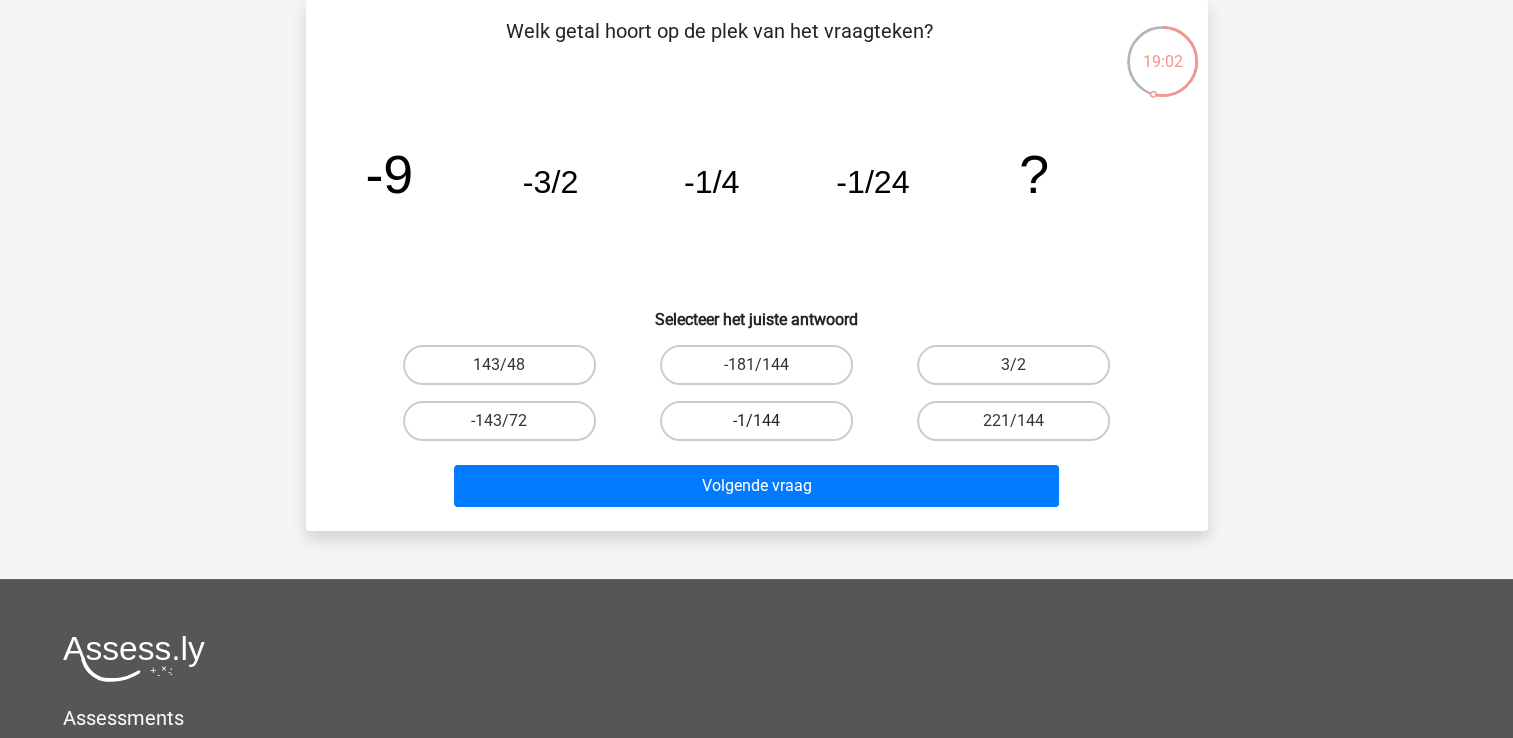click on "-1/144" at bounding box center (756, 421) 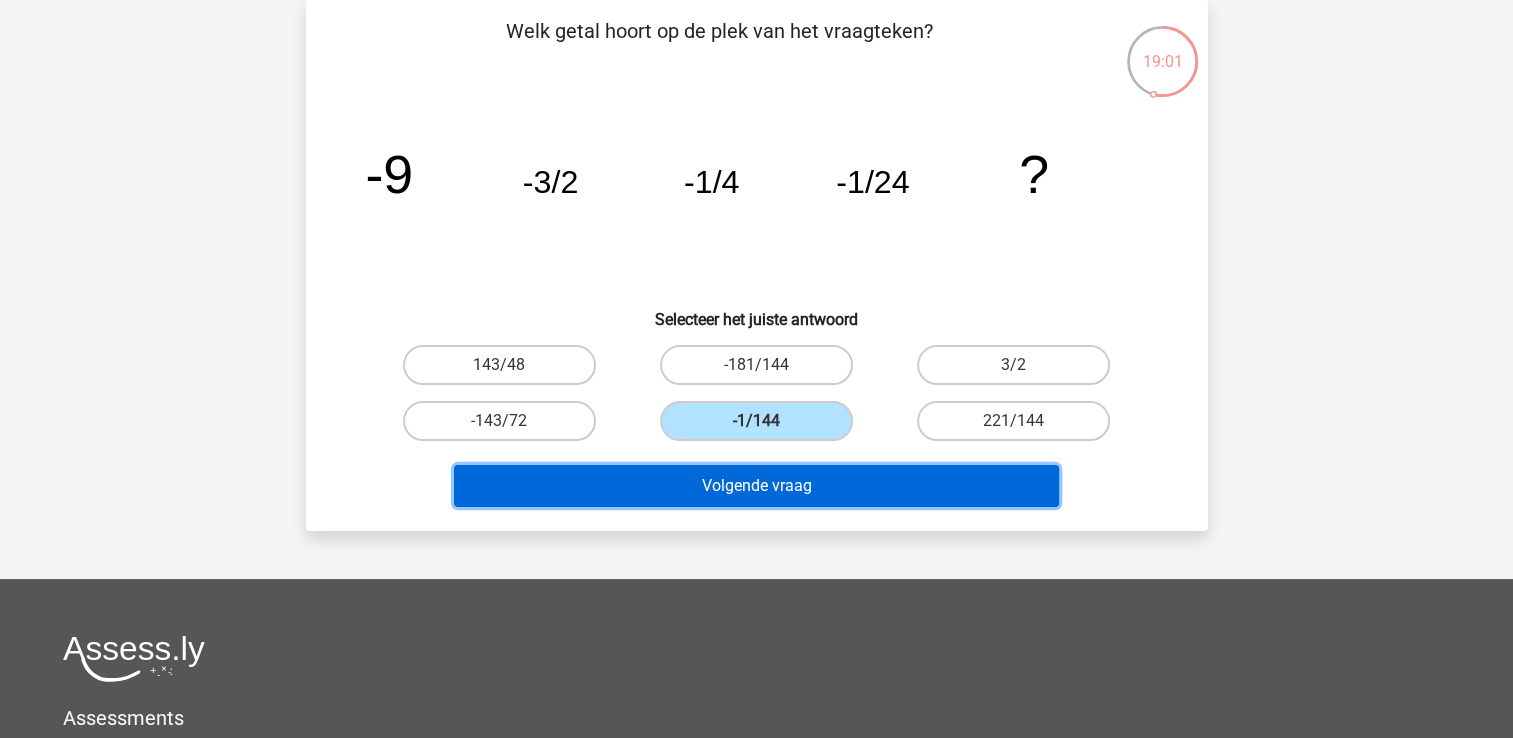 click on "Volgende vraag" at bounding box center [756, 486] 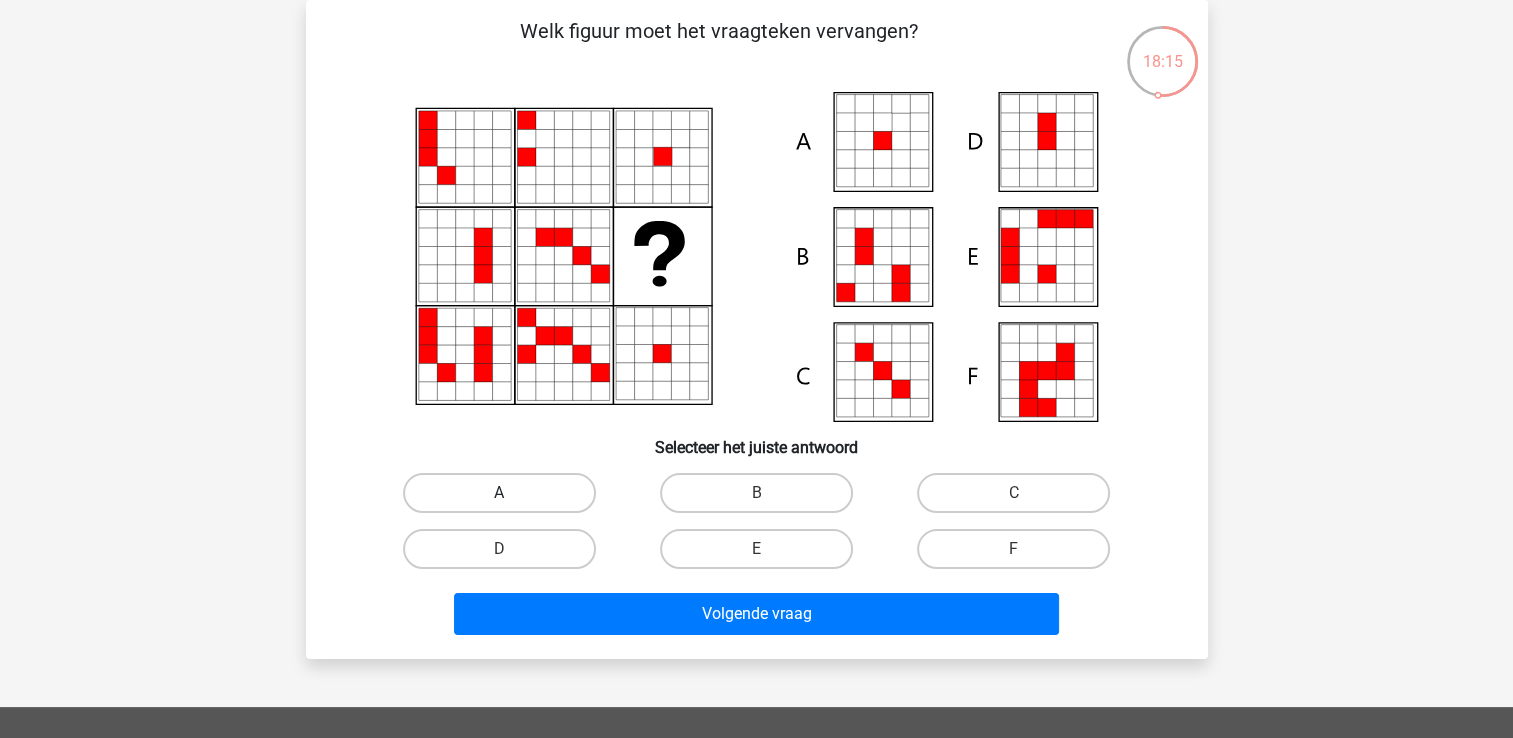click on "A" at bounding box center (499, 493) 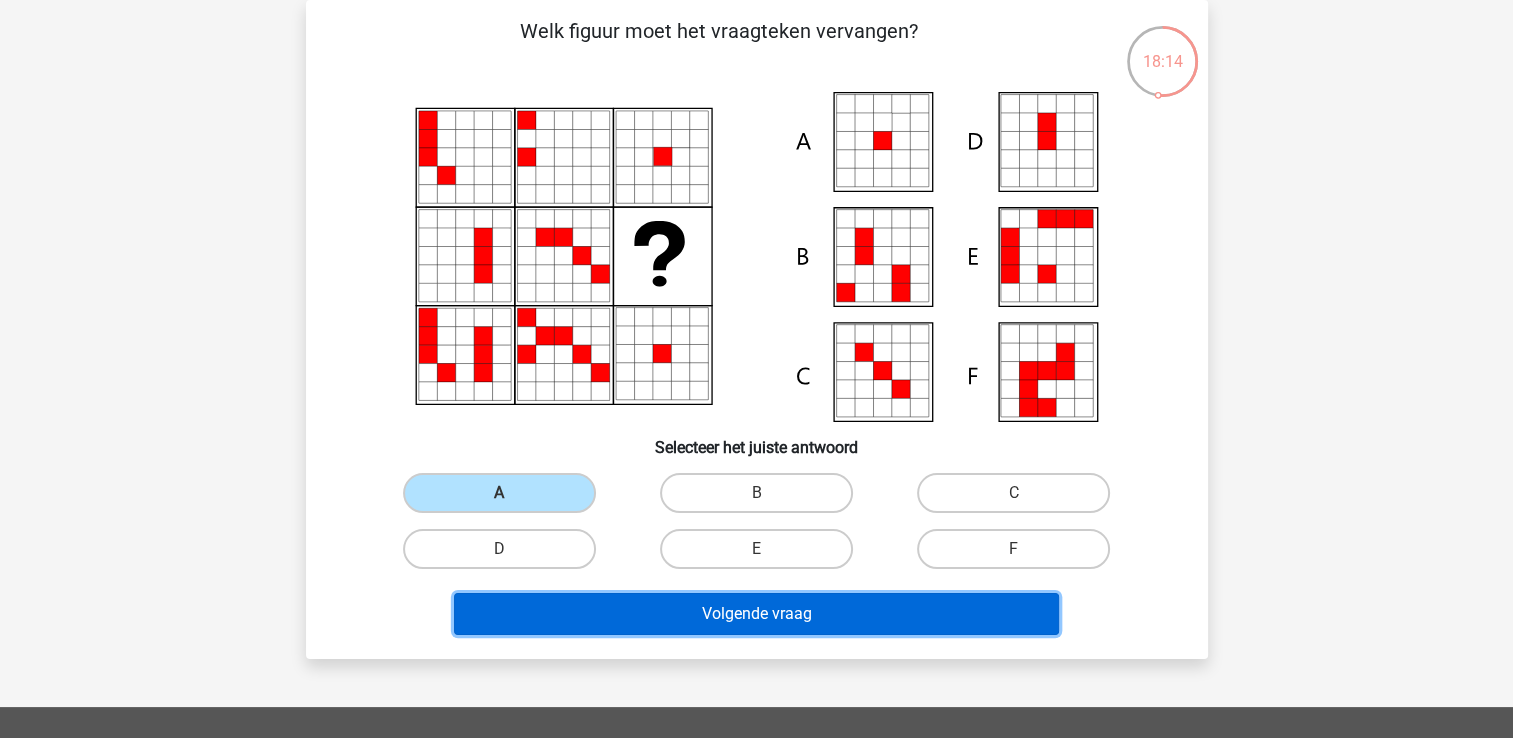 click on "Volgende vraag" at bounding box center [756, 614] 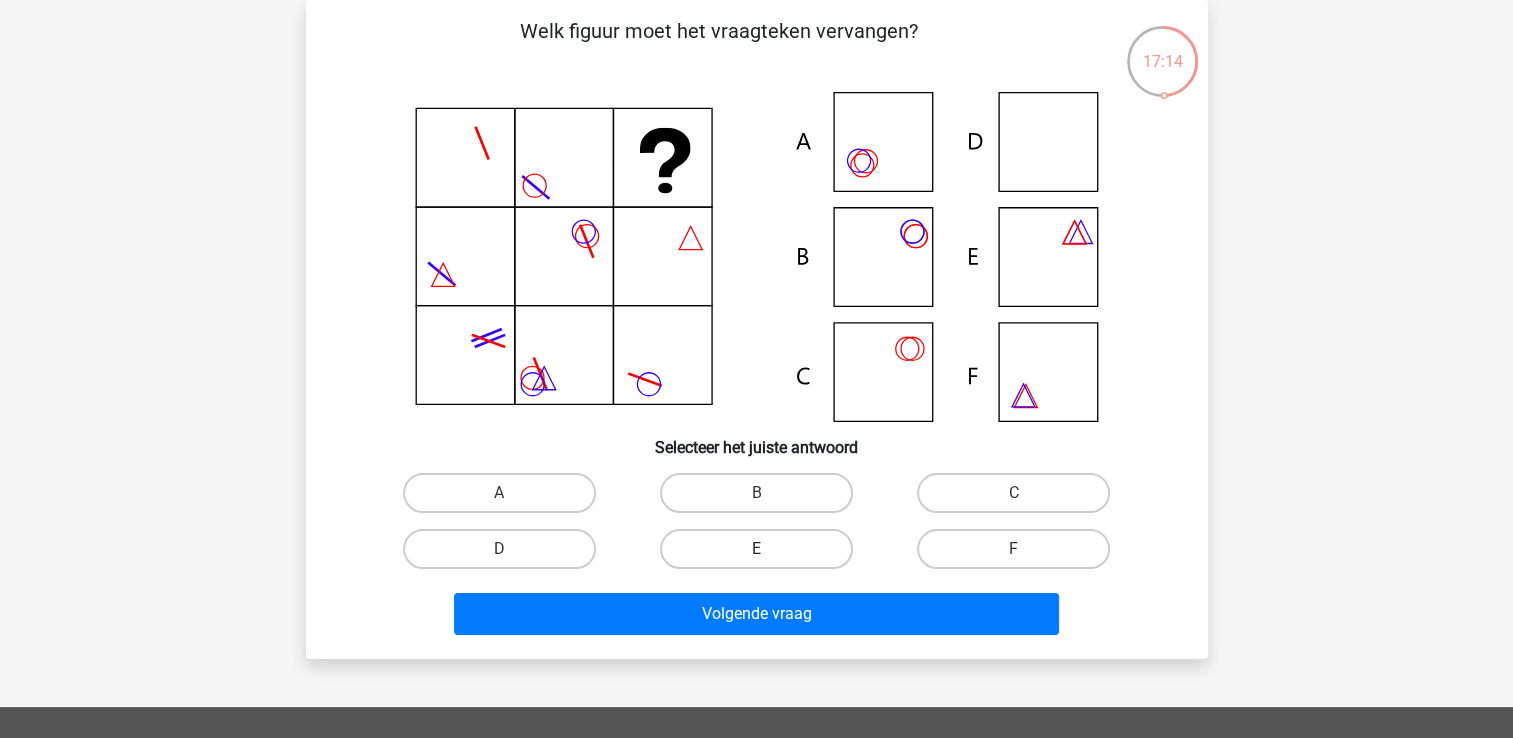 click on "E" at bounding box center (756, 549) 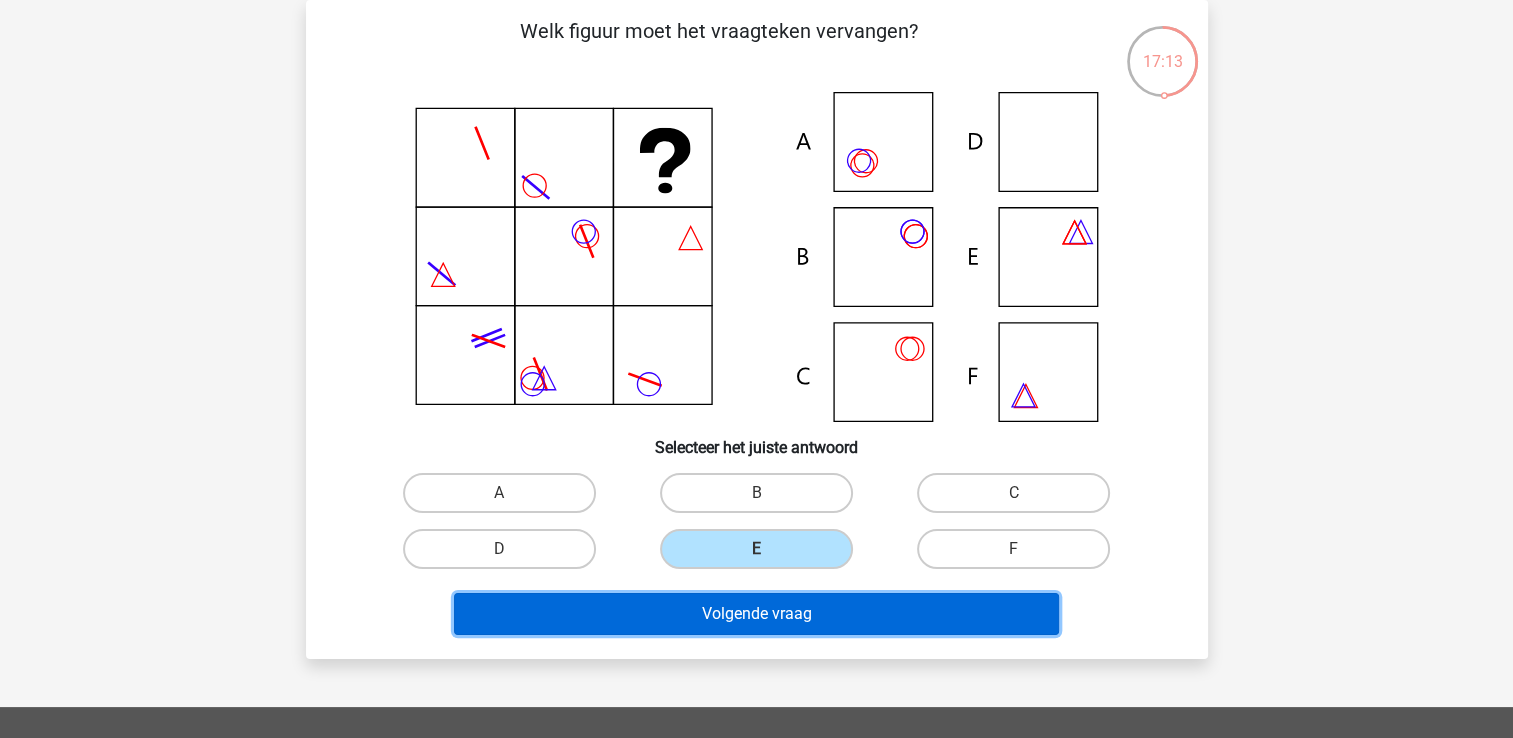 click on "Volgende vraag" at bounding box center (756, 614) 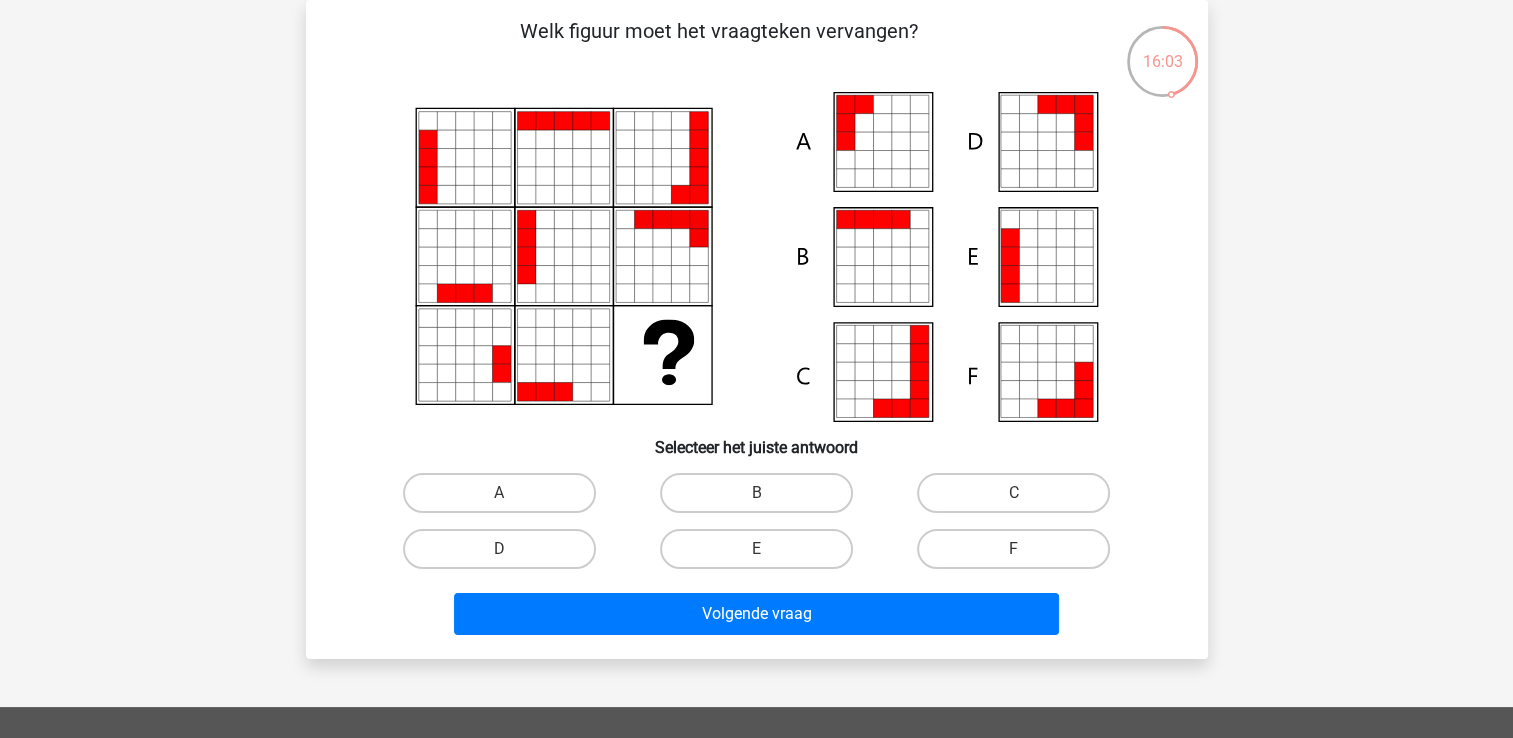 click 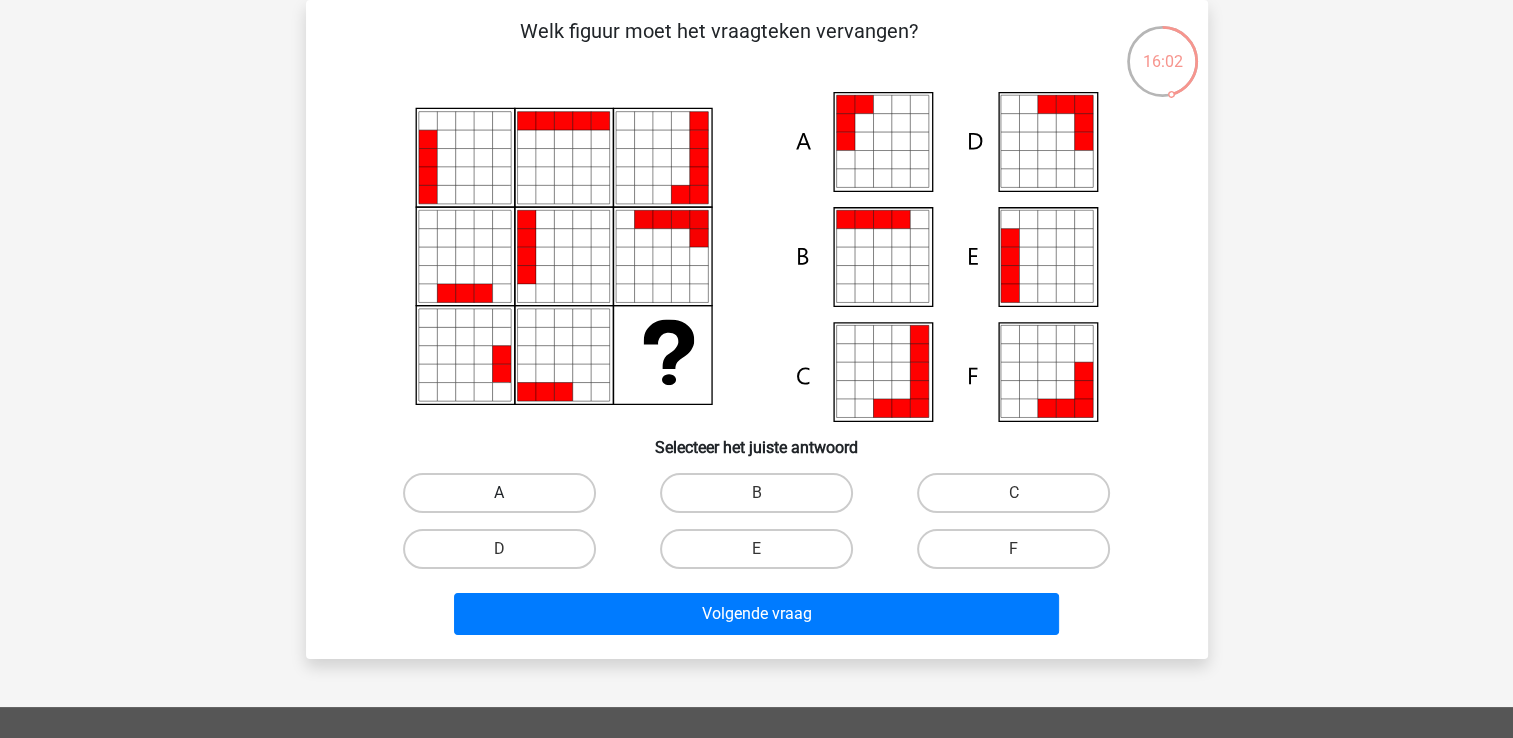 click on "A" at bounding box center (499, 493) 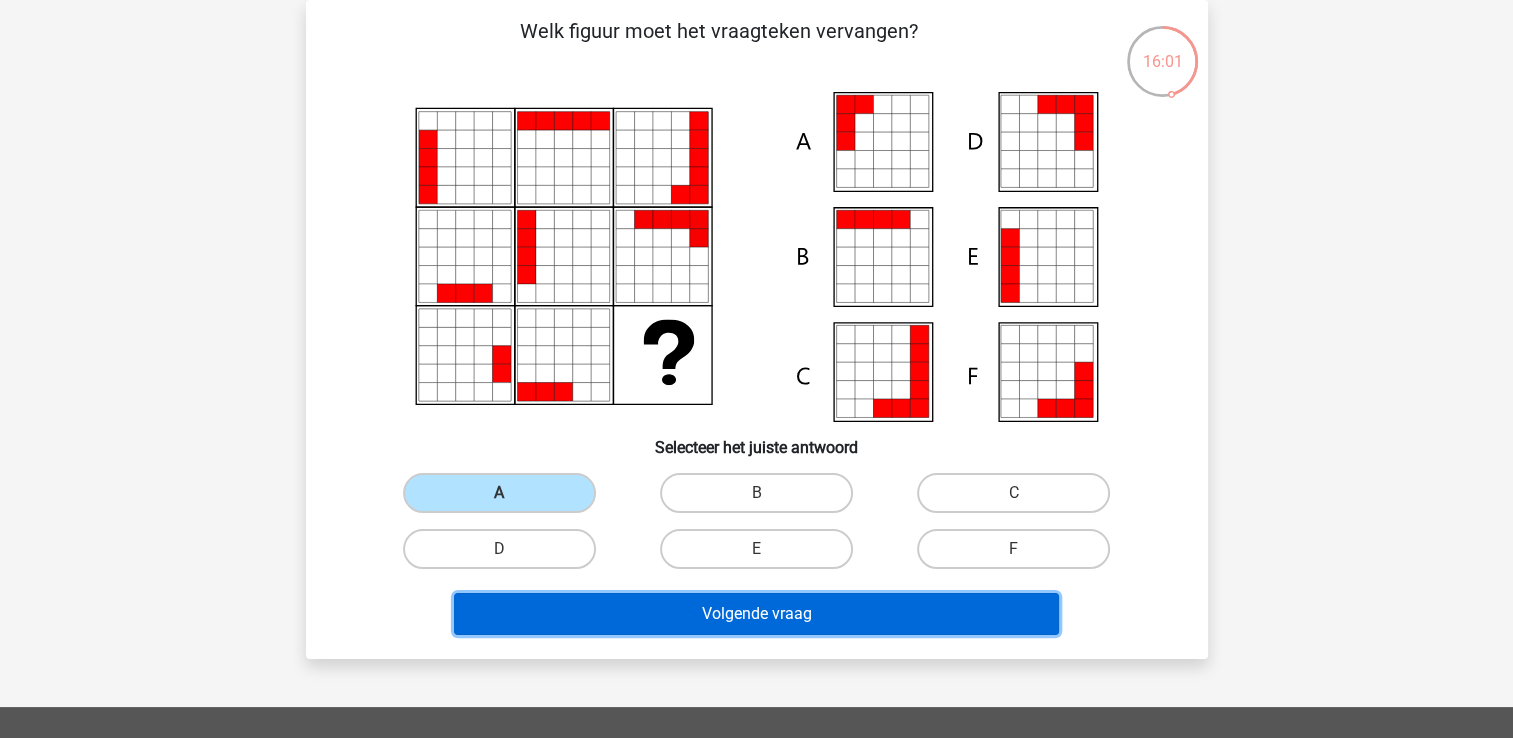 click on "Volgende vraag" at bounding box center (756, 614) 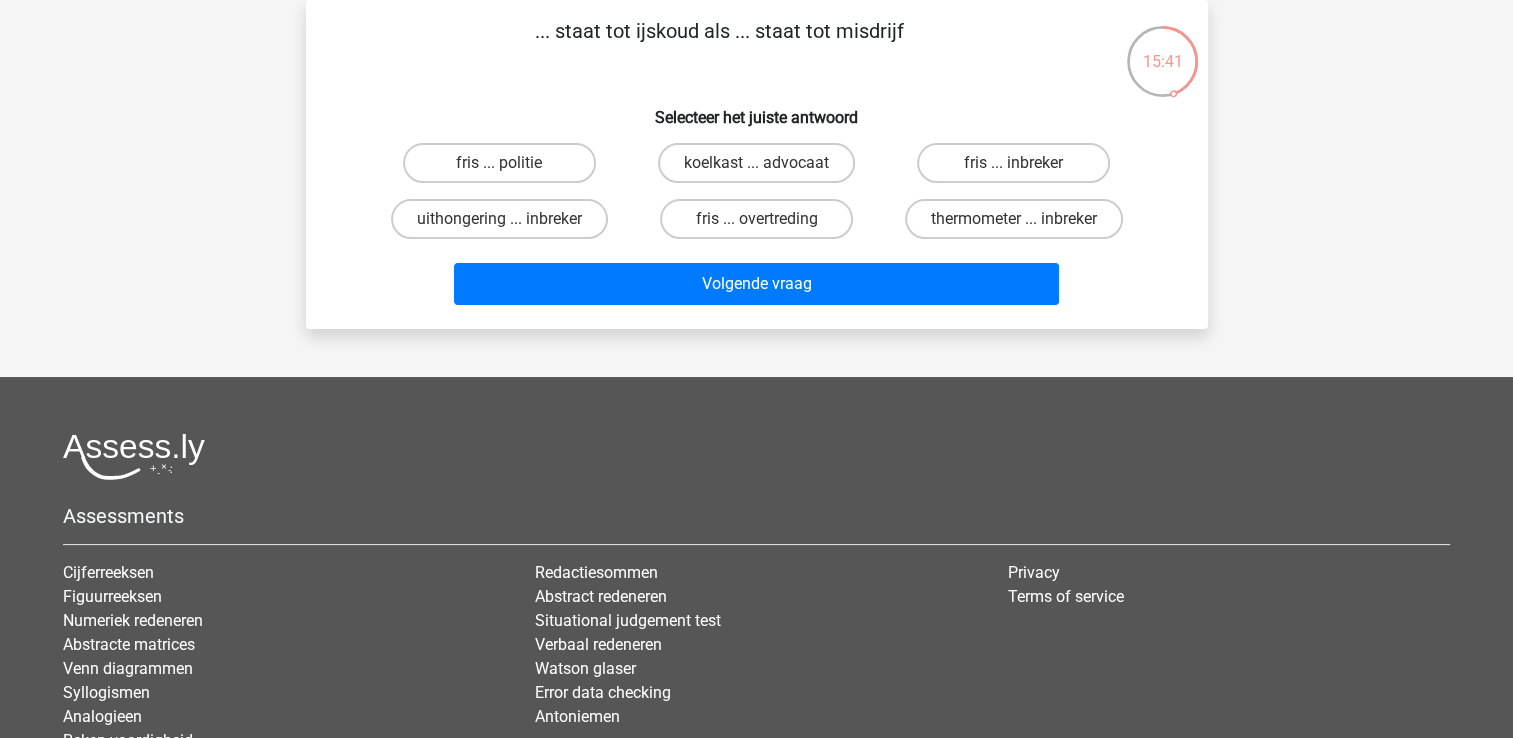 drag, startPoint x: 732, startPoint y: 239, endPoint x: 644, endPoint y: 230, distance: 88.45903 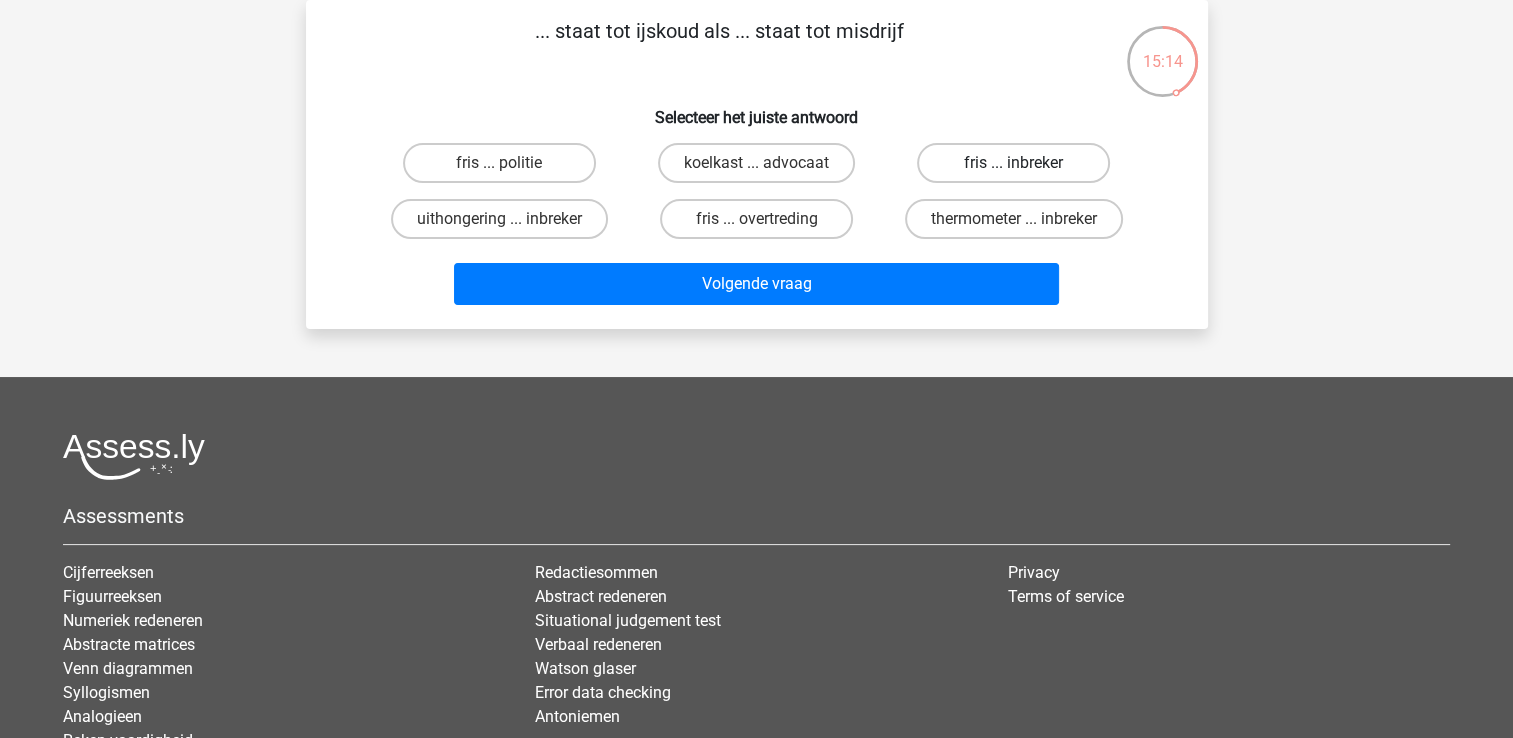 click on "fris ... inbreker" at bounding box center [1013, 163] 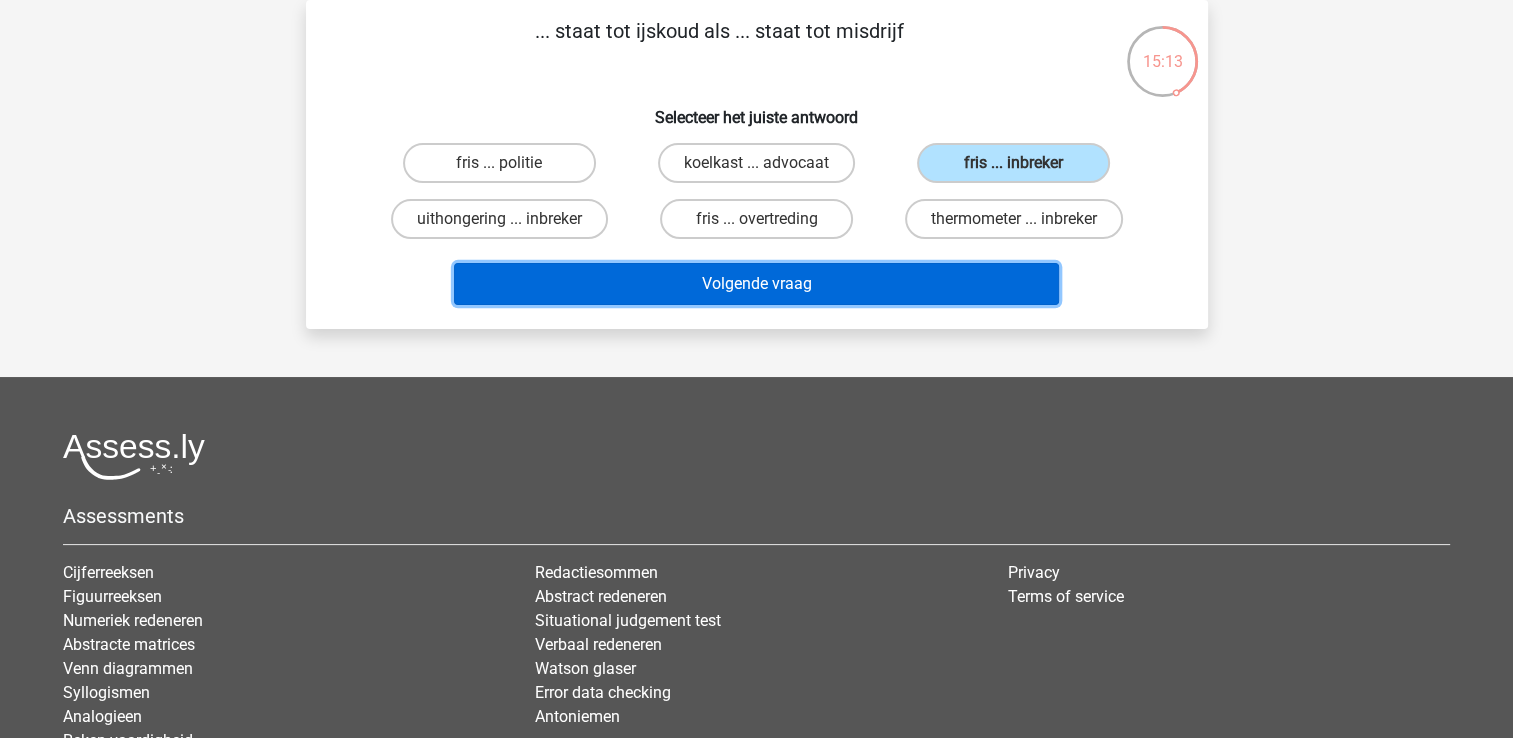 click on "Volgende vraag" at bounding box center [756, 284] 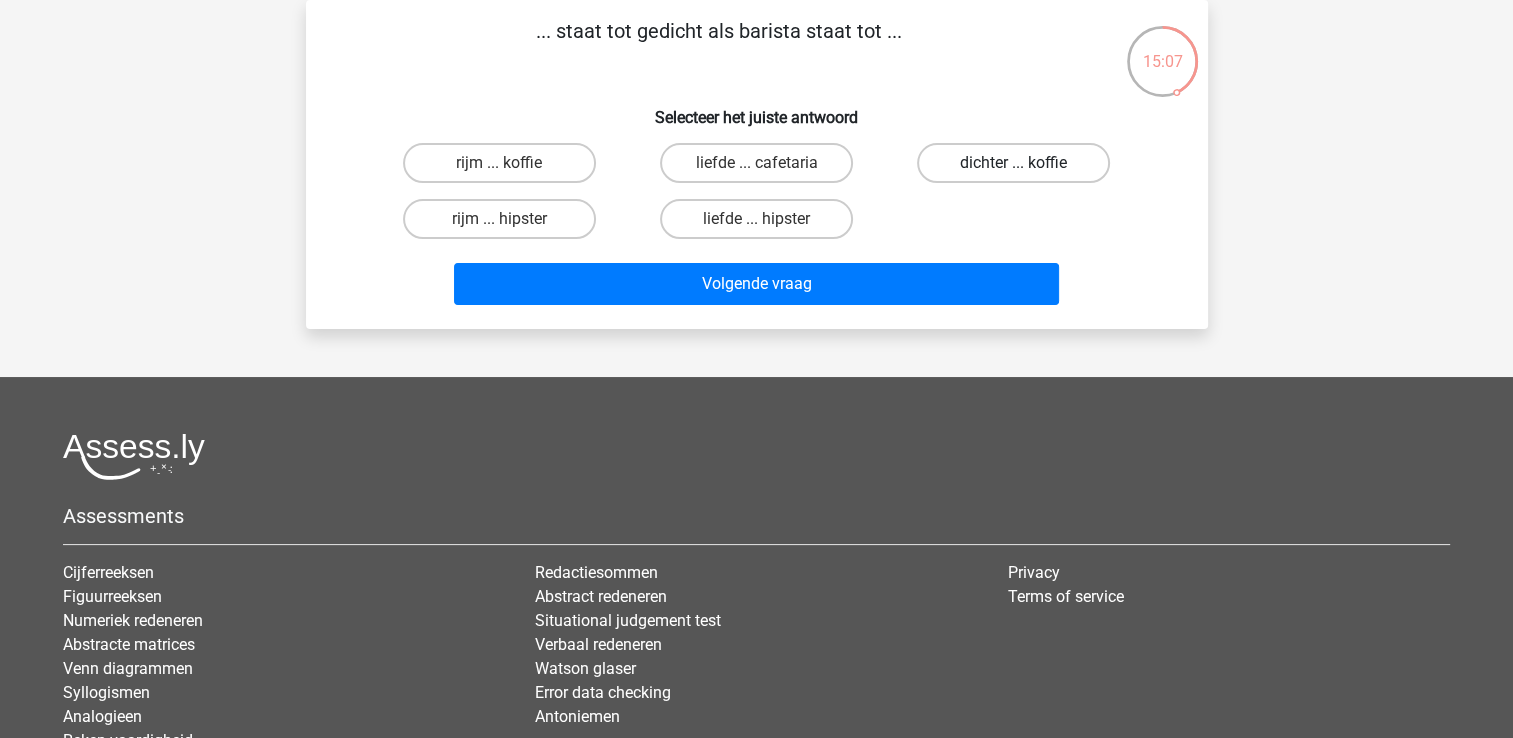click on "dichter ... koffie" at bounding box center (1013, 163) 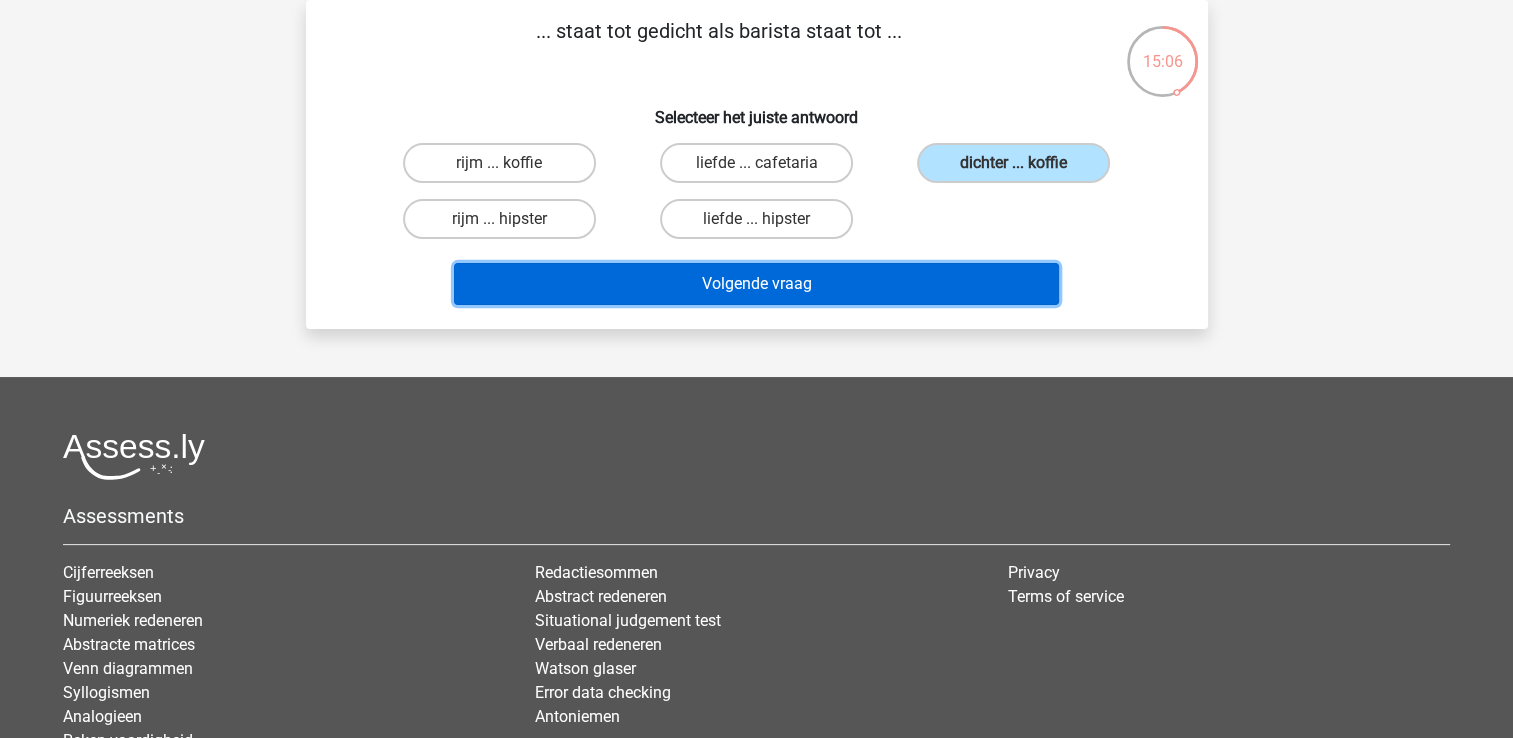 click on "Volgende vraag" at bounding box center [756, 284] 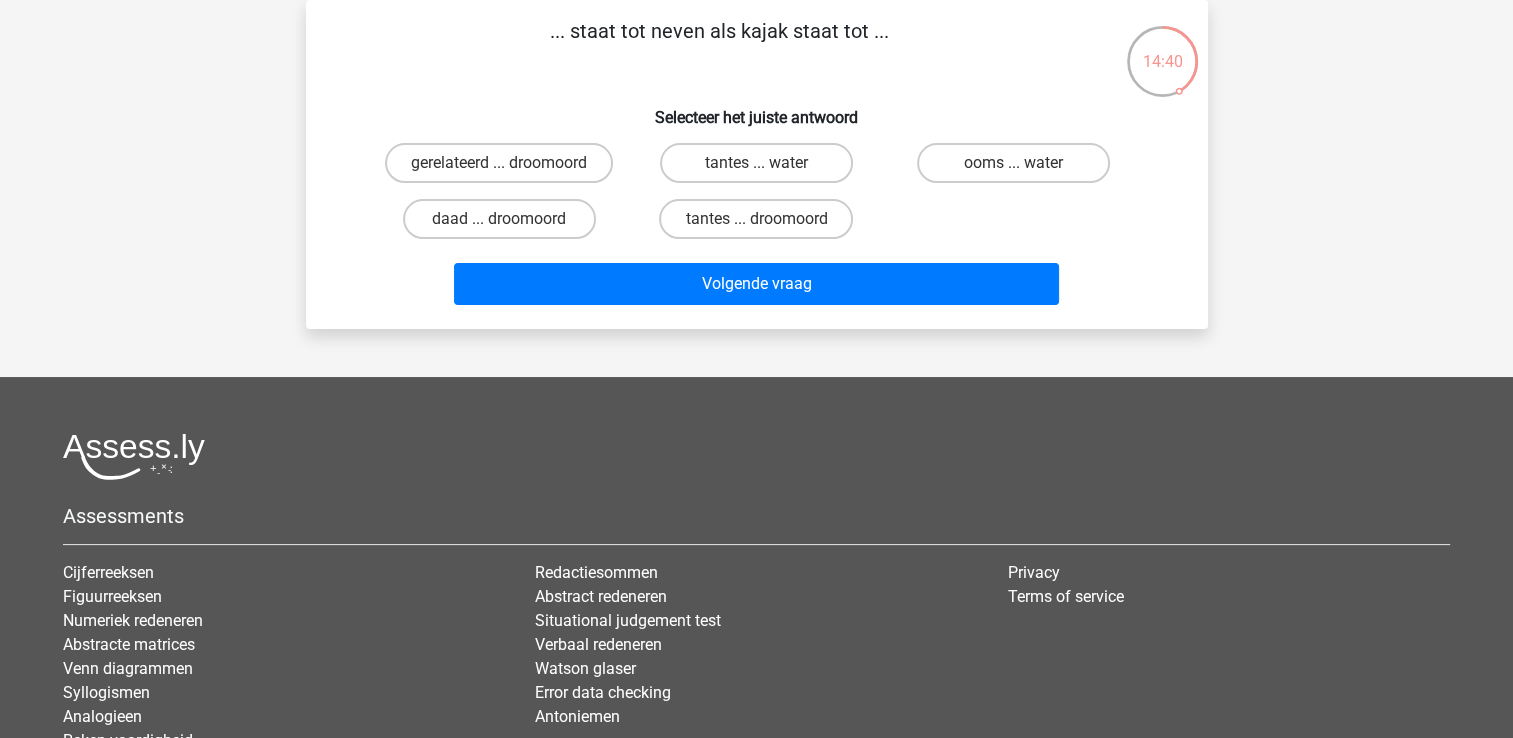 click on "ooms ... water" at bounding box center (1020, 169) 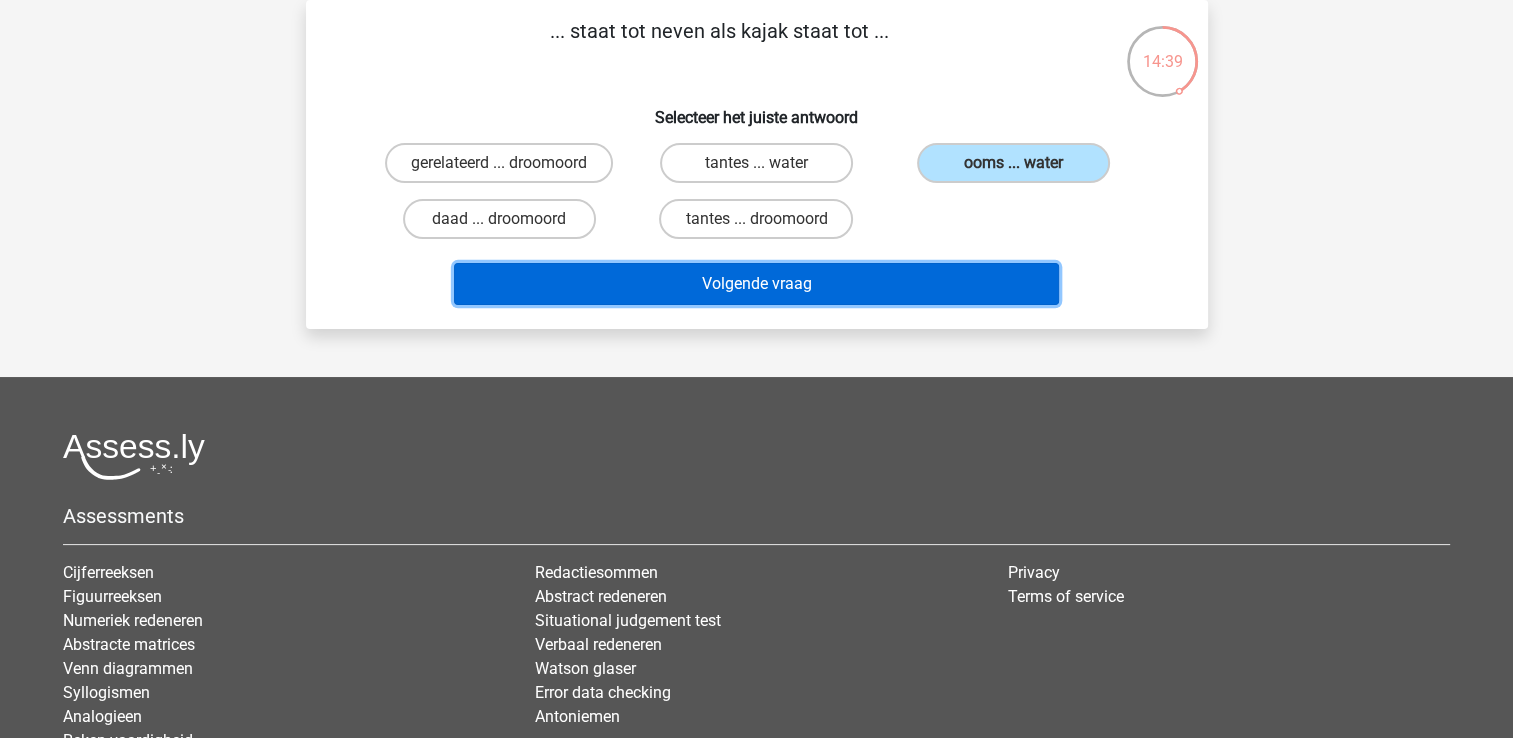 click on "Volgende vraag" at bounding box center (756, 284) 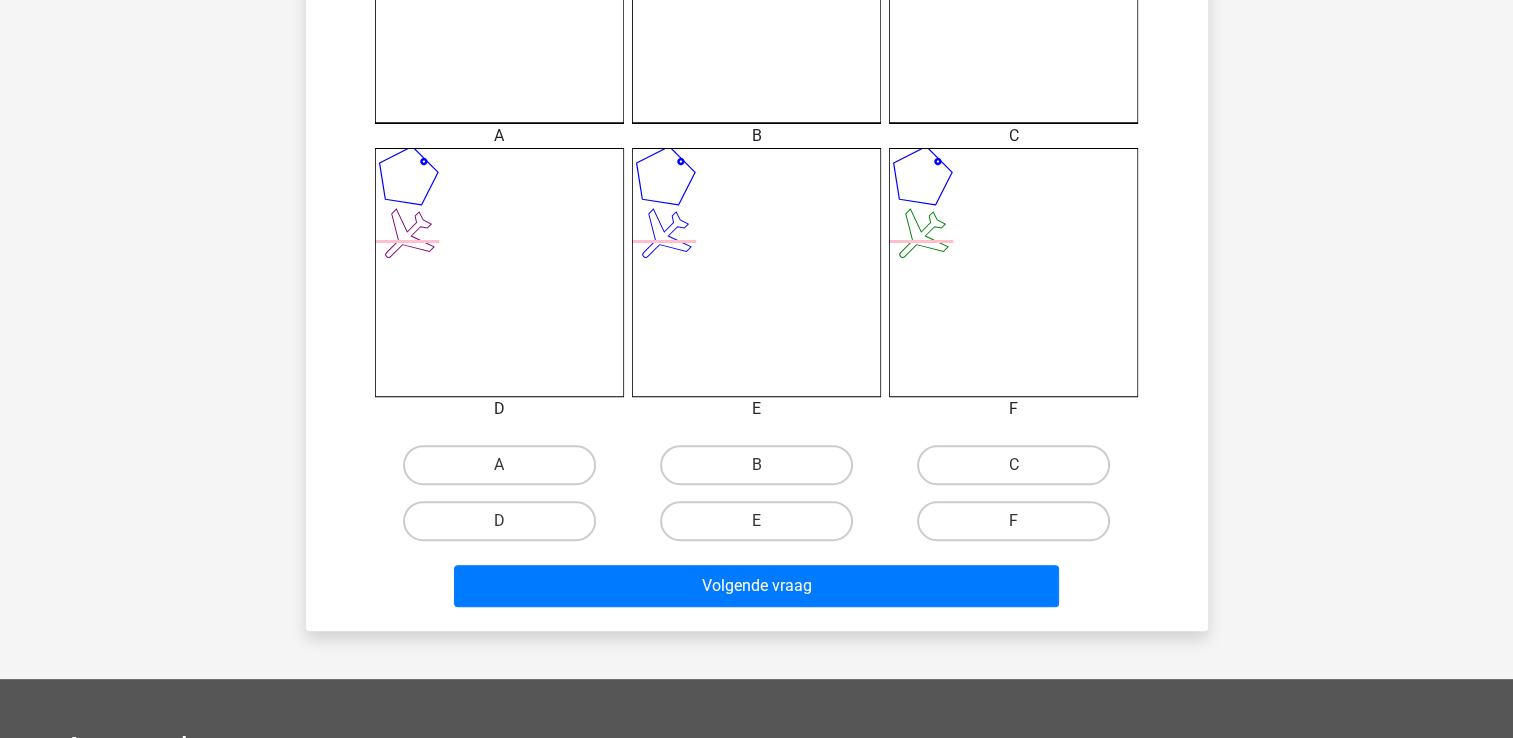 scroll, scrollTop: 692, scrollLeft: 0, axis: vertical 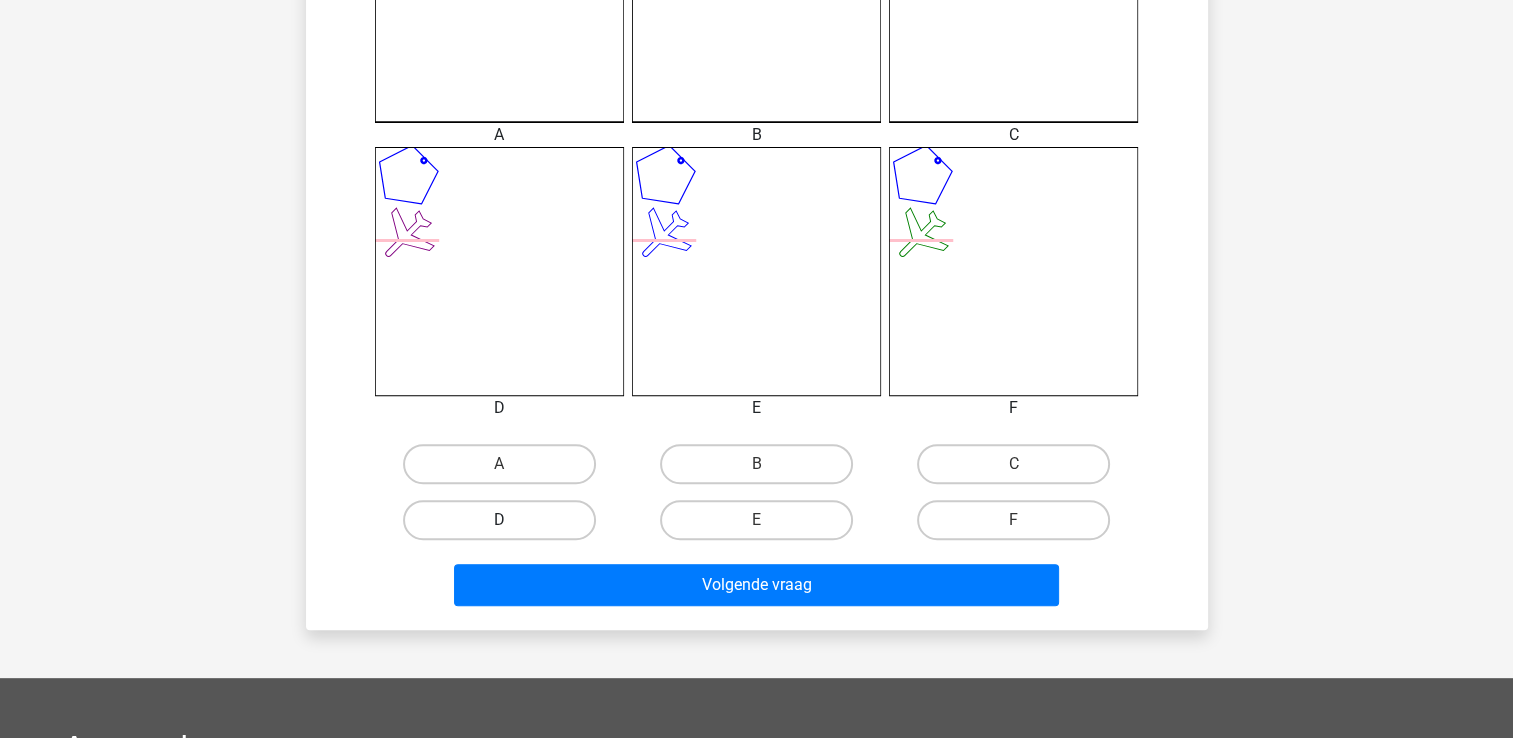 click on "D" at bounding box center (499, 520) 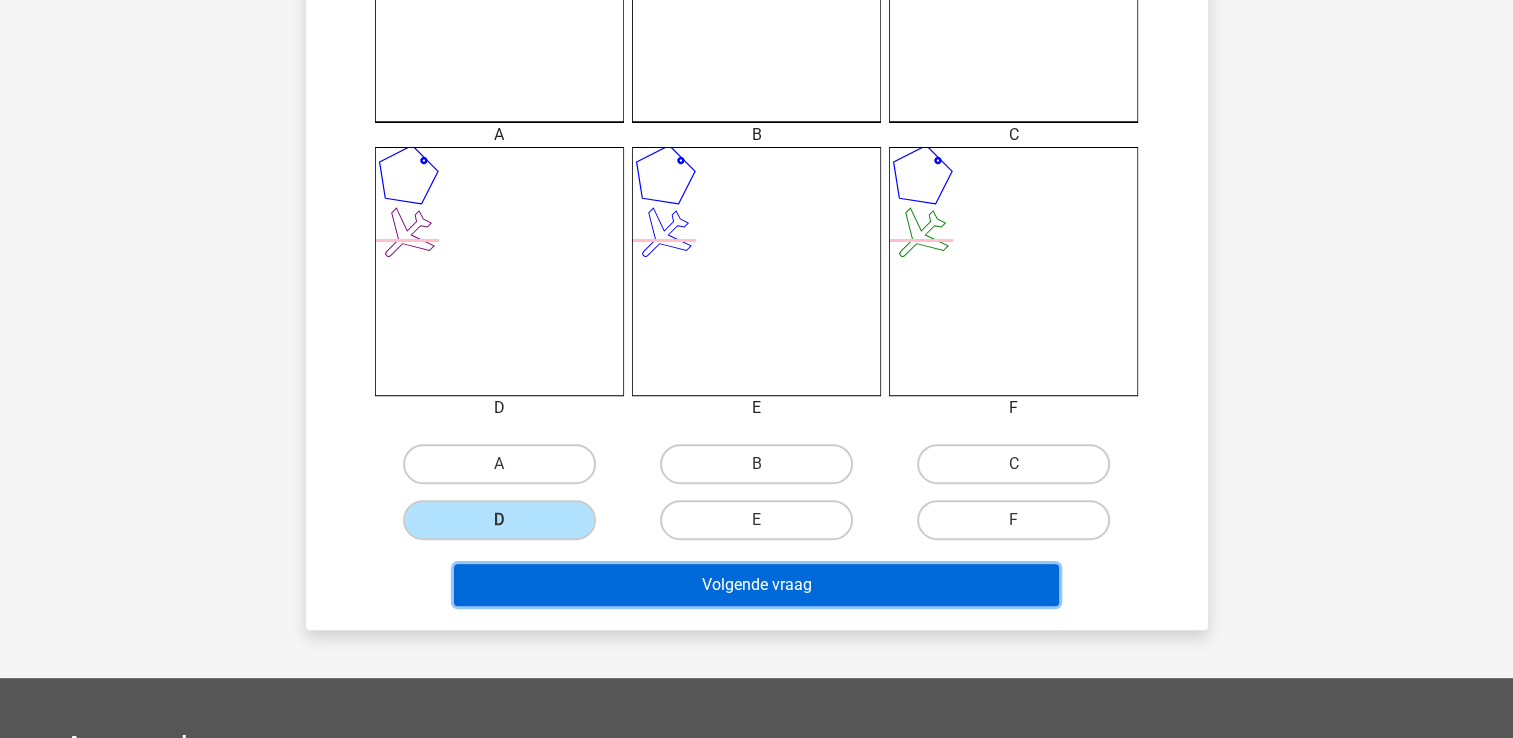 click on "Volgende vraag" at bounding box center (756, 585) 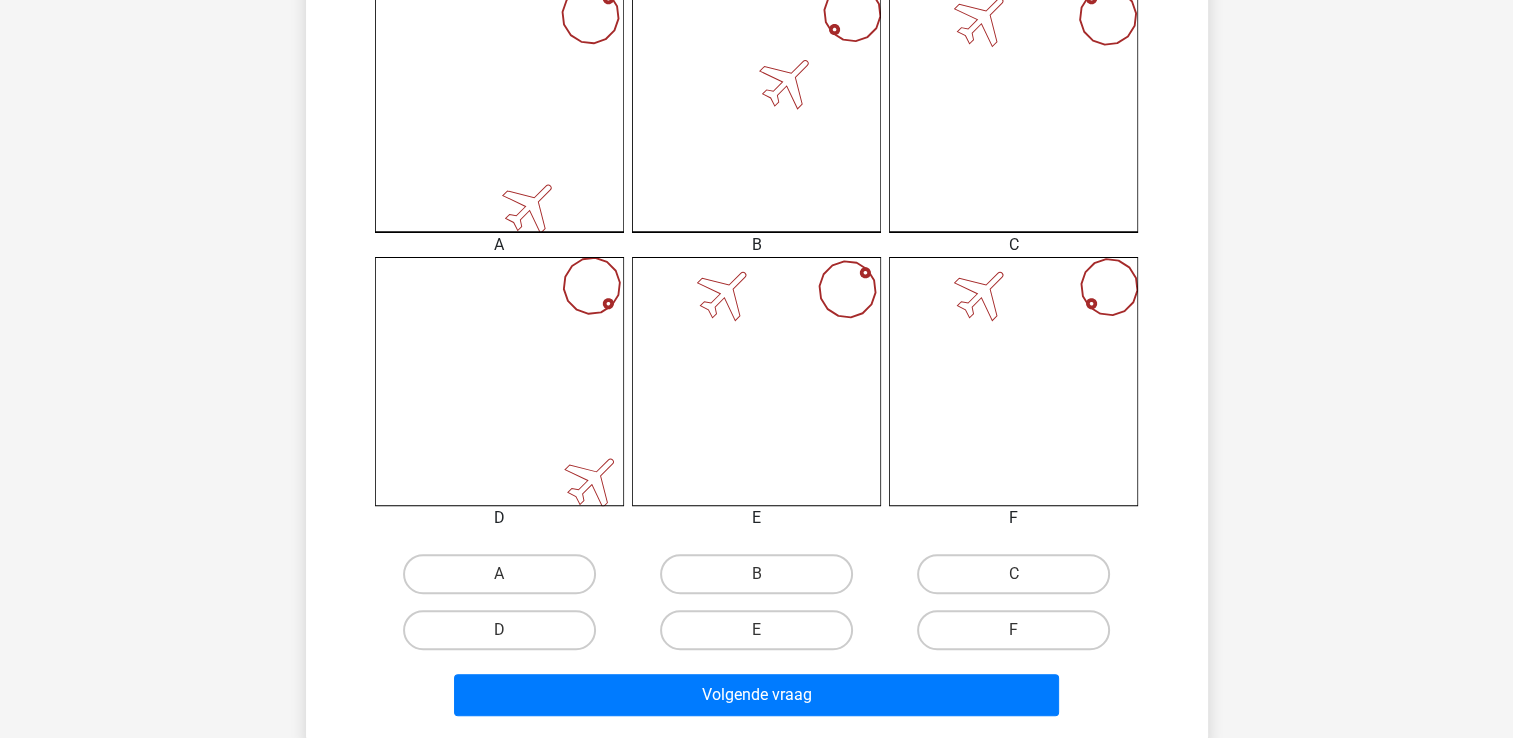 scroll, scrollTop: 600, scrollLeft: 0, axis: vertical 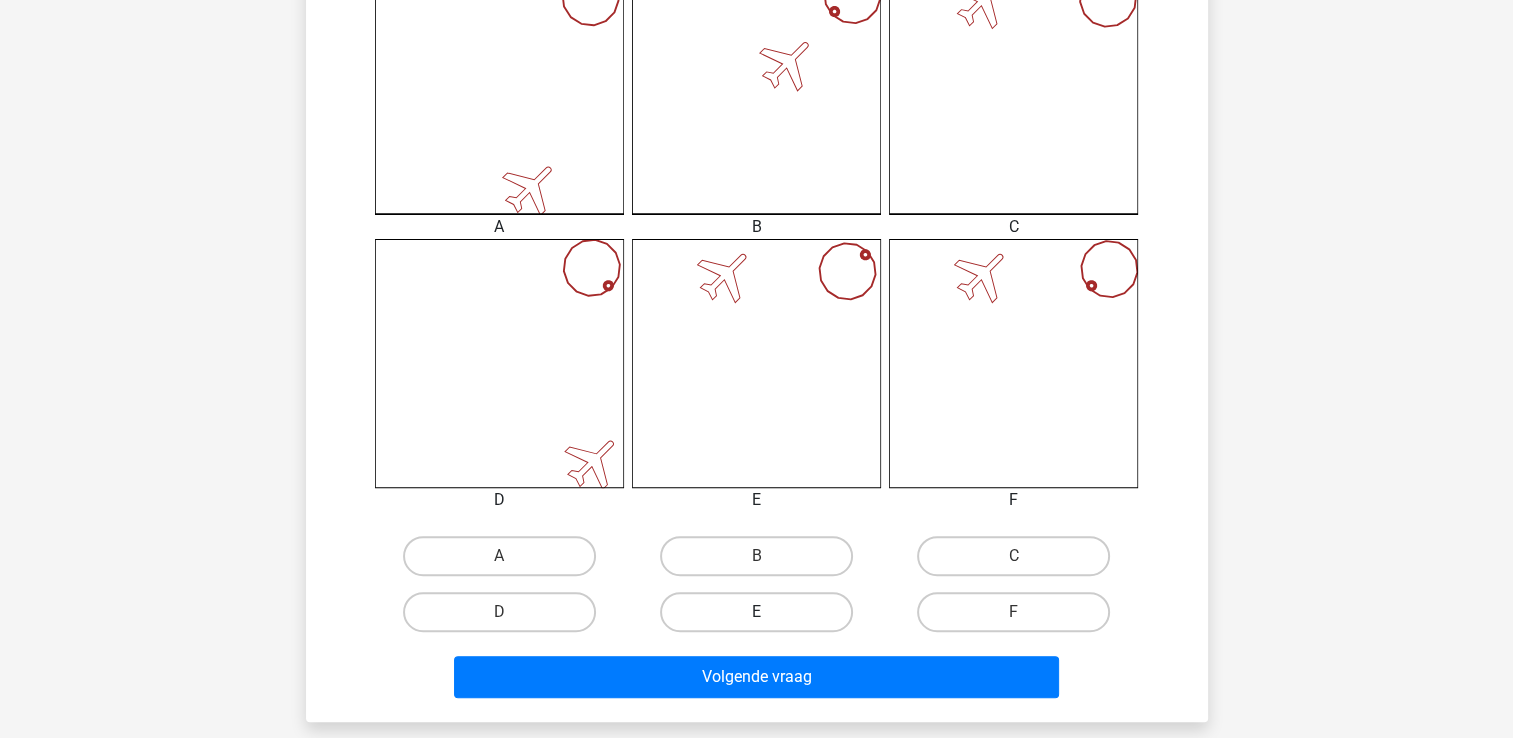 click on "E" at bounding box center [756, 612] 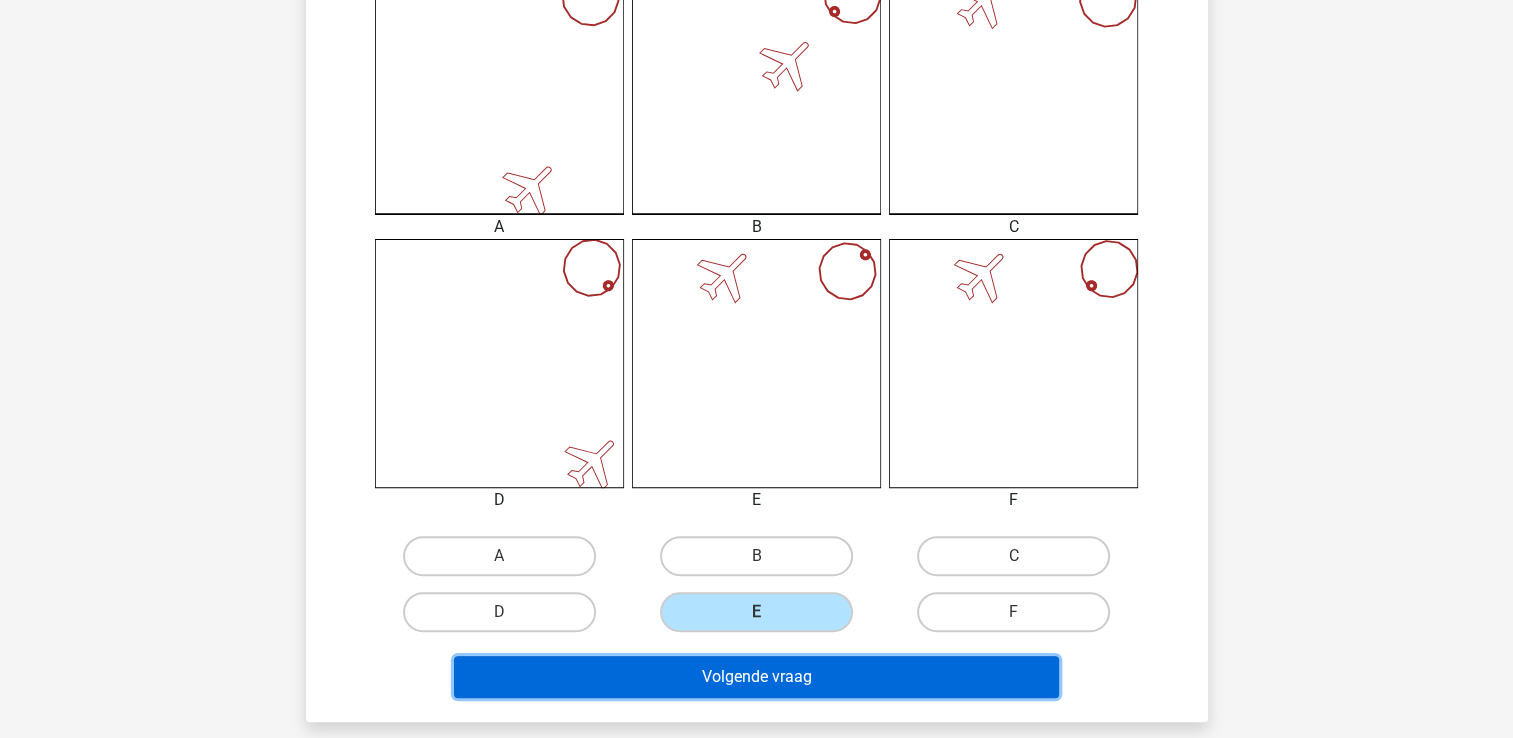 click on "Volgende vraag" at bounding box center (756, 677) 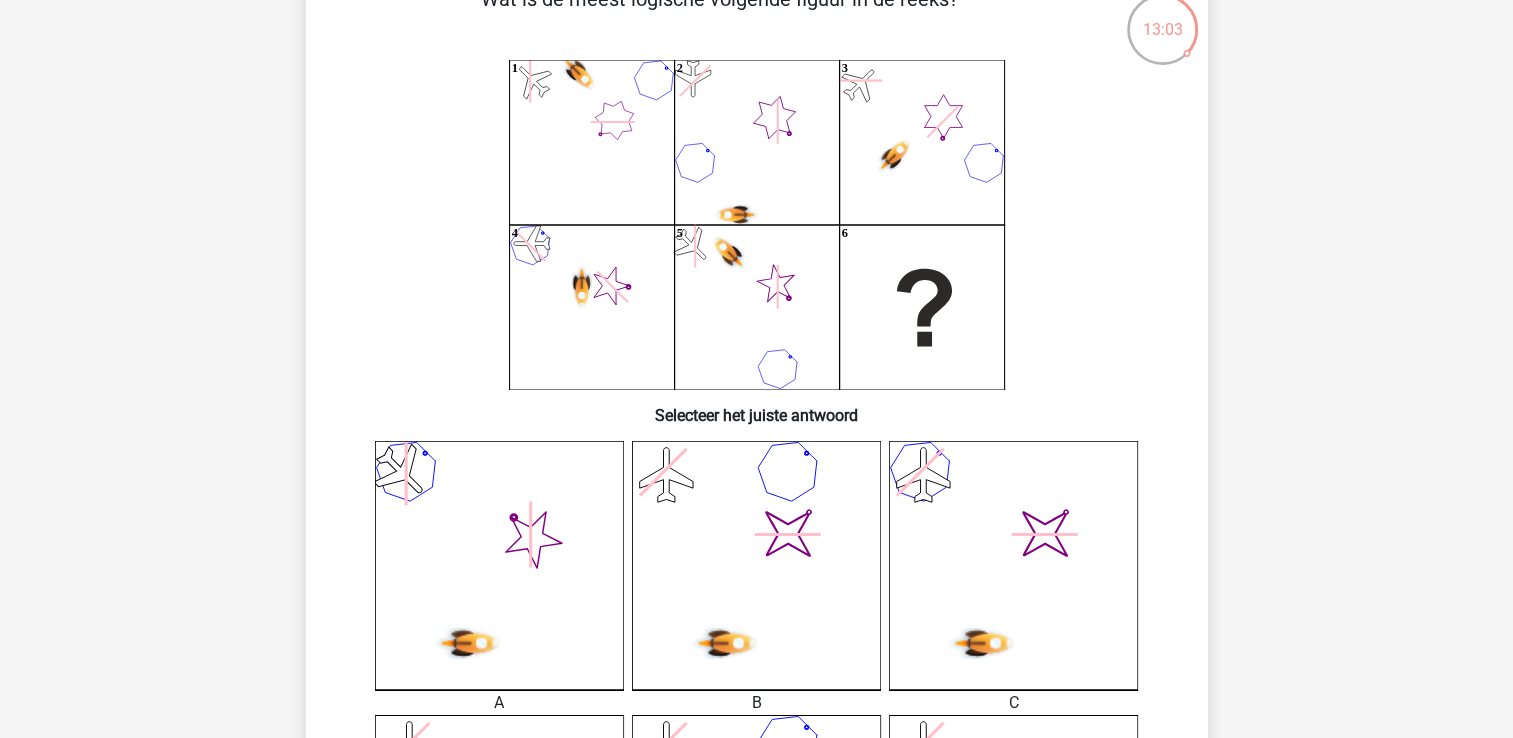 scroll, scrollTop: 92, scrollLeft: 0, axis: vertical 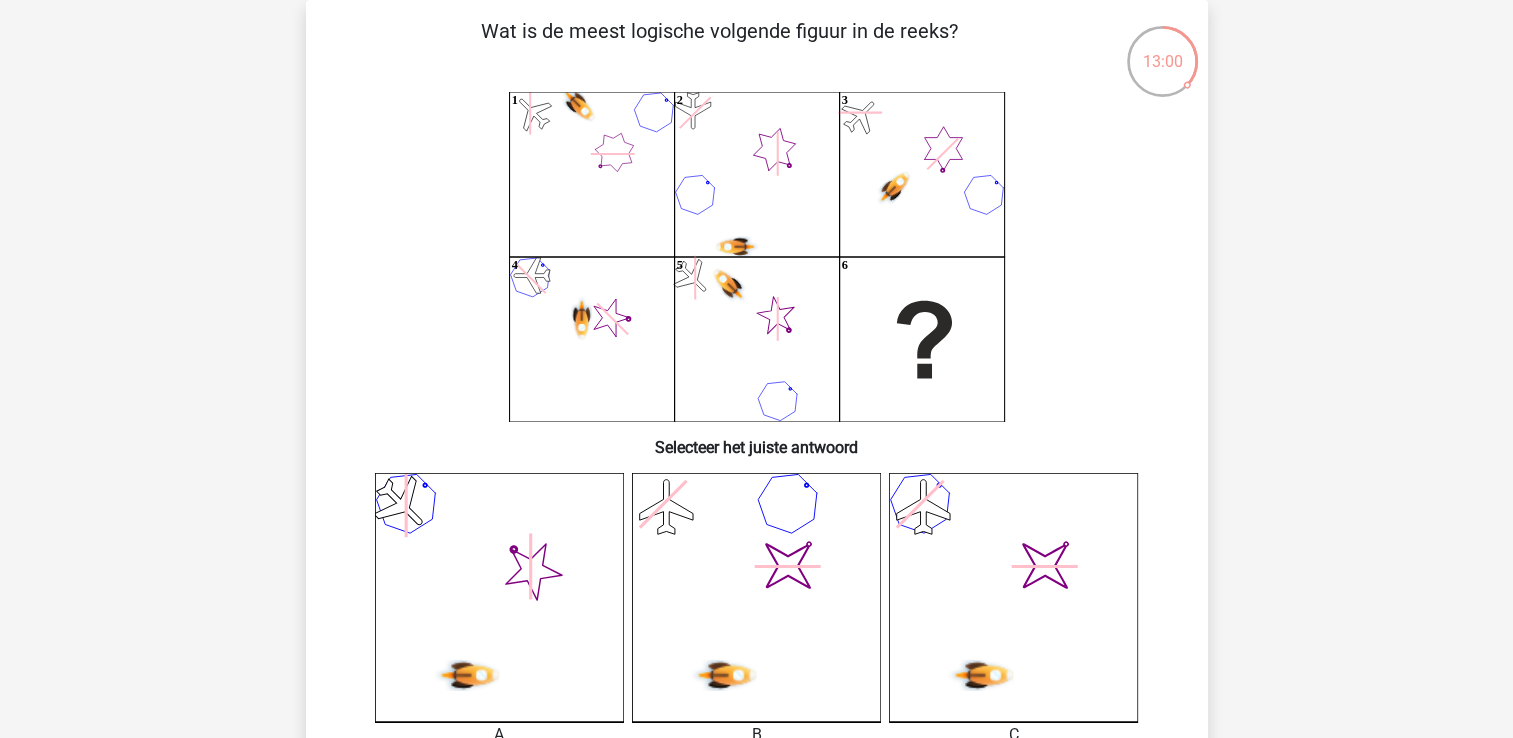 drag, startPoint x: 738, startPoint y: 590, endPoint x: 385, endPoint y: 281, distance: 469.1375 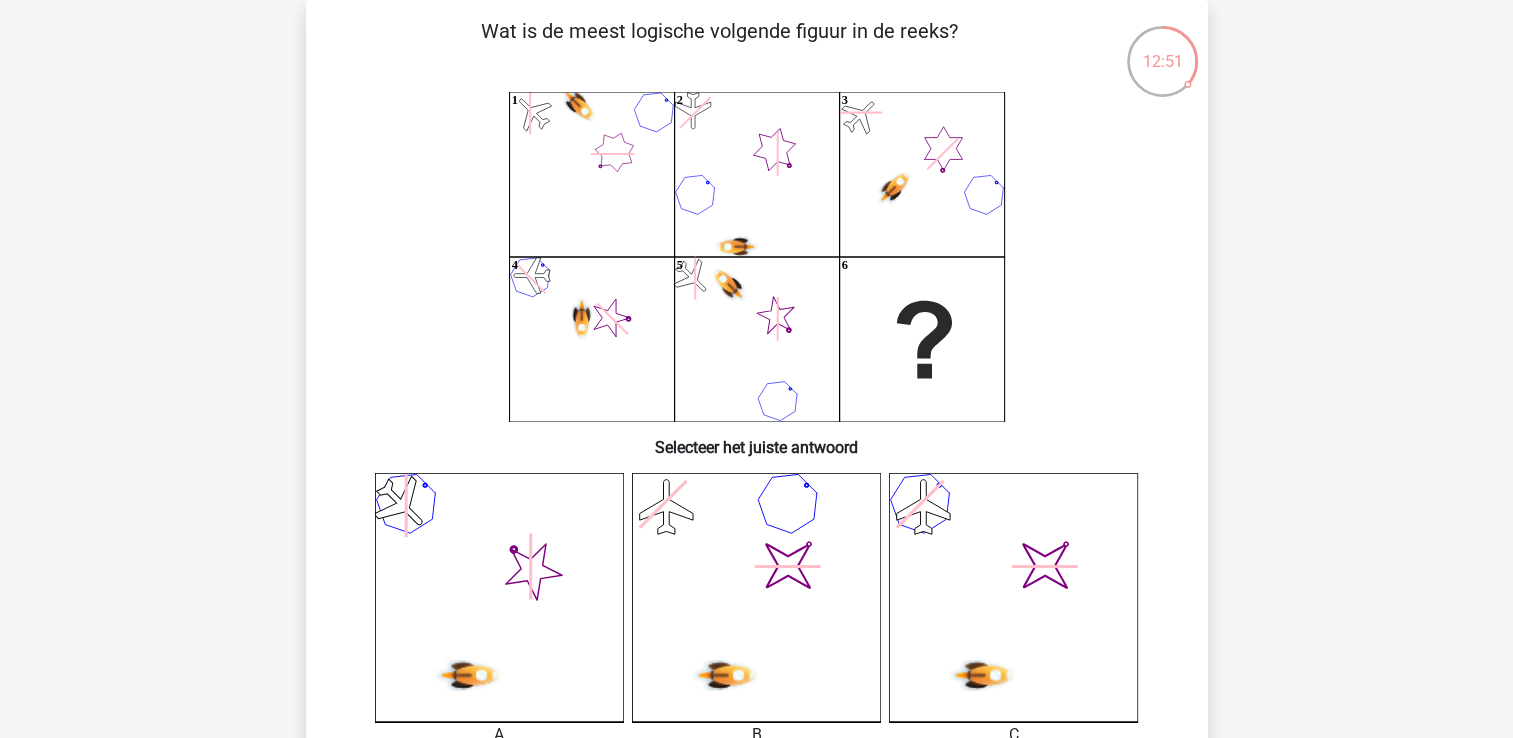 drag, startPoint x: 455, startPoint y: 190, endPoint x: 412, endPoint y: 121, distance: 81.3019 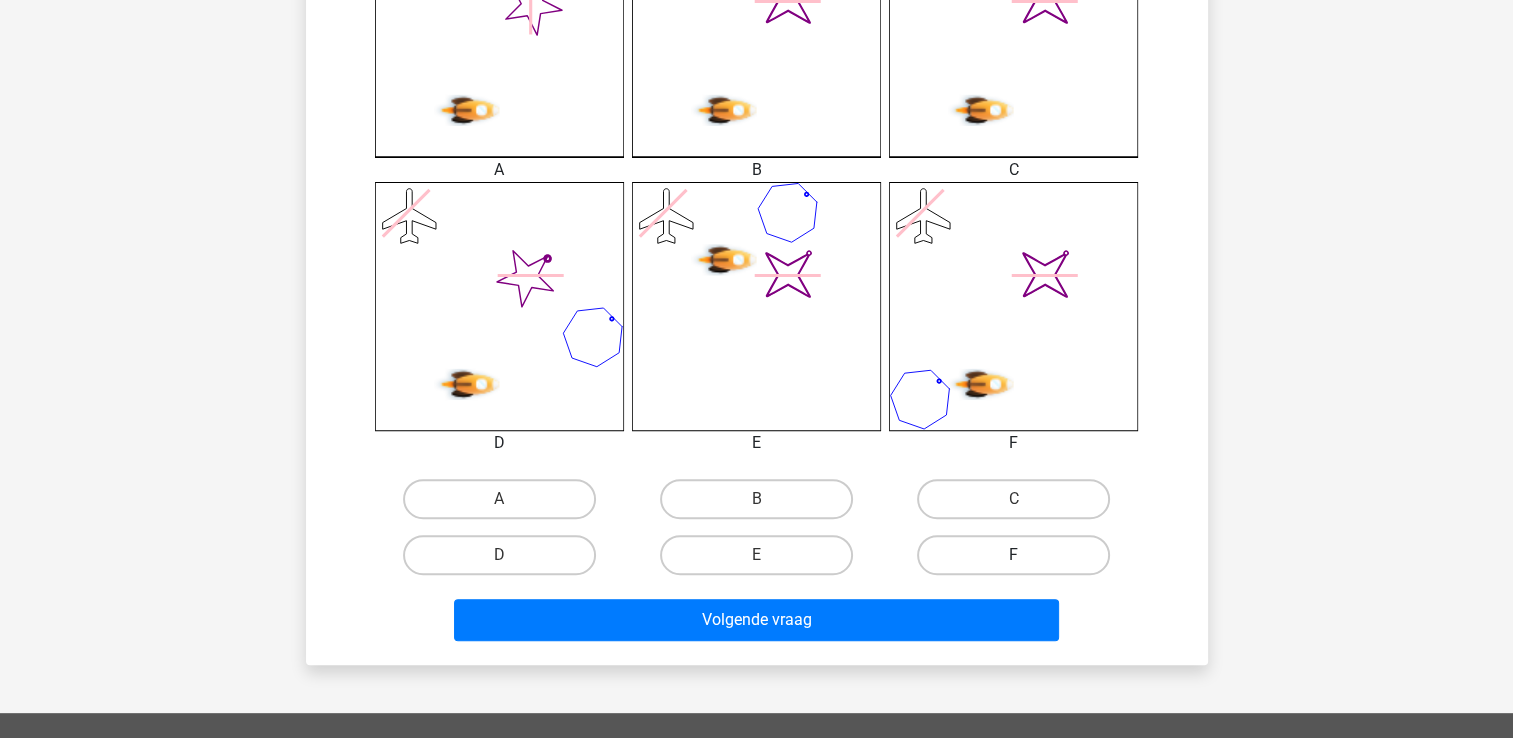 scroll, scrollTop: 692, scrollLeft: 0, axis: vertical 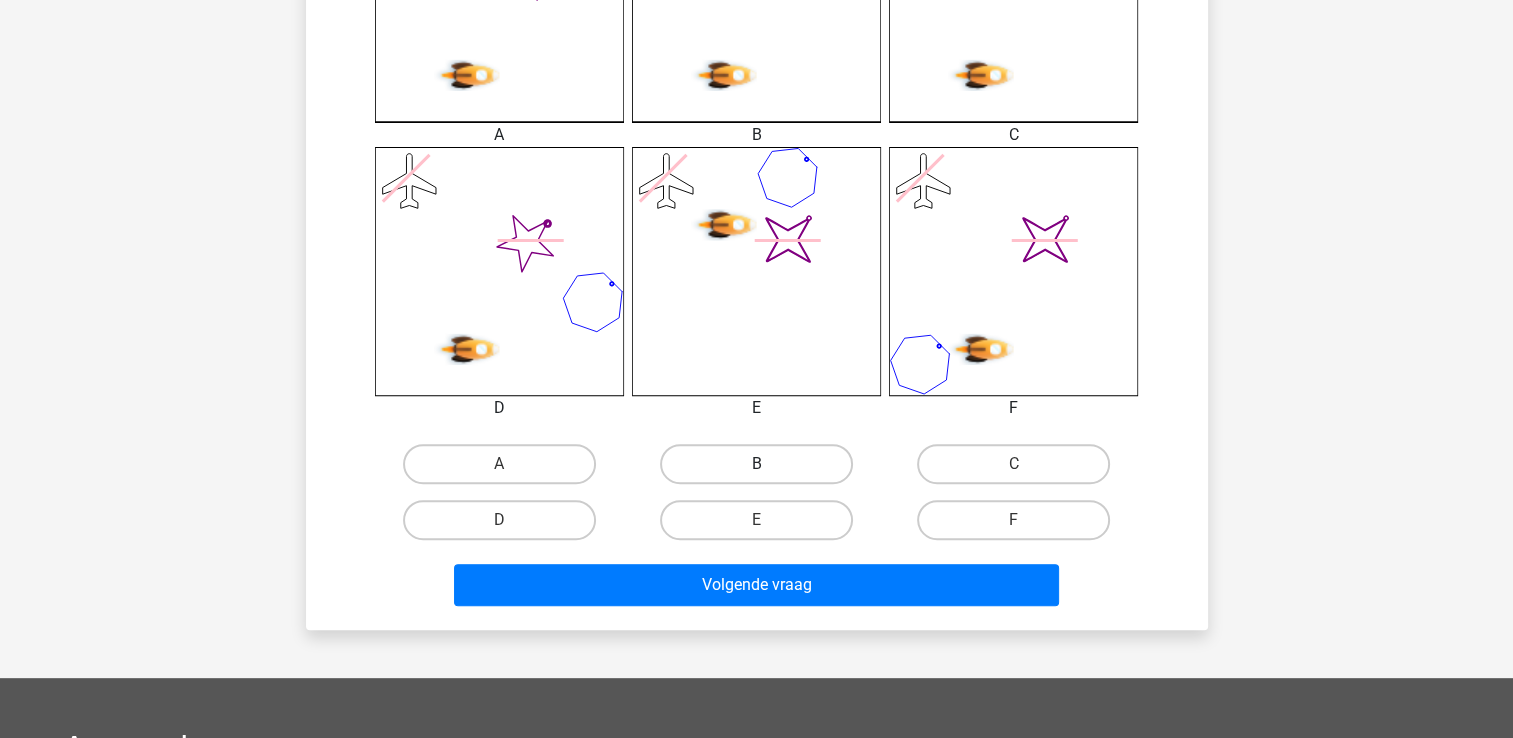 click on "B" at bounding box center [756, 464] 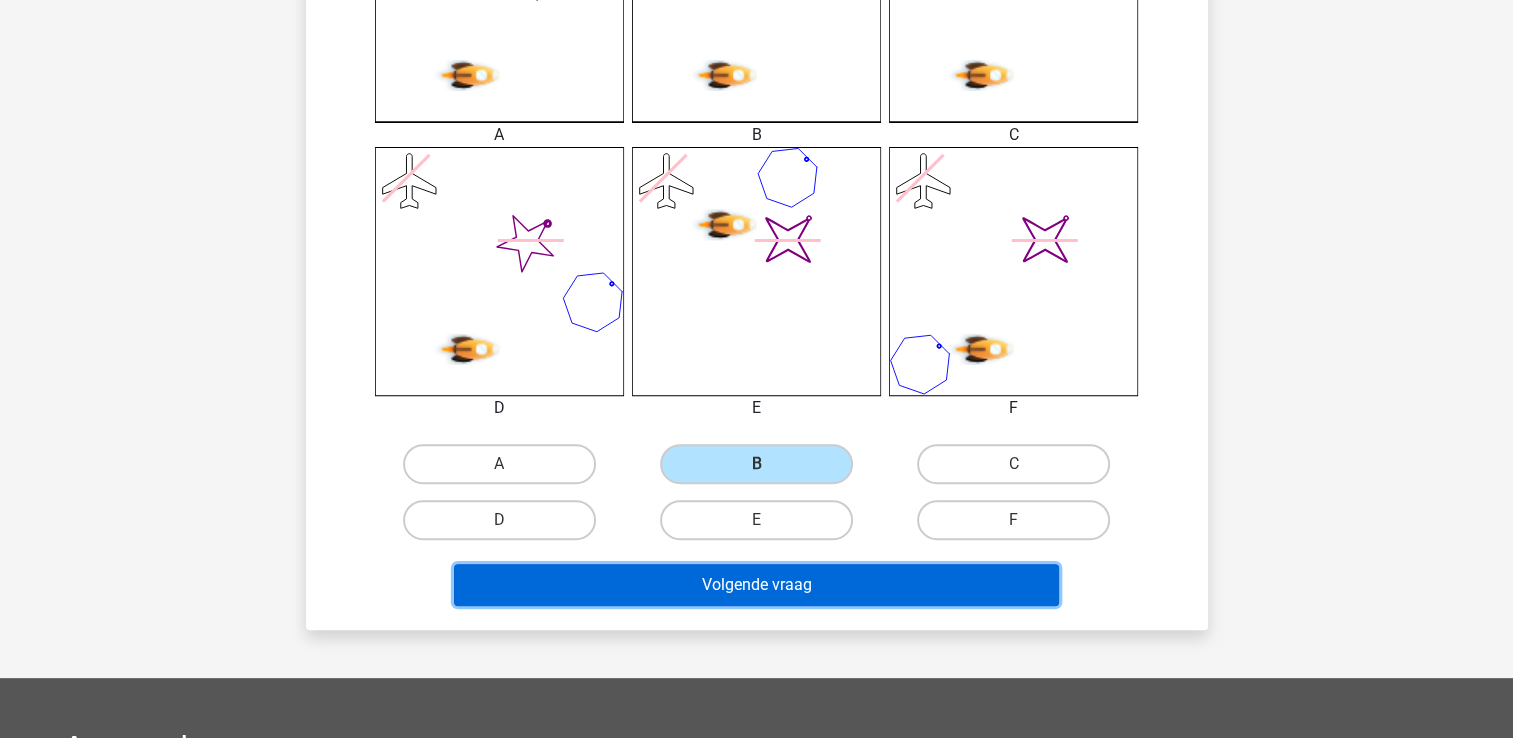 click on "Volgende vraag" at bounding box center (756, 585) 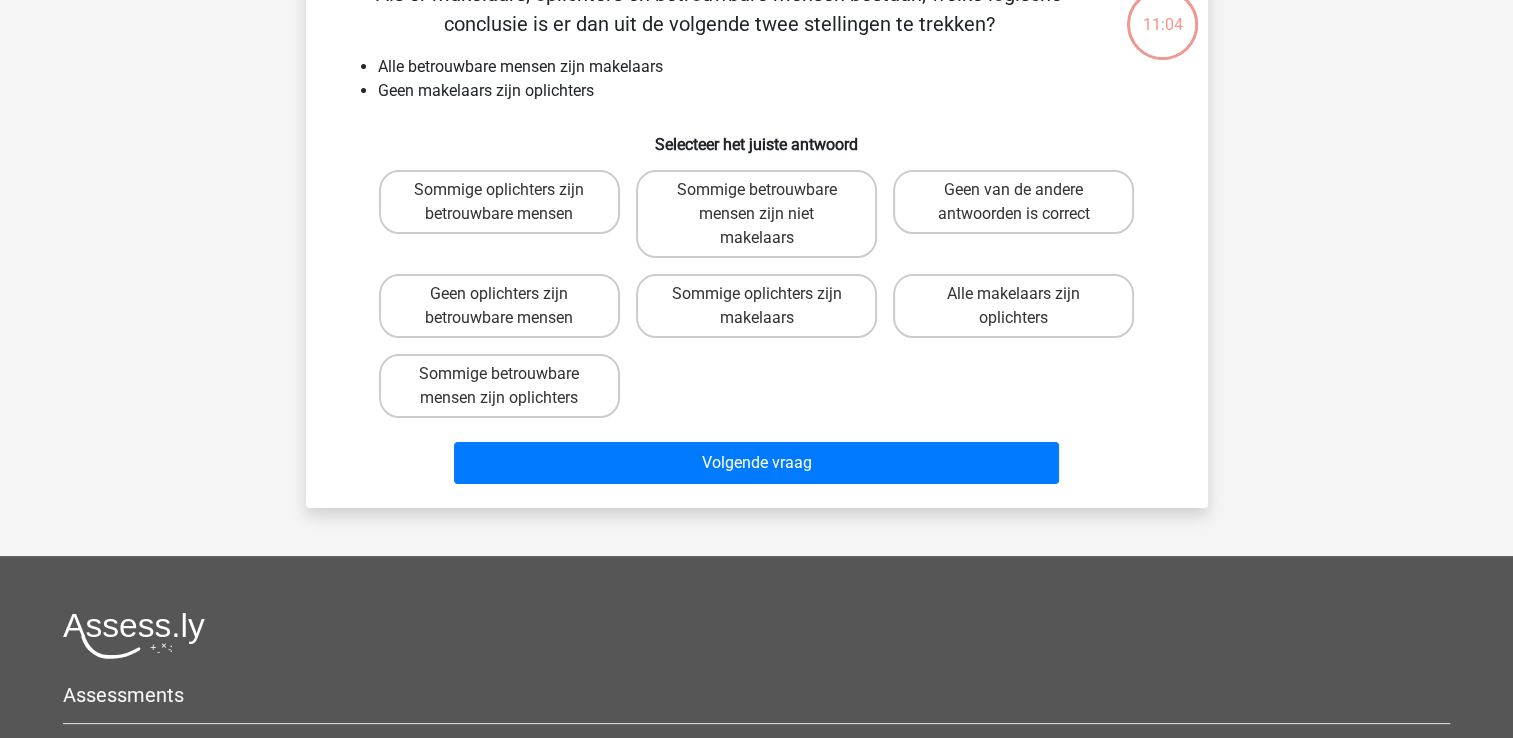 scroll, scrollTop: 92, scrollLeft: 0, axis: vertical 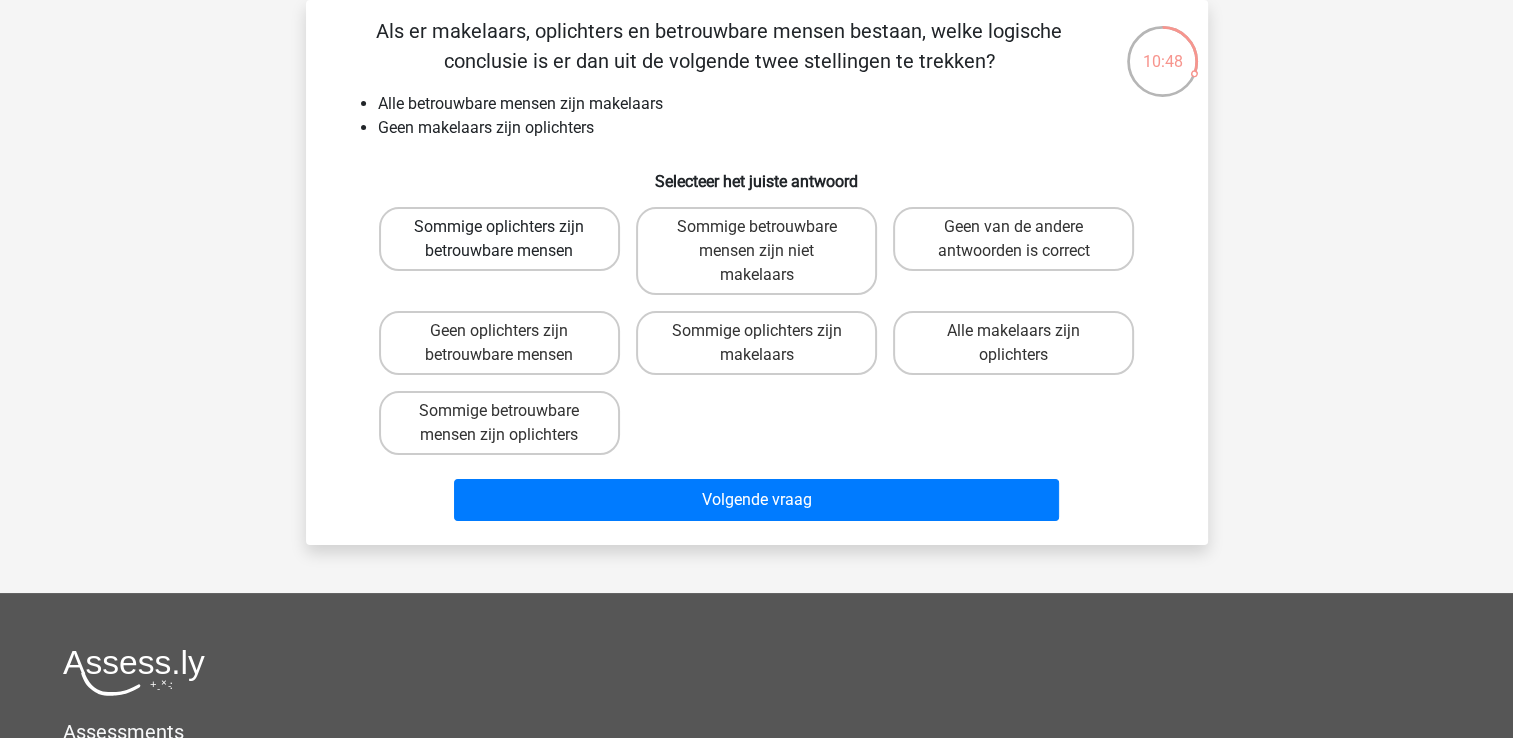 click on "Sommige oplichters zijn betrouwbare mensen" at bounding box center (499, 239) 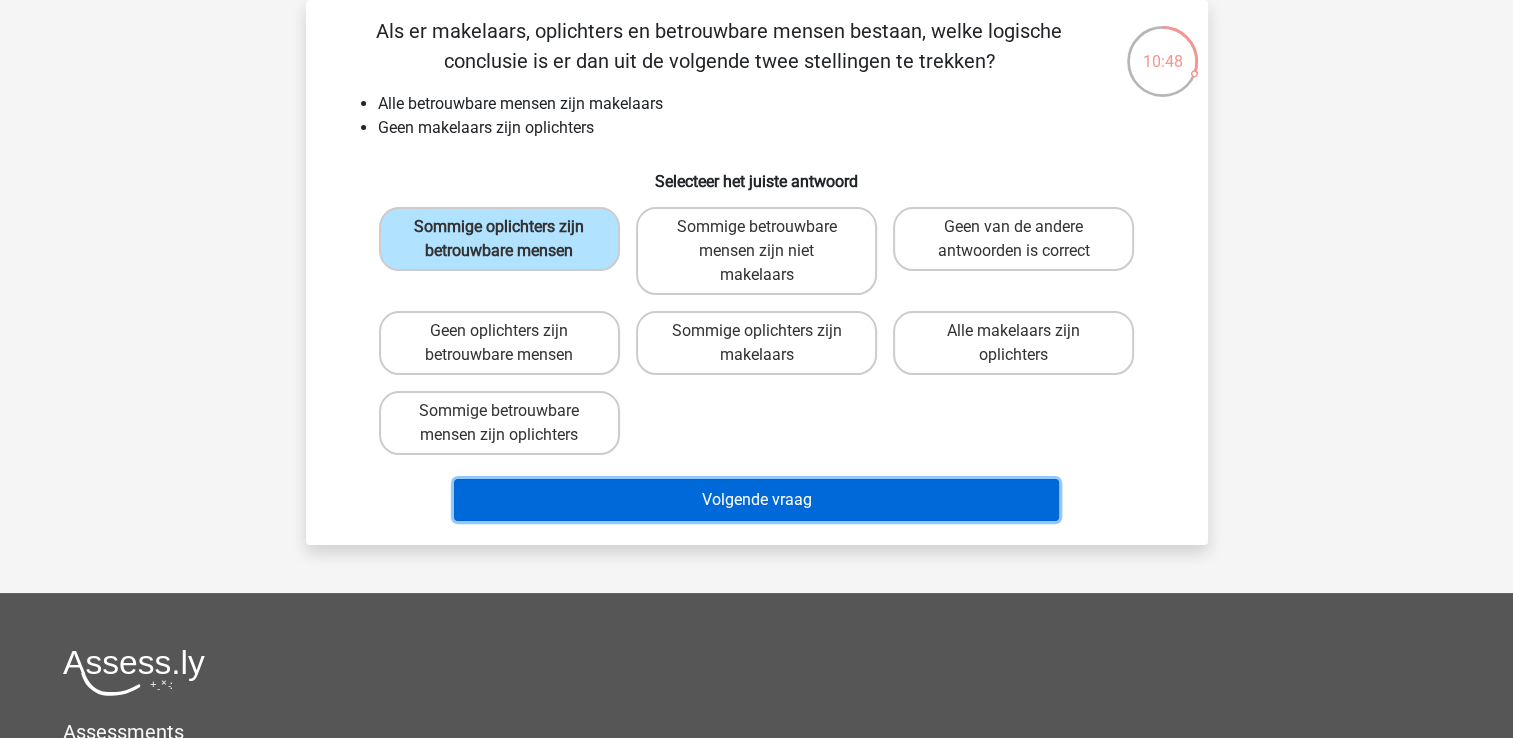 click on "Volgende vraag" at bounding box center (756, 500) 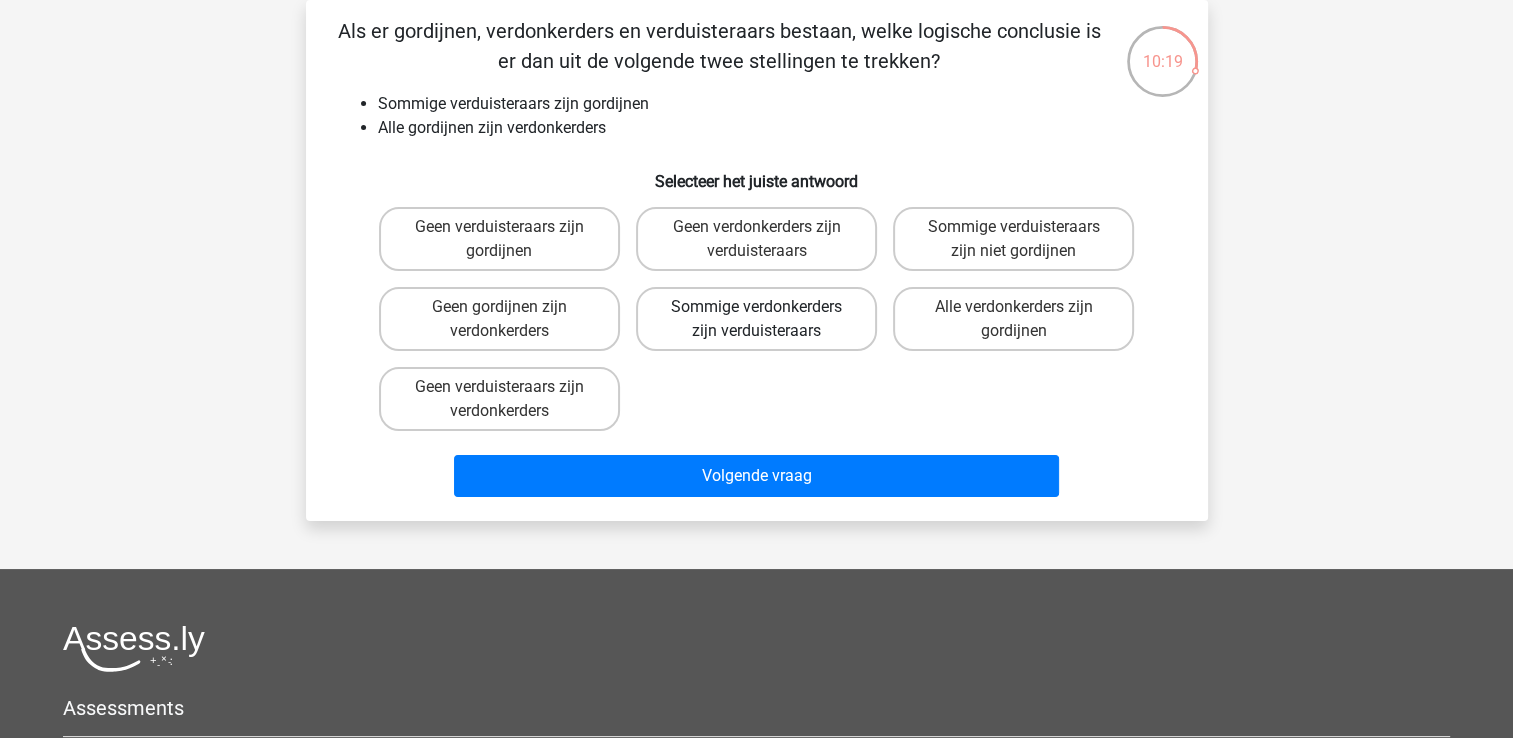 click on "Sommige verdonkerders zijn verduisteraars" at bounding box center [756, 319] 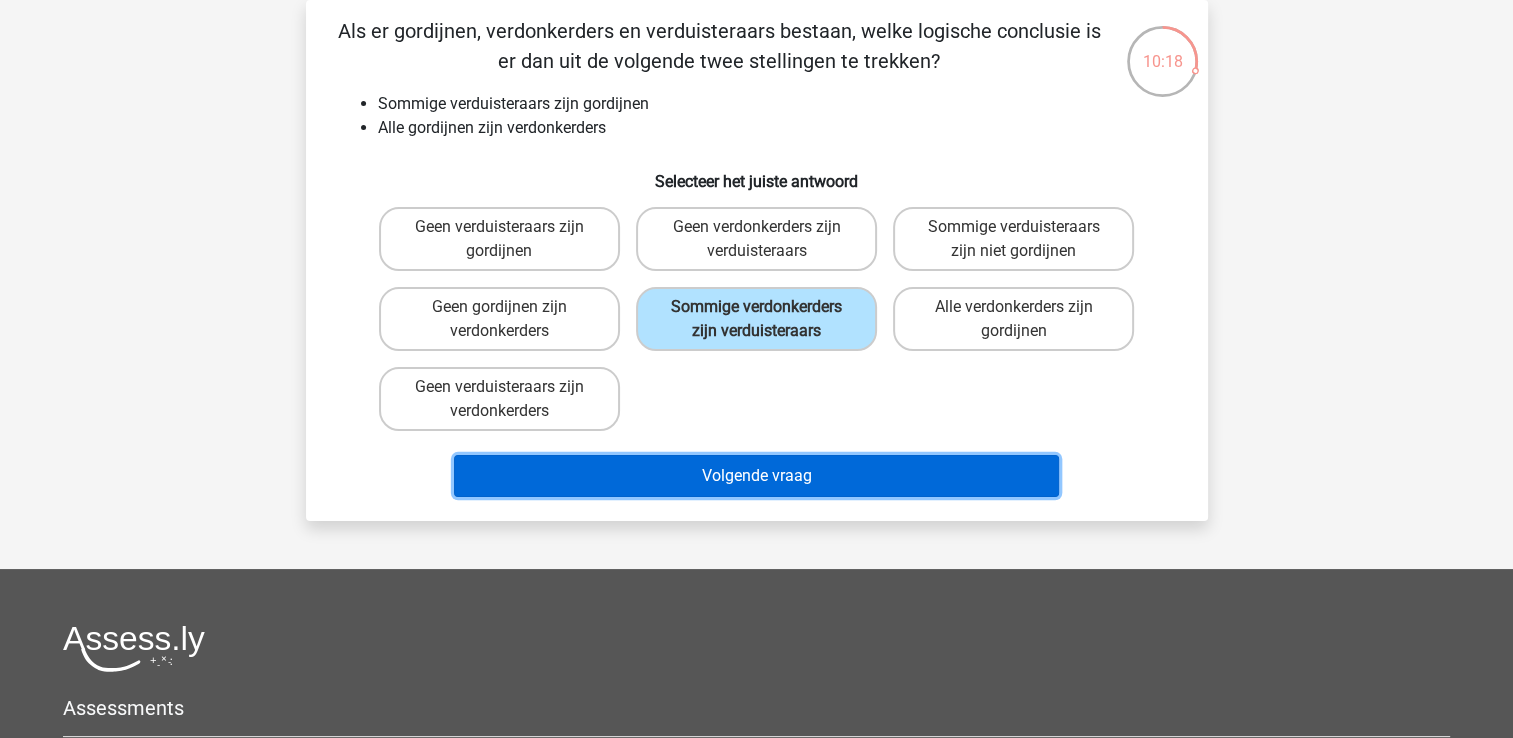 click on "Volgende vraag" at bounding box center (756, 476) 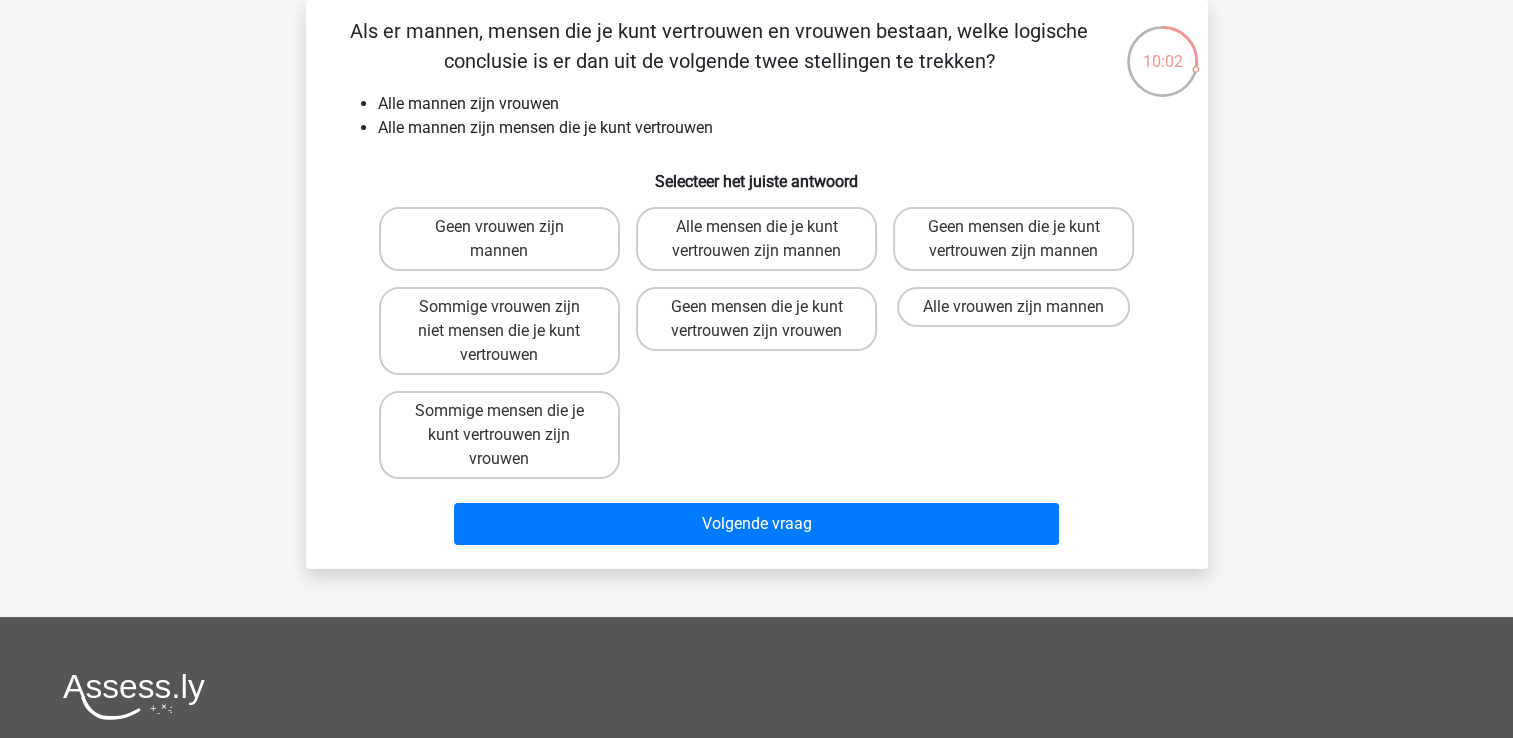 click on "Geen vrouwen zijn mannen
Alle mensen die je kunt vertrouwen zijn mannen
Geen mensen die je kunt vertrouwen zijn mannen
Sommige vrouwen zijn niet mensen die je kunt vertrouwen" at bounding box center (757, 343) 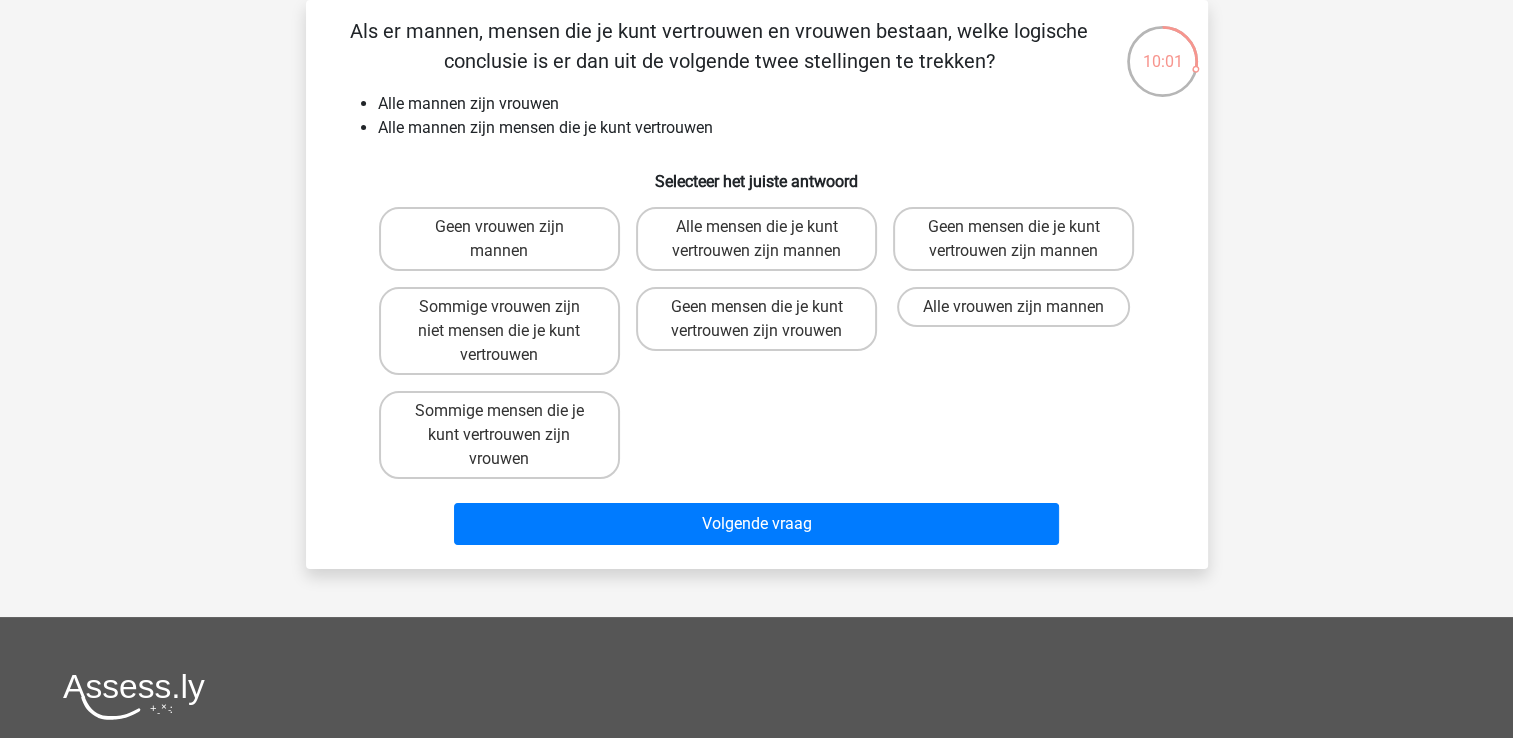 drag, startPoint x: 736, startPoint y: 394, endPoint x: 1046, endPoint y: 158, distance: 389.61005 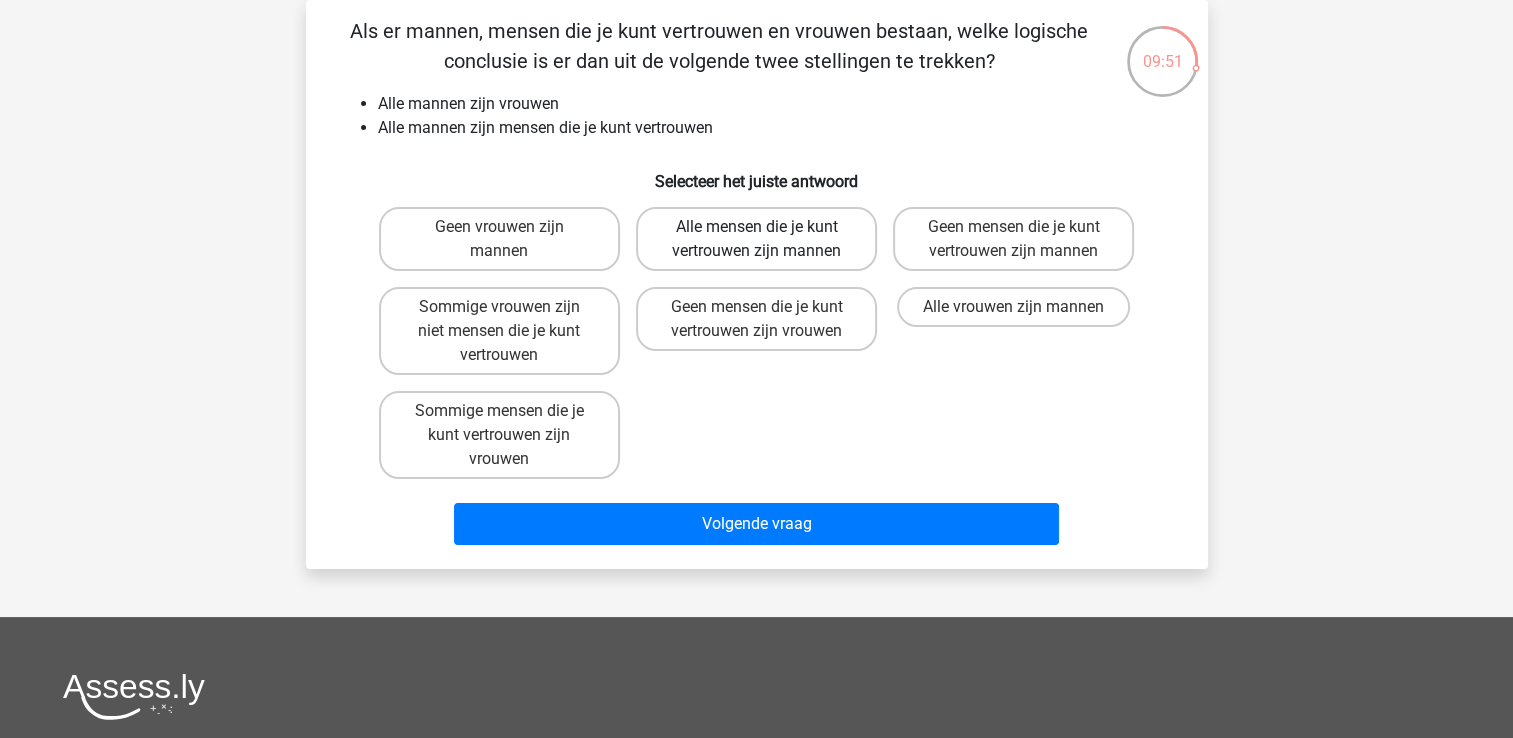 click on "Alle mensen die je kunt vertrouwen zijn mannen" at bounding box center (756, 239) 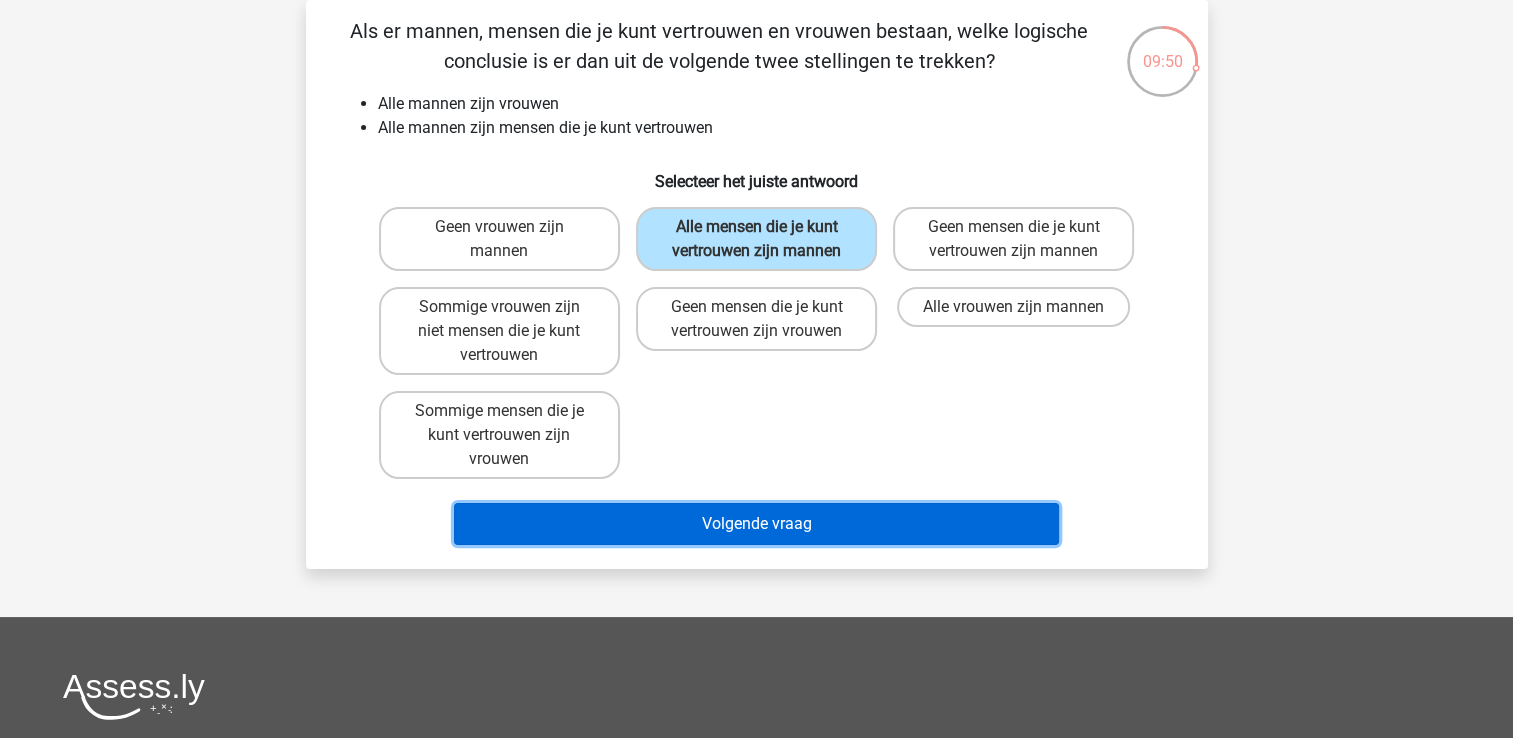click on "Volgende vraag" at bounding box center (756, 524) 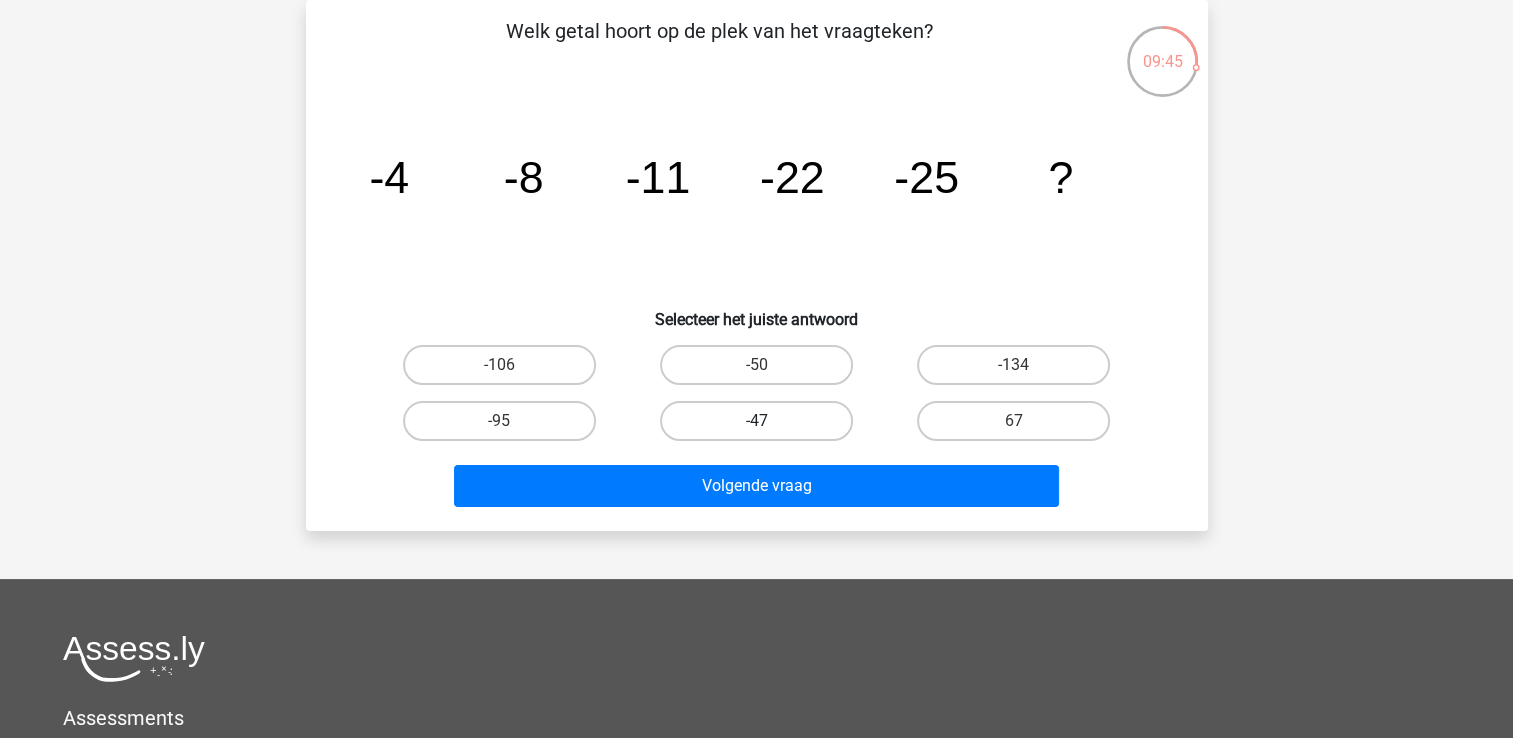 drag, startPoint x: 828, startPoint y: 361, endPoint x: 788, endPoint y: 424, distance: 74.62573 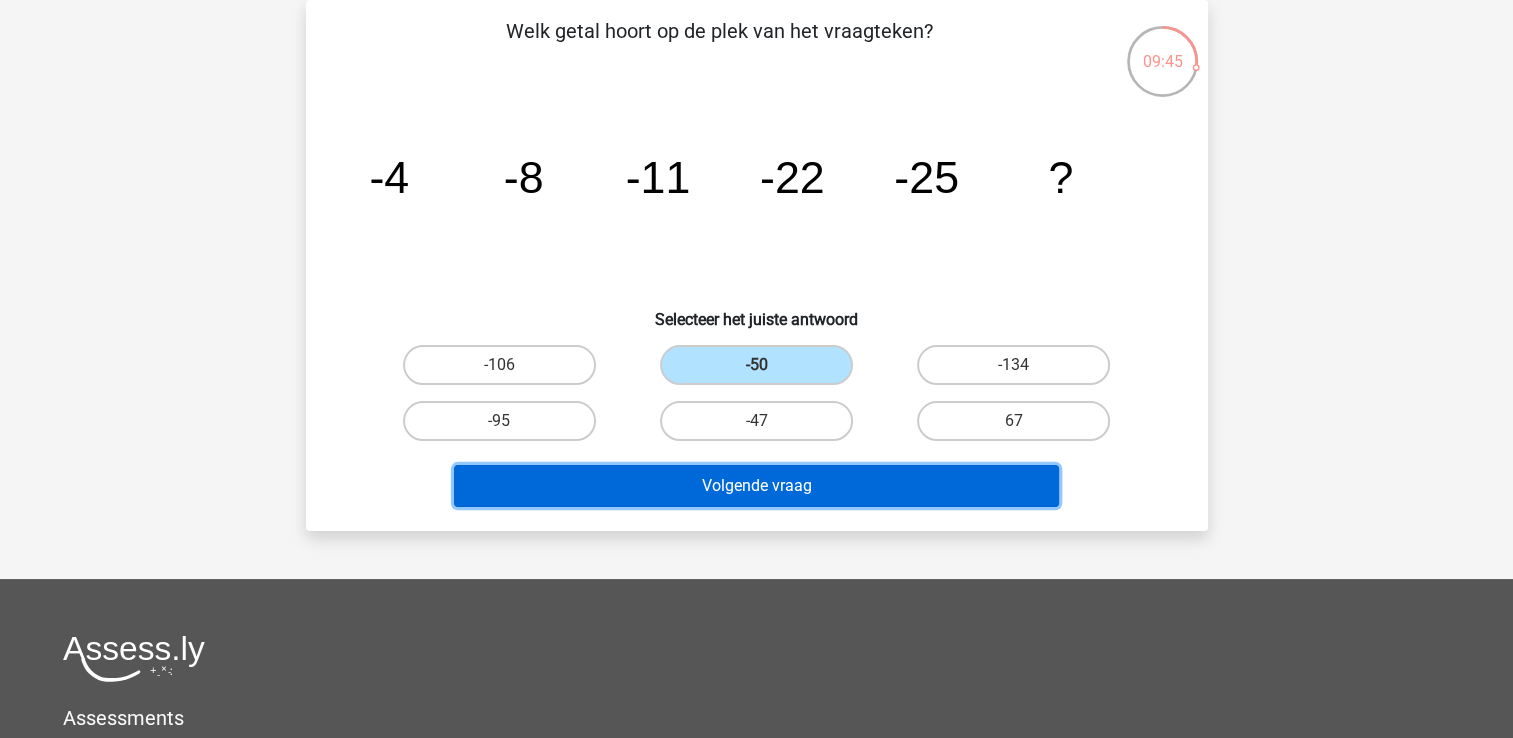 click on "Volgende vraag" at bounding box center (756, 486) 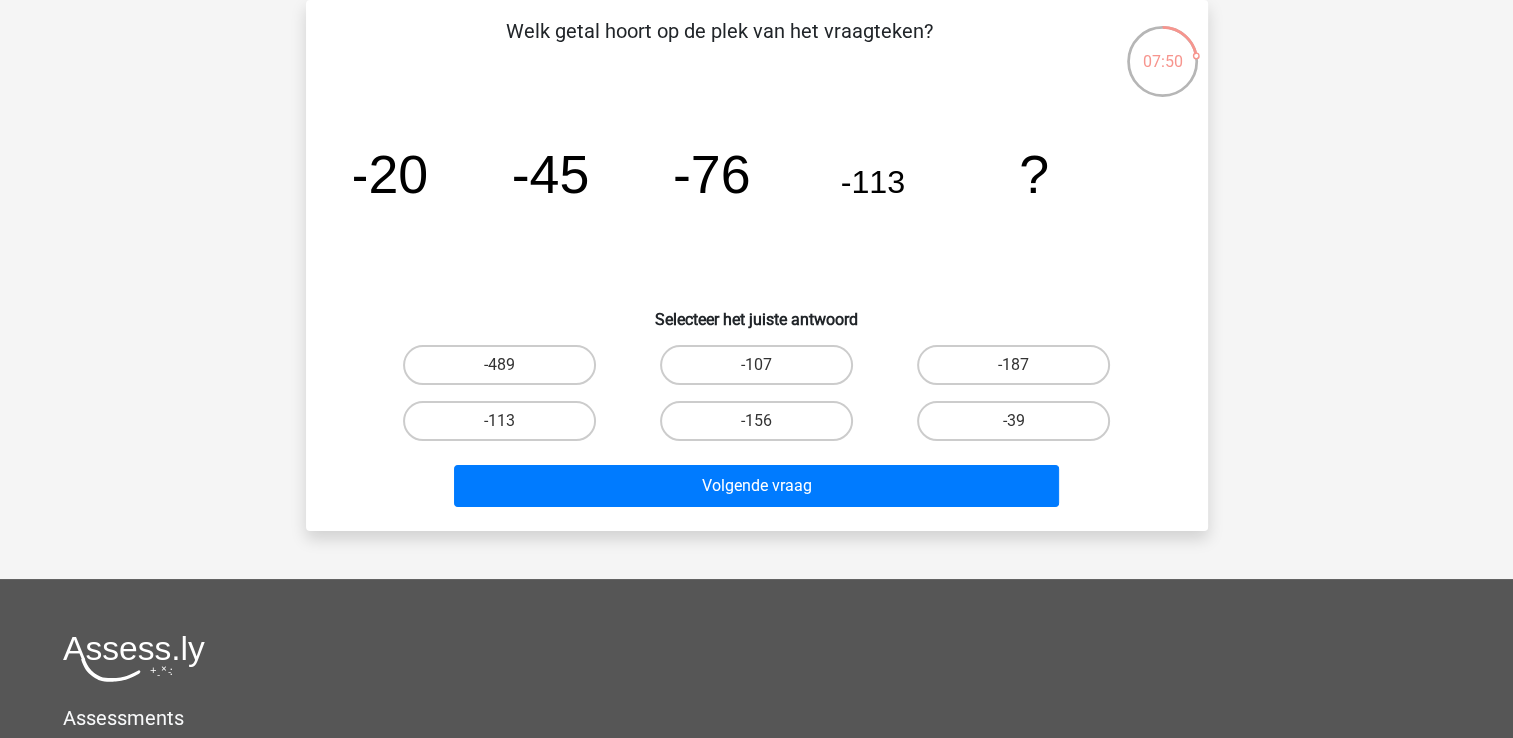 click on "-187" at bounding box center [1020, 371] 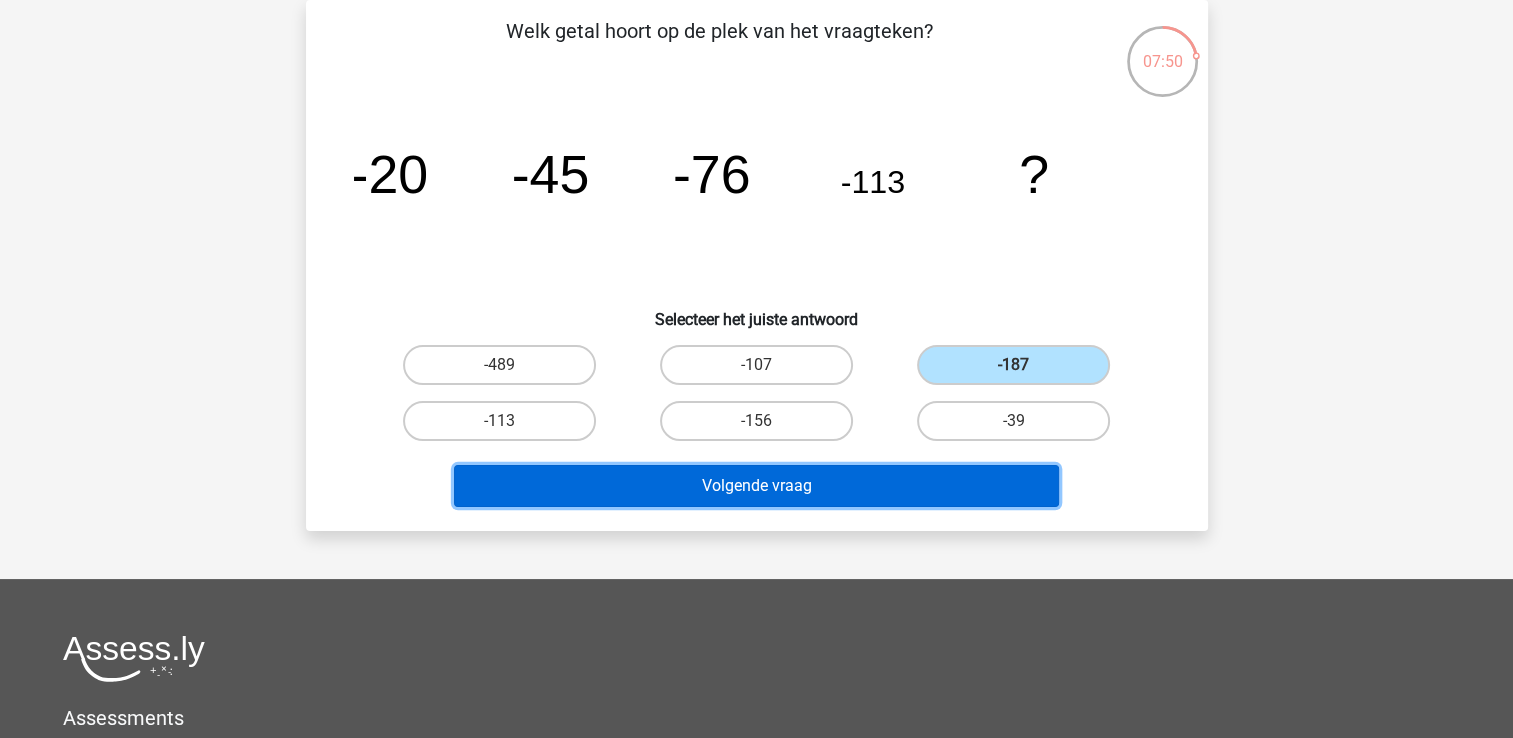 click on "Volgende vraag" at bounding box center (756, 486) 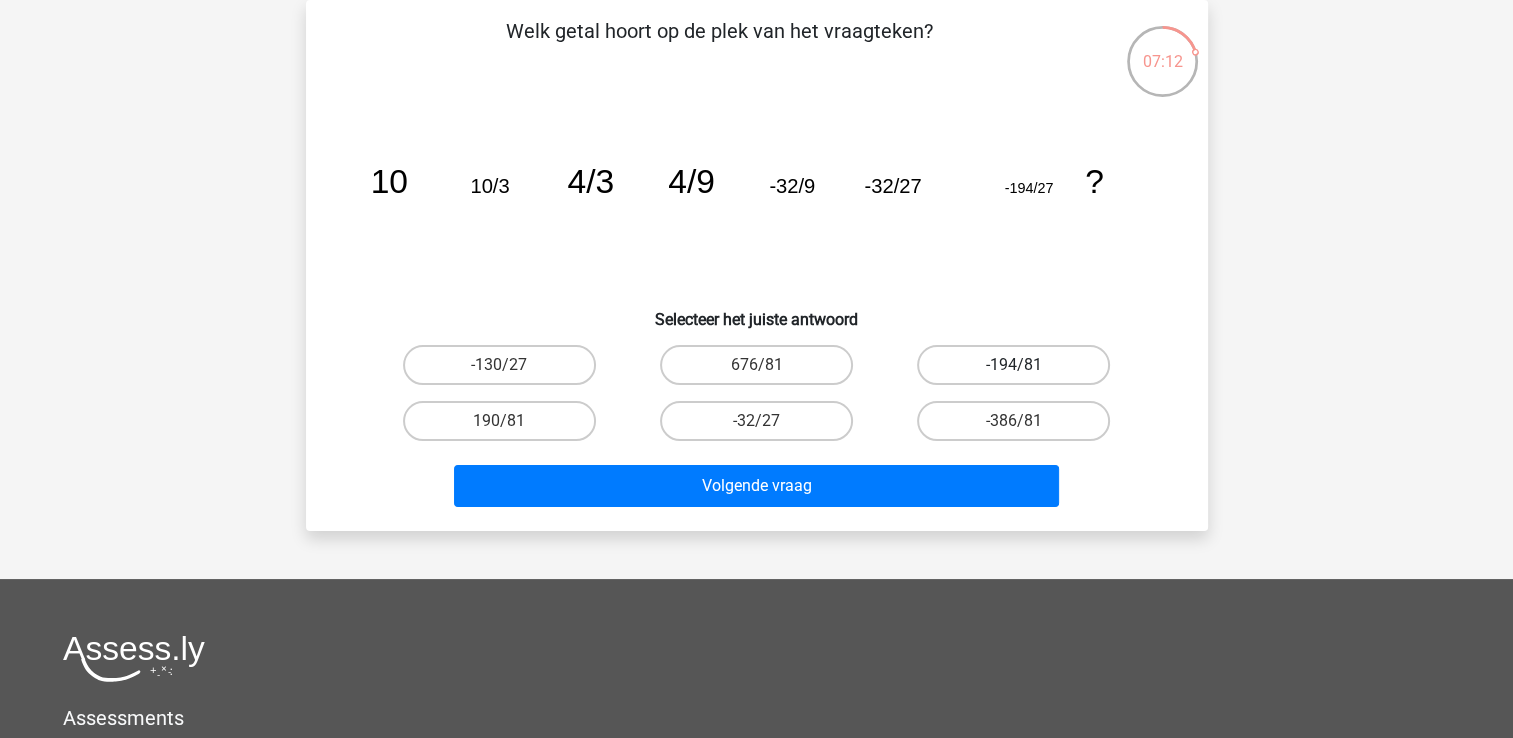 click on "-194/81" at bounding box center (1013, 365) 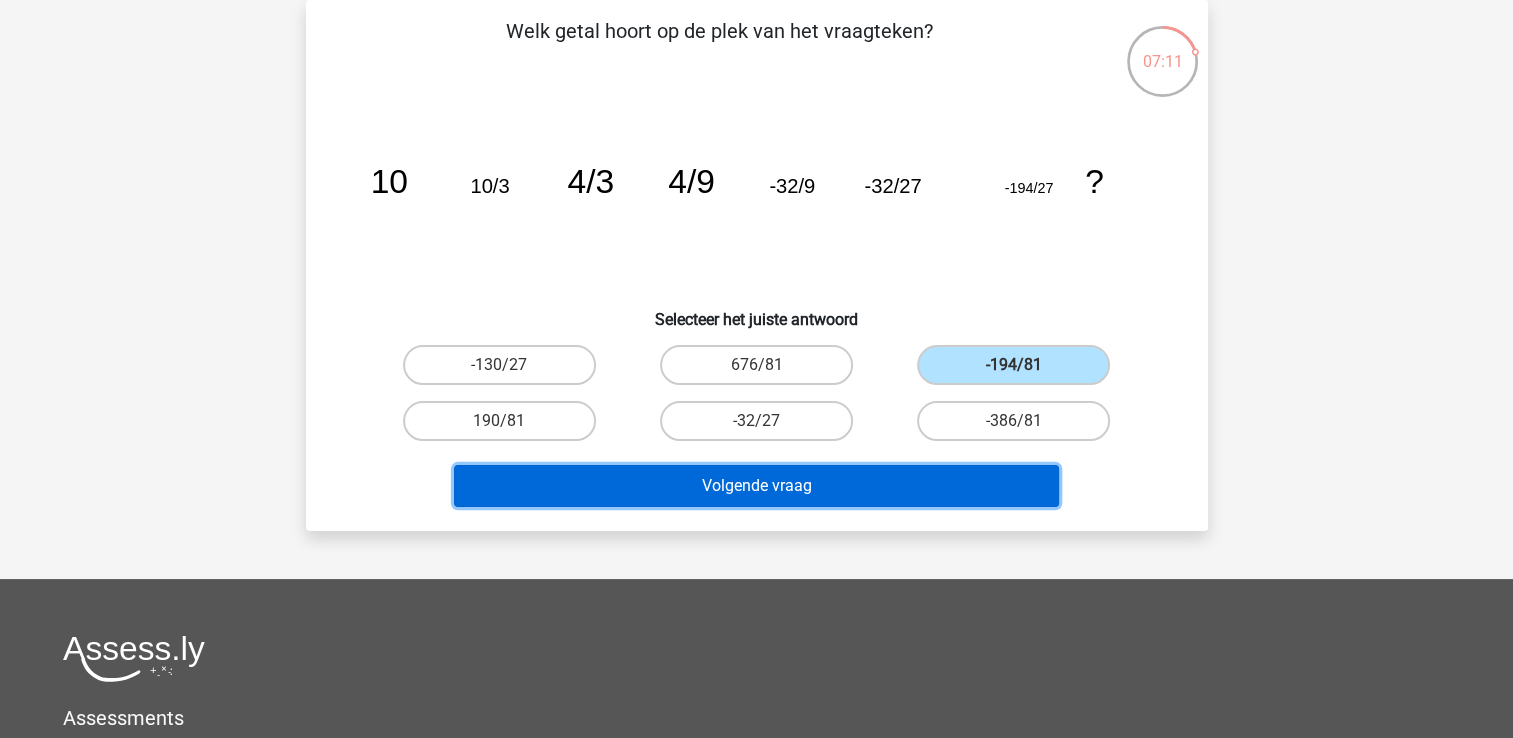 click on "Volgende vraag" at bounding box center (756, 486) 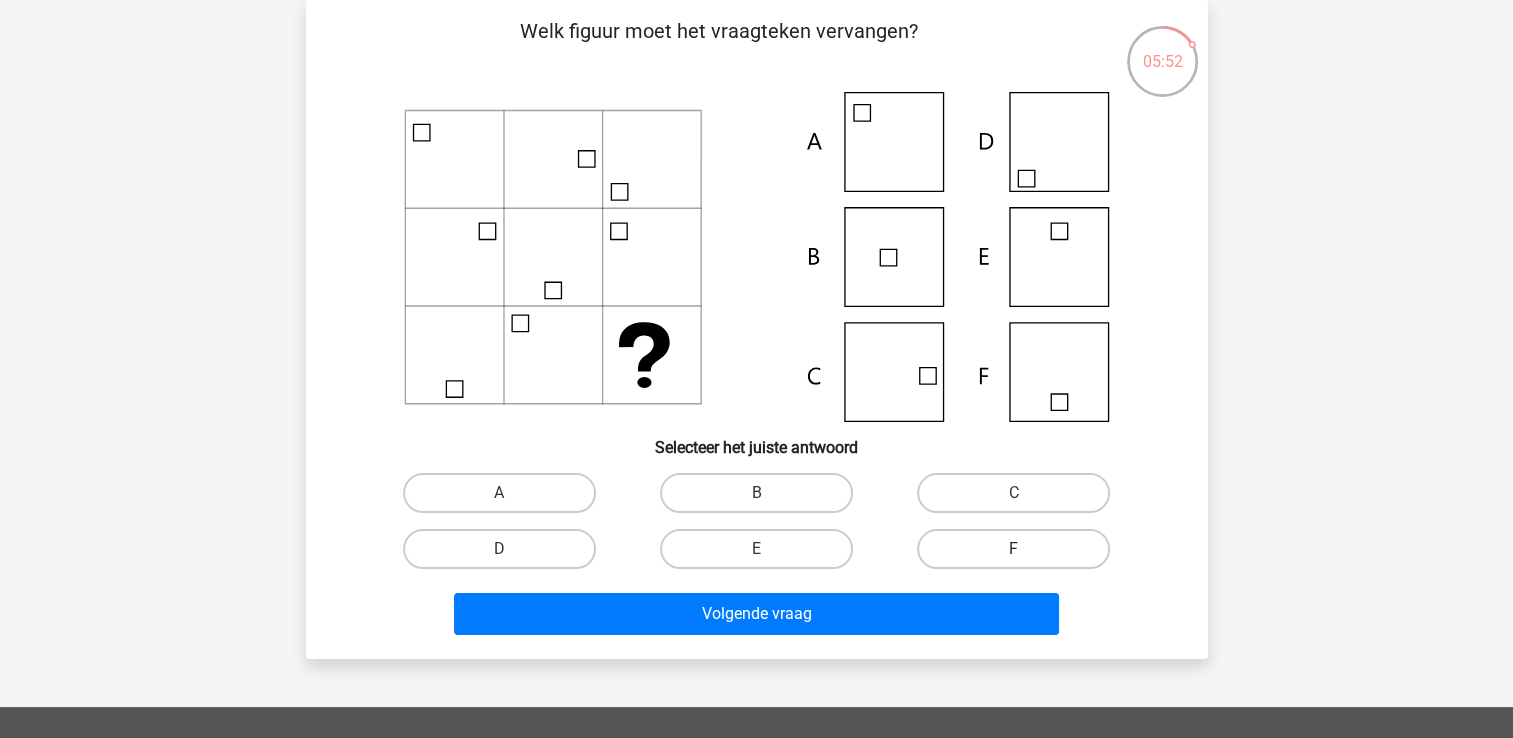 click on "F" at bounding box center [1013, 549] 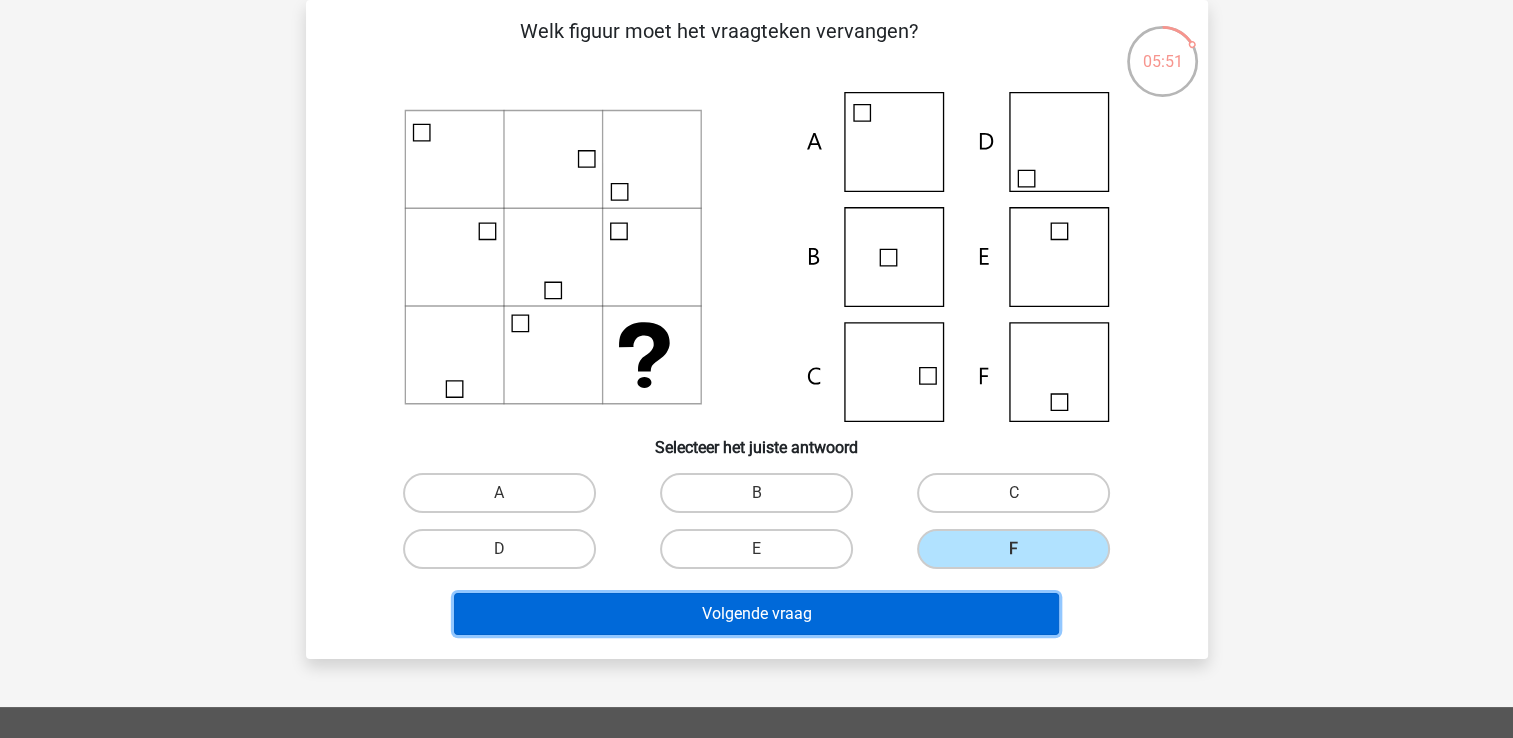 click on "Volgende vraag" at bounding box center [756, 614] 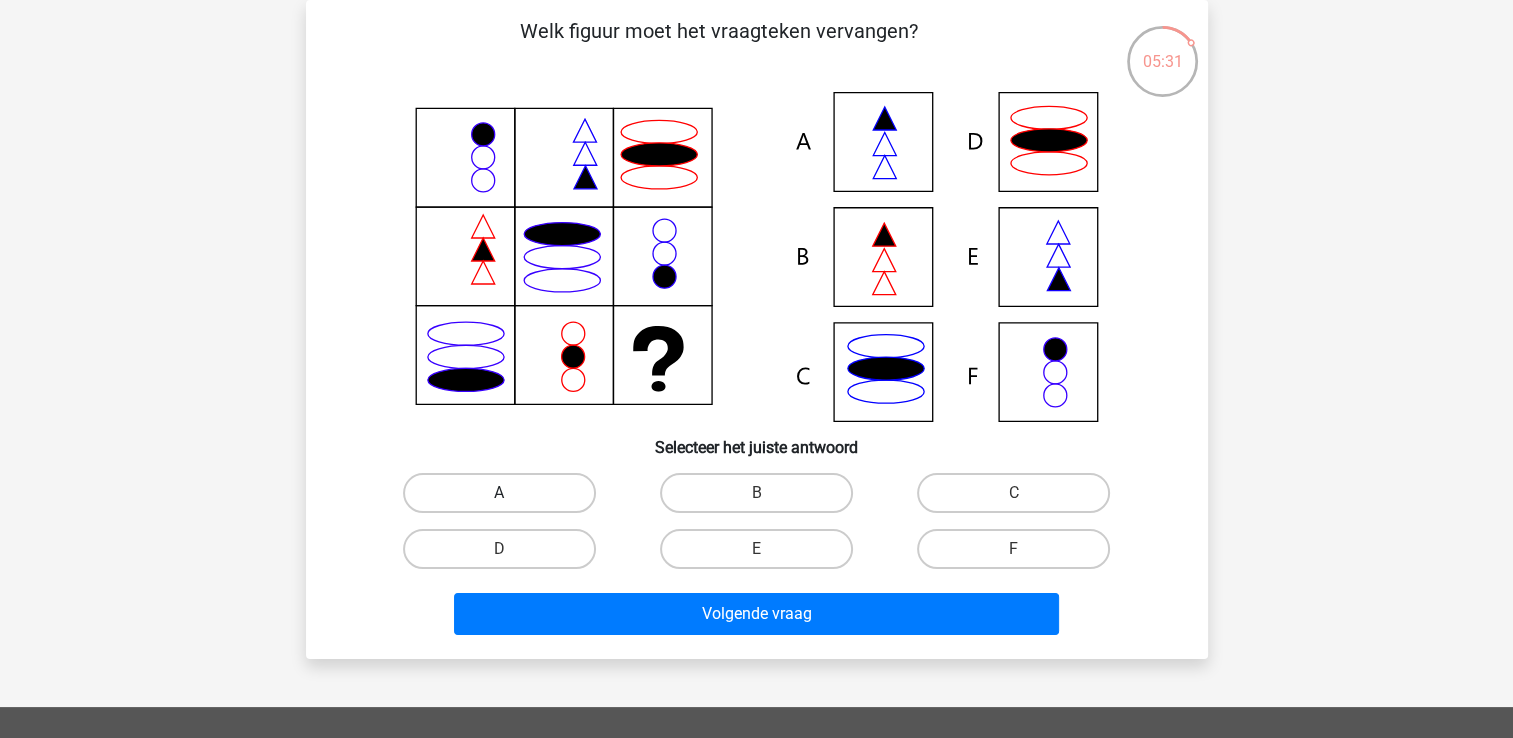 click on "A" at bounding box center [499, 493] 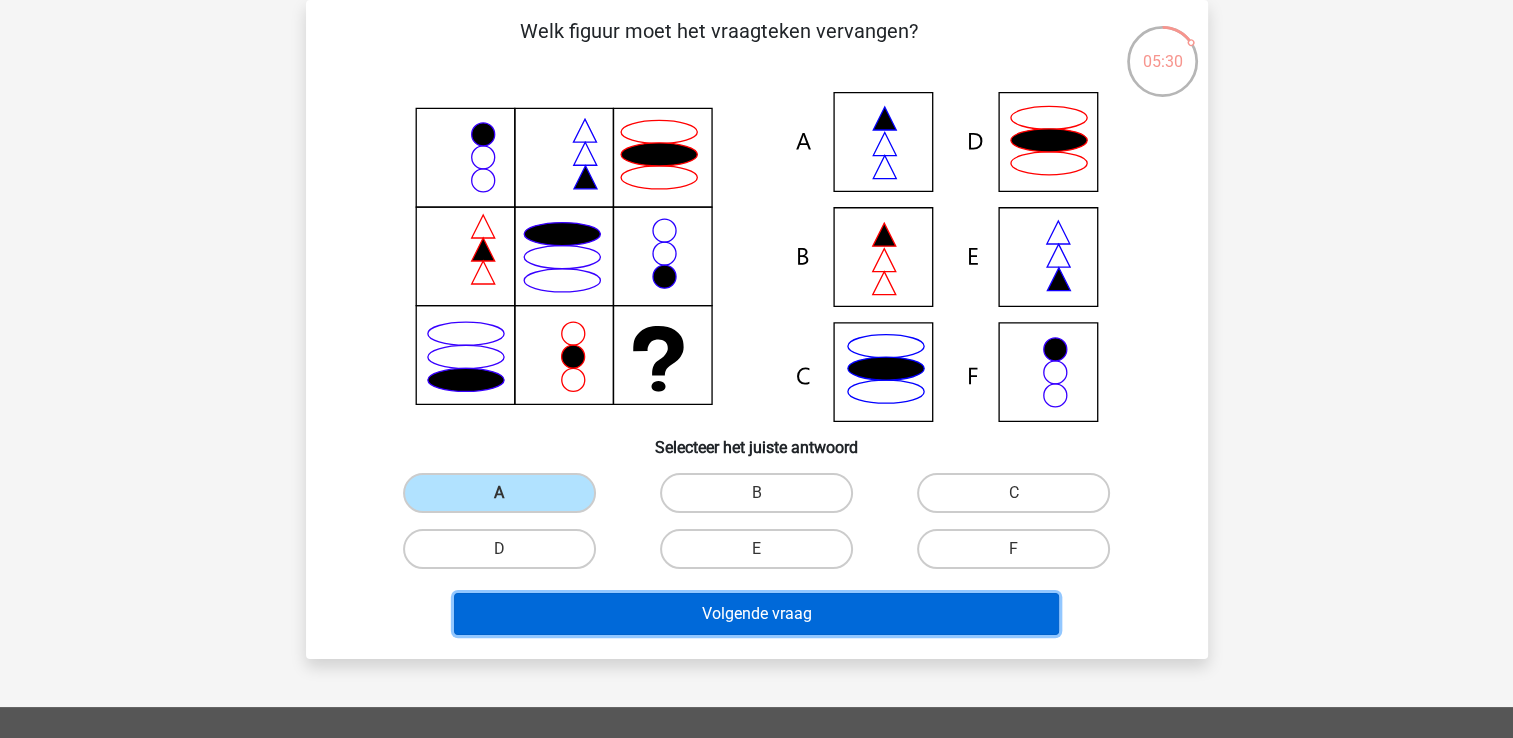 click on "Volgende vraag" at bounding box center [756, 614] 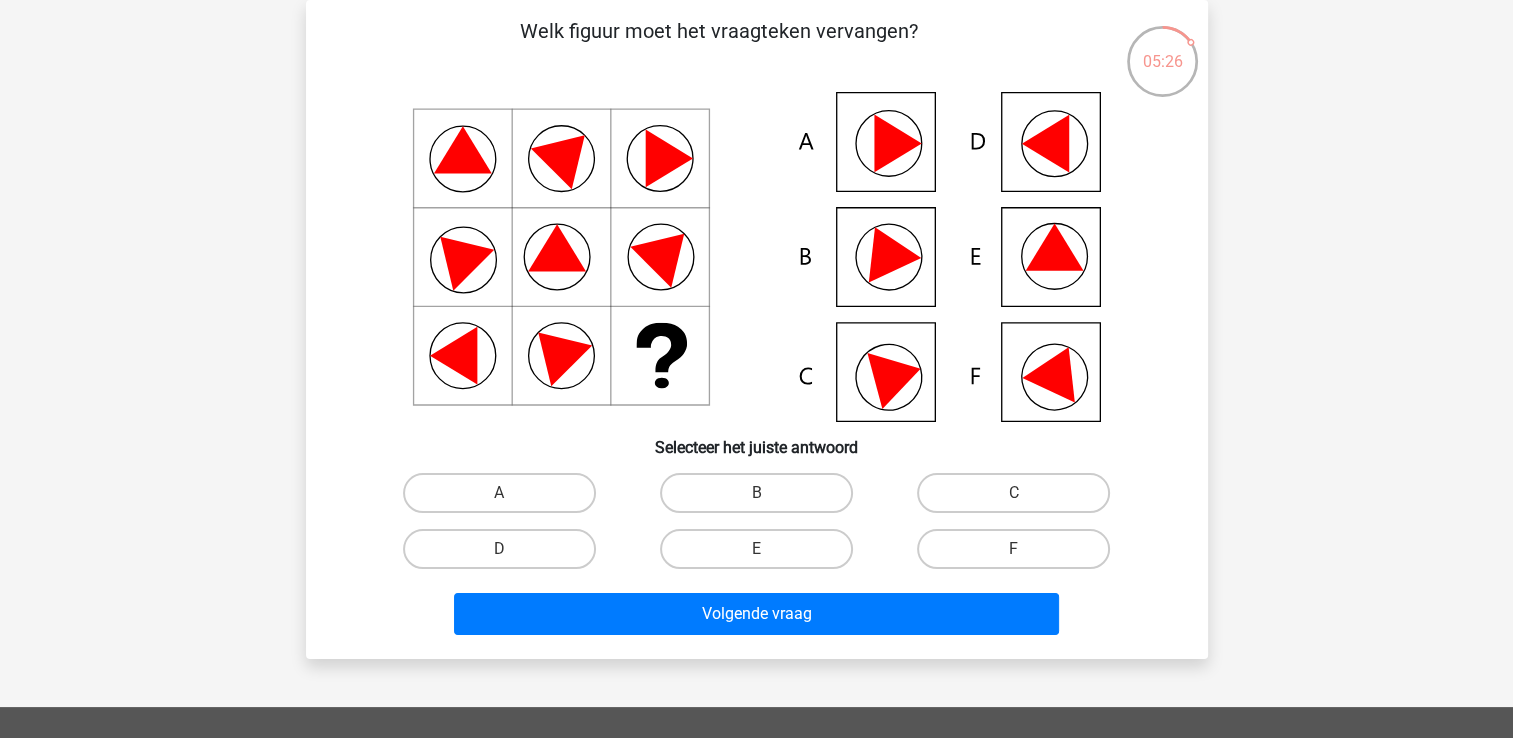 click 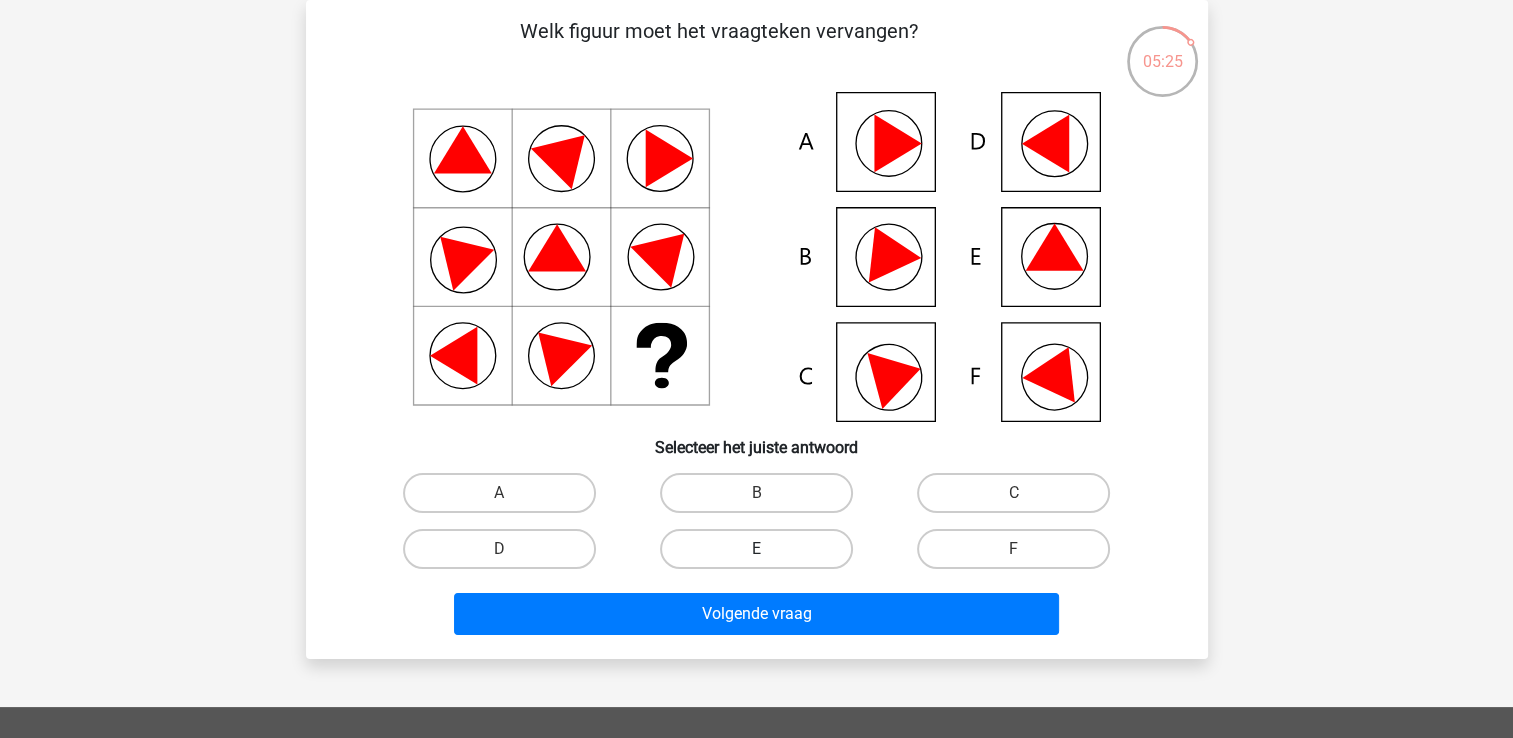 click on "E" at bounding box center (756, 549) 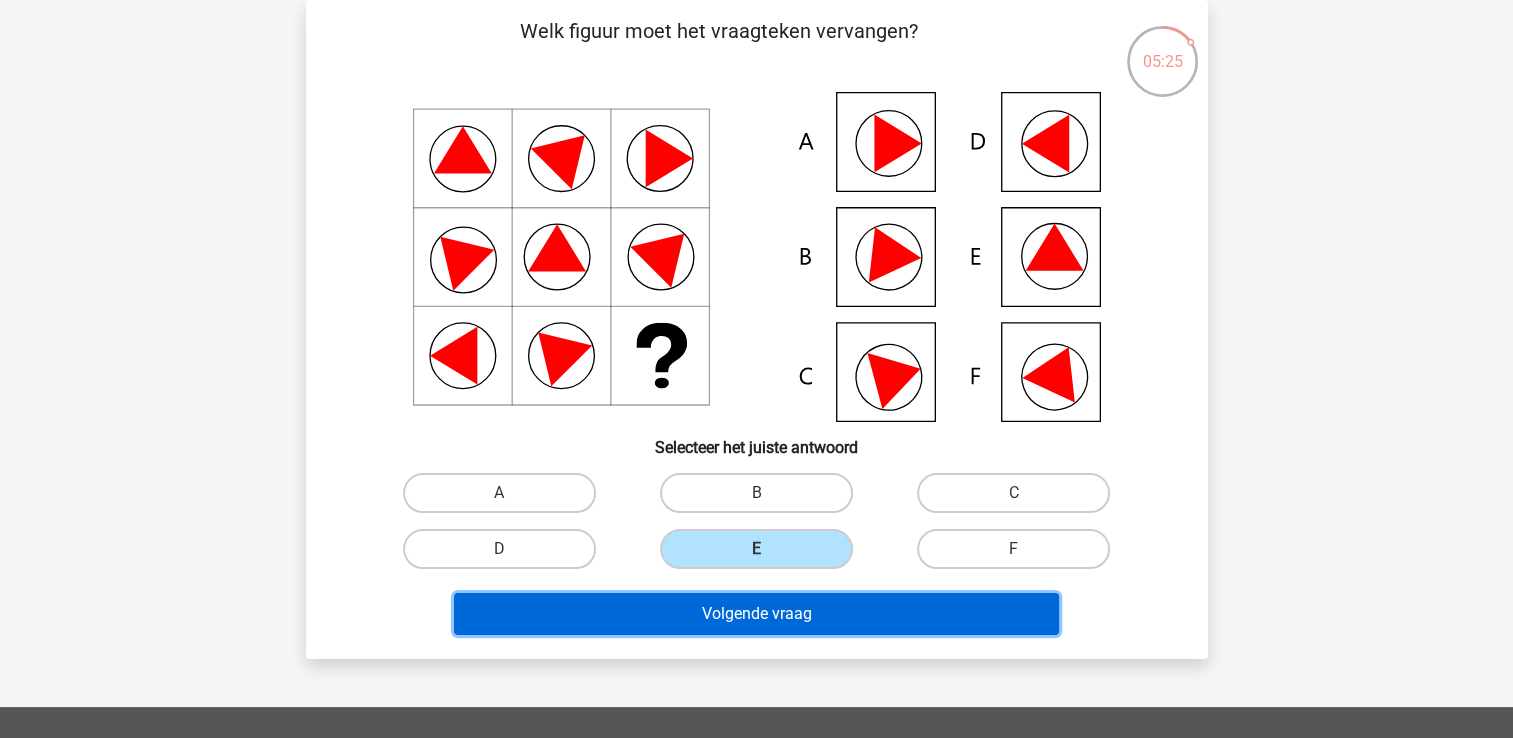 click on "Volgende vraag" at bounding box center (756, 614) 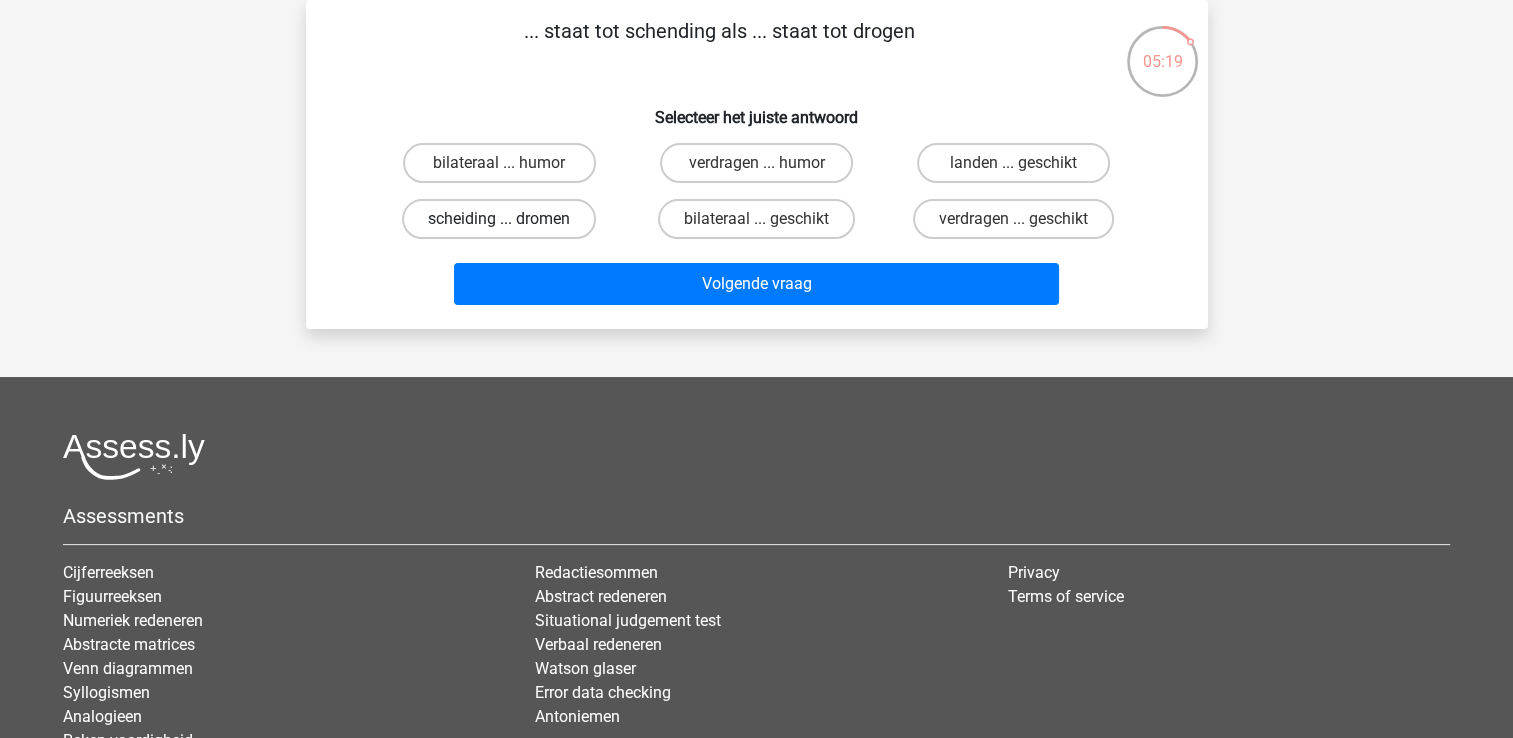 click on "scheiding ... dromen" at bounding box center [499, 219] 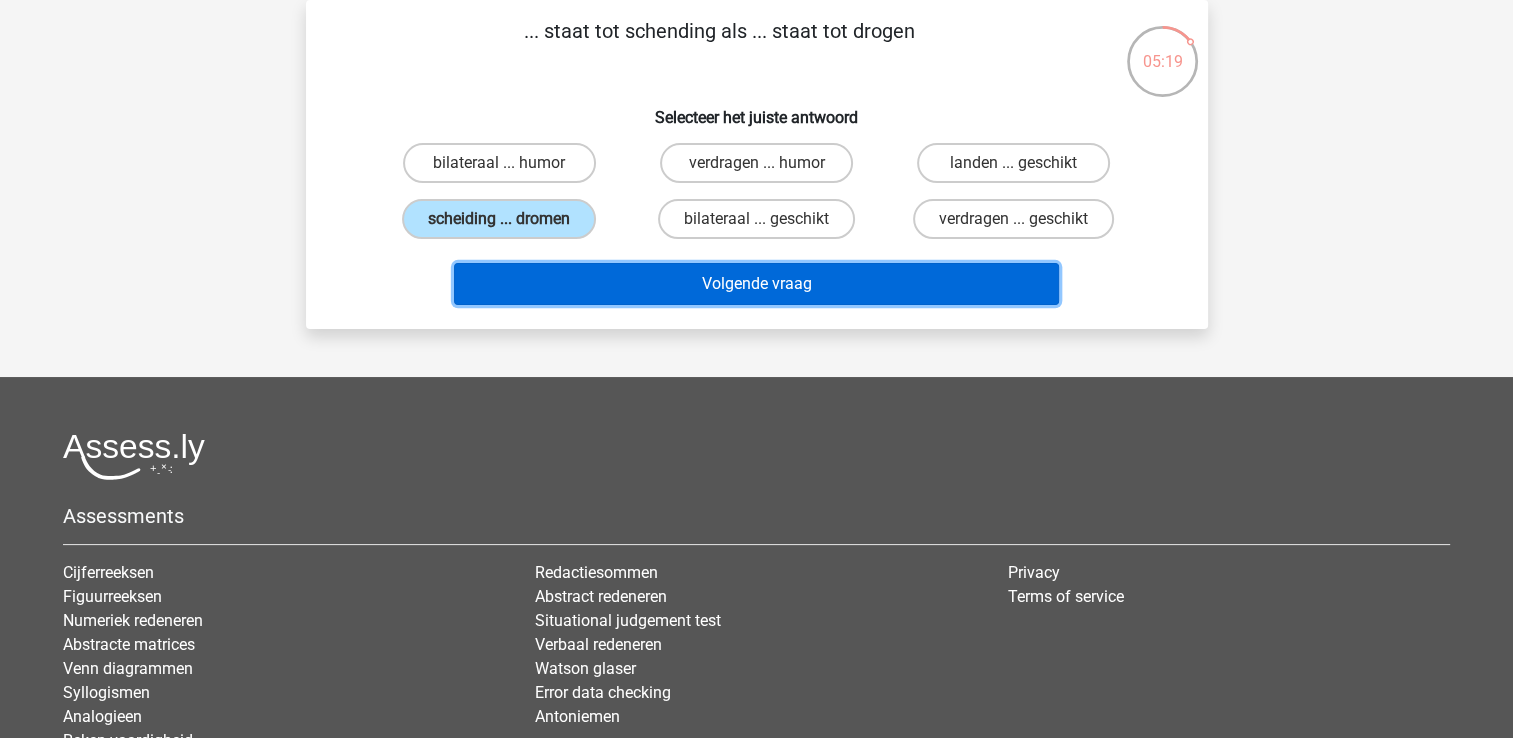 click on "Volgende vraag" at bounding box center (756, 284) 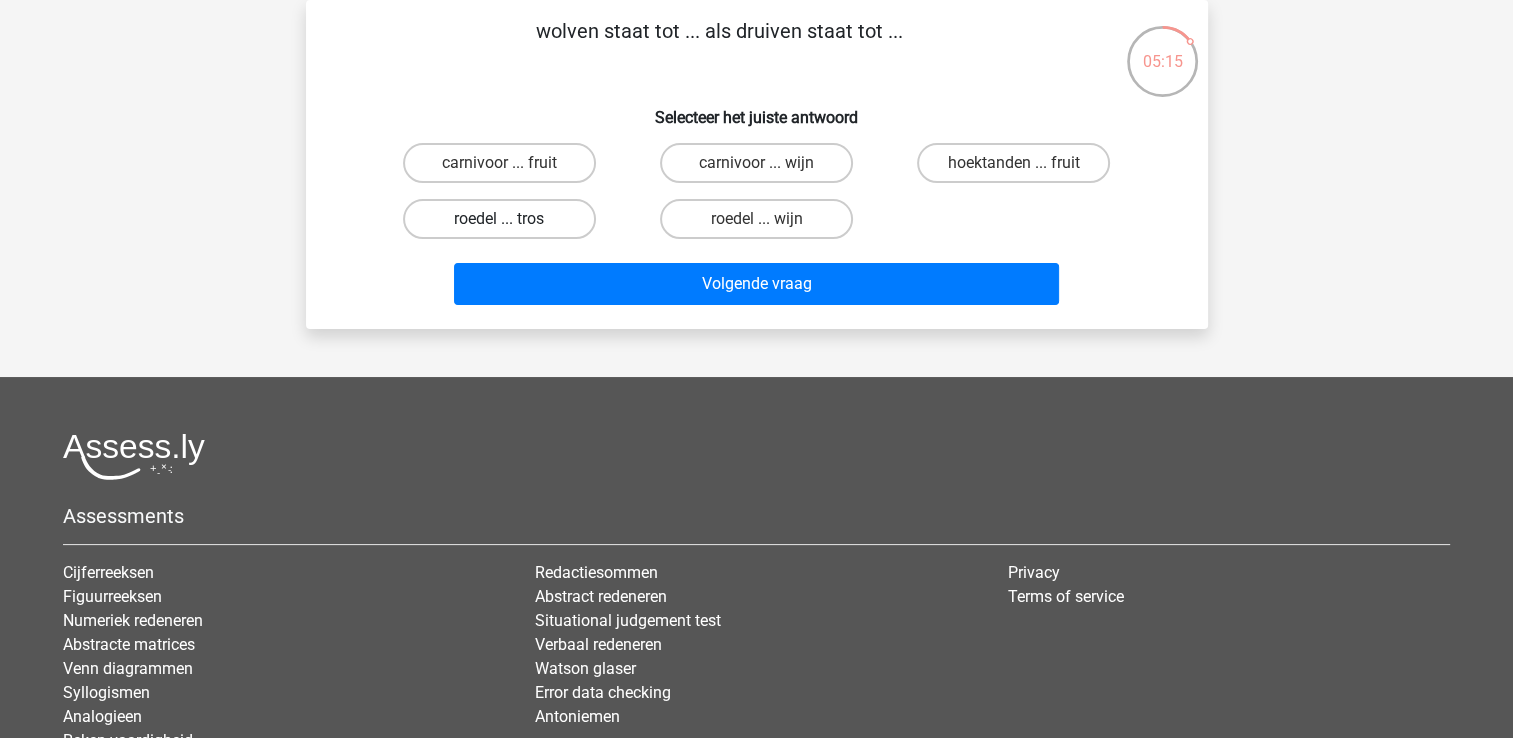 click on "roedel ... tros" at bounding box center (499, 219) 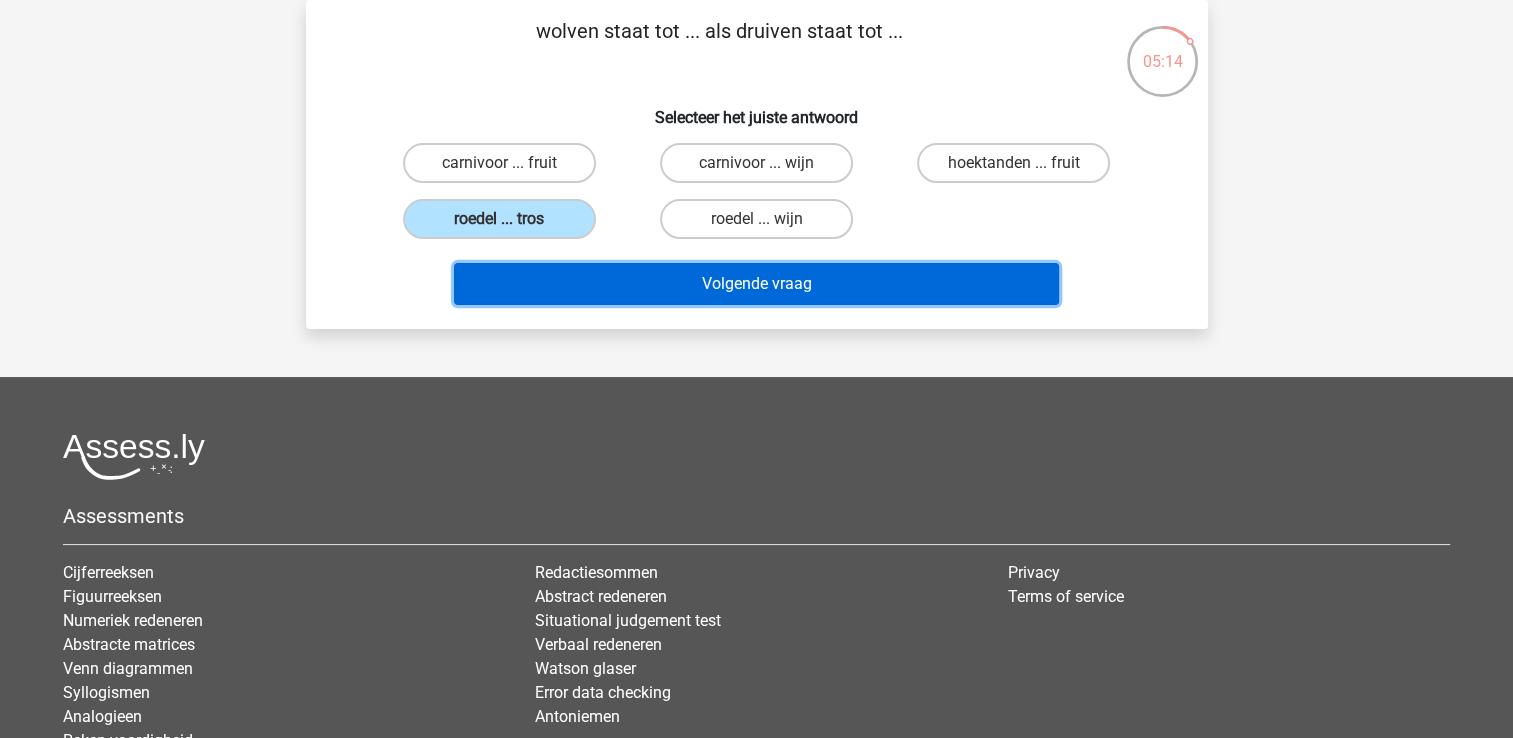 click on "Volgende vraag" at bounding box center [756, 284] 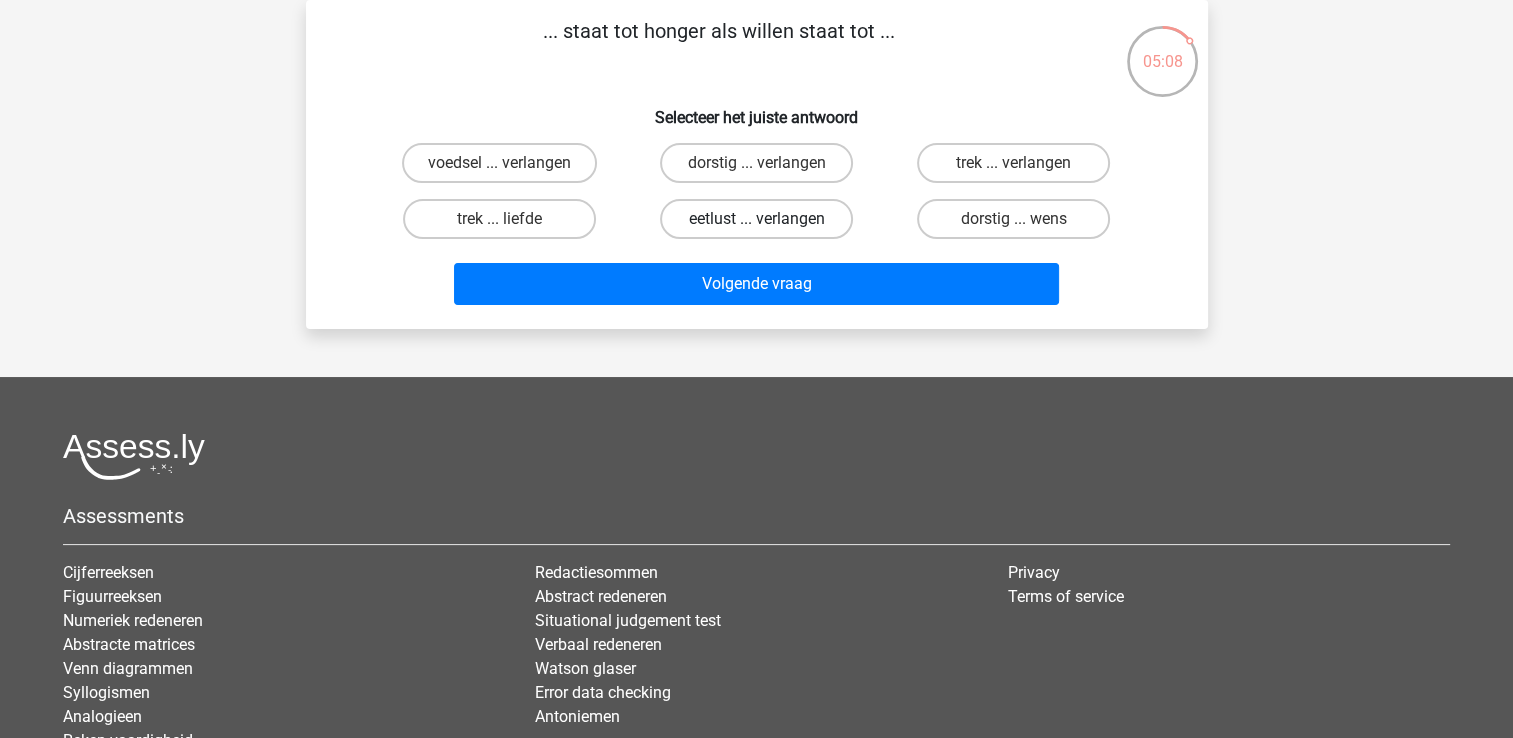 click on "eetlust ... verlangen" at bounding box center (756, 219) 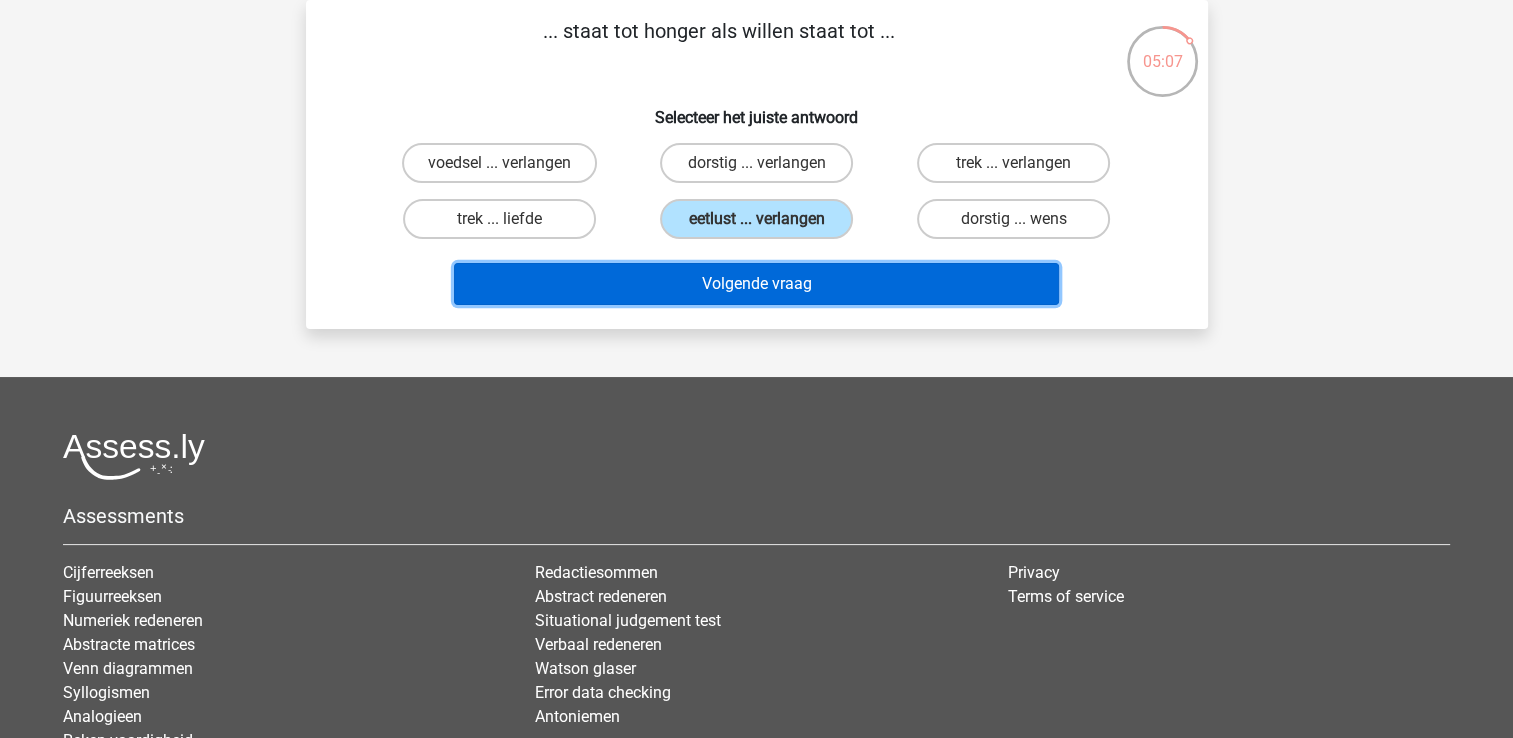click on "Volgende vraag" at bounding box center [756, 284] 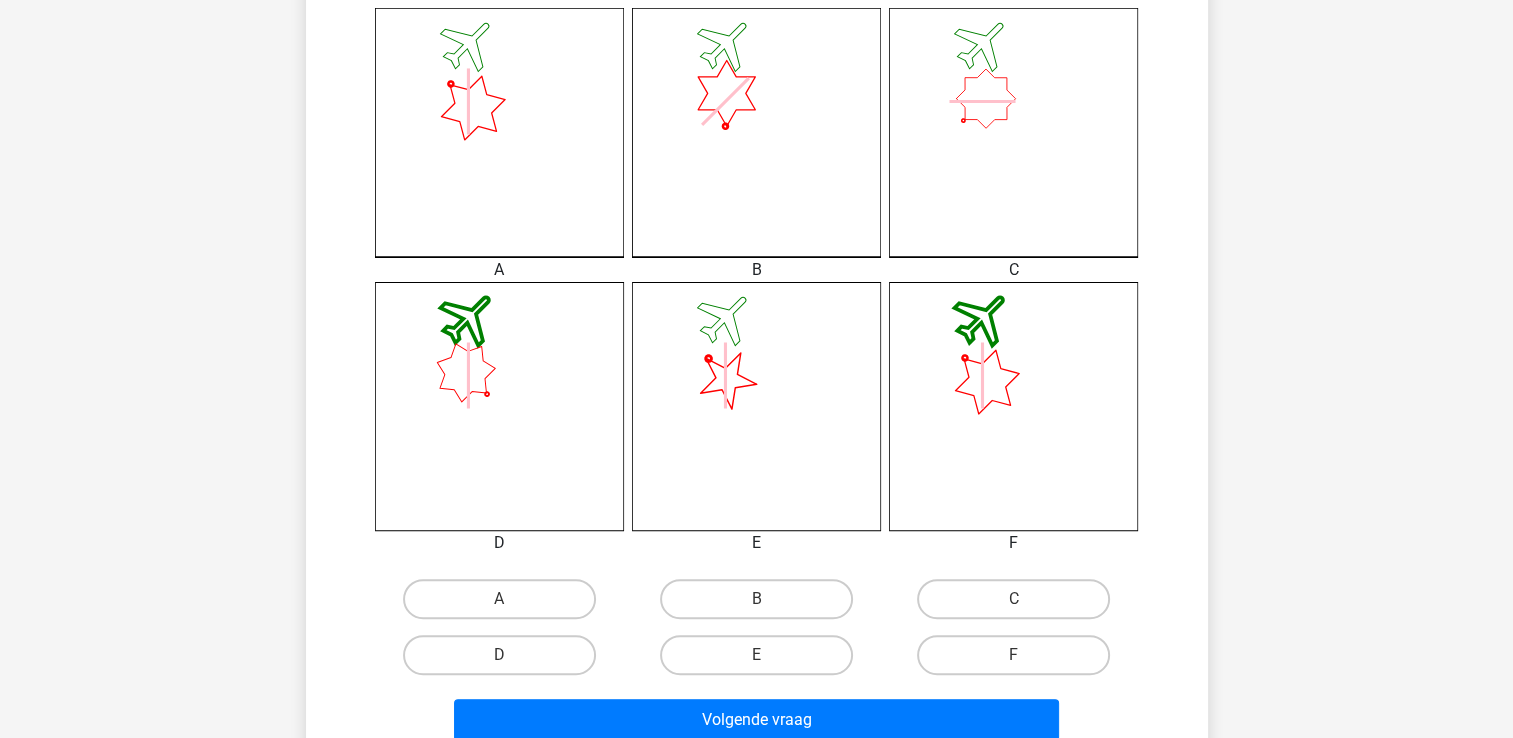 scroll, scrollTop: 592, scrollLeft: 0, axis: vertical 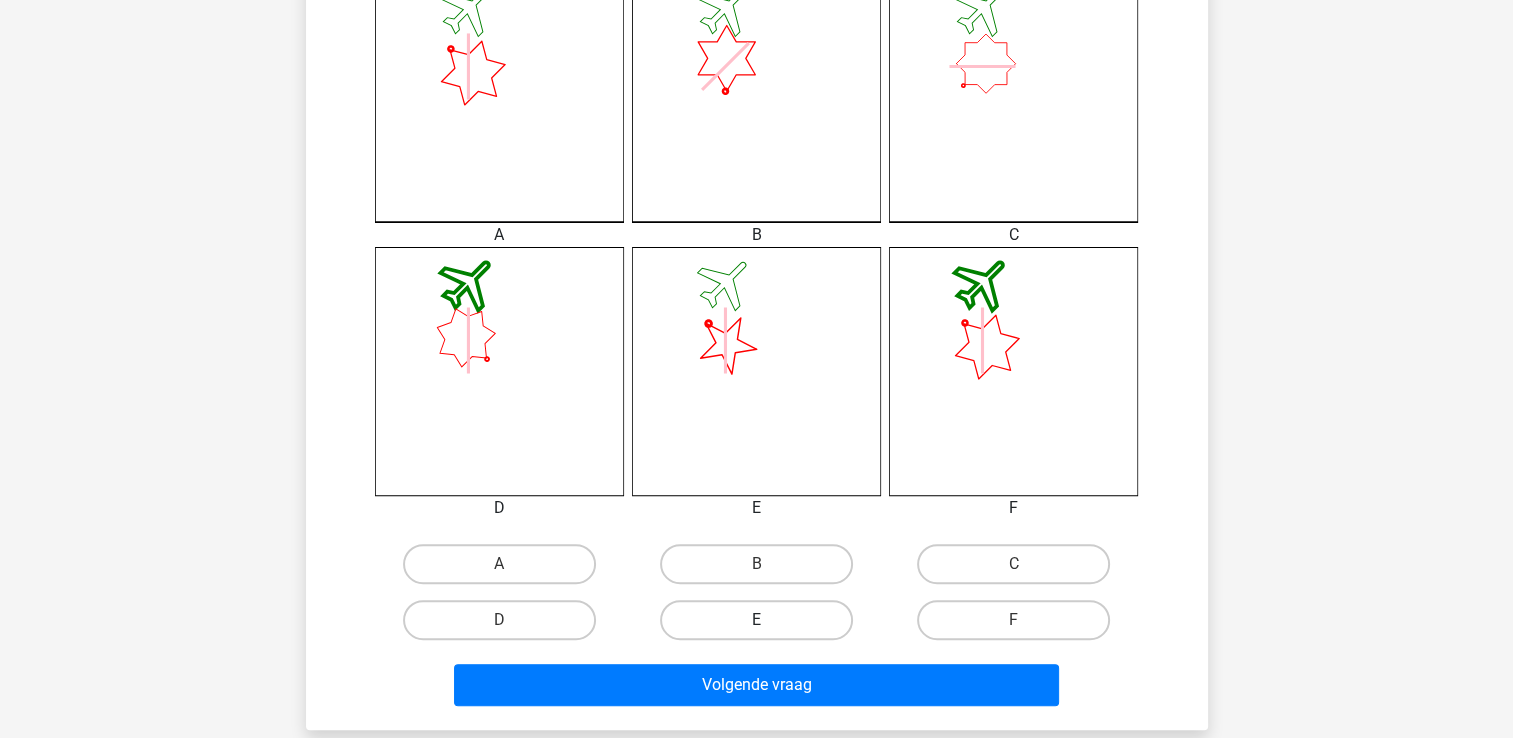 click on "E" at bounding box center (756, 620) 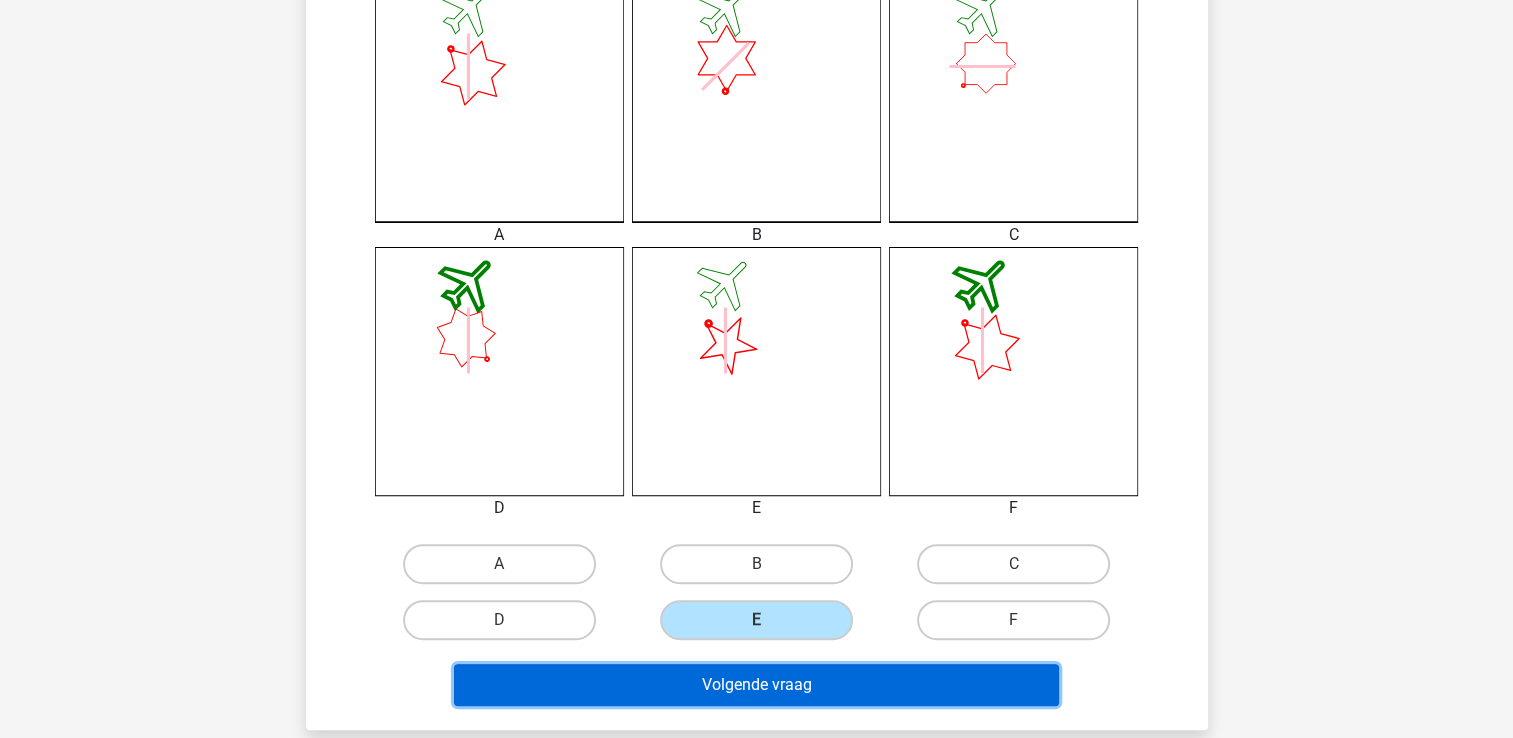 click on "Volgende vraag" at bounding box center (756, 685) 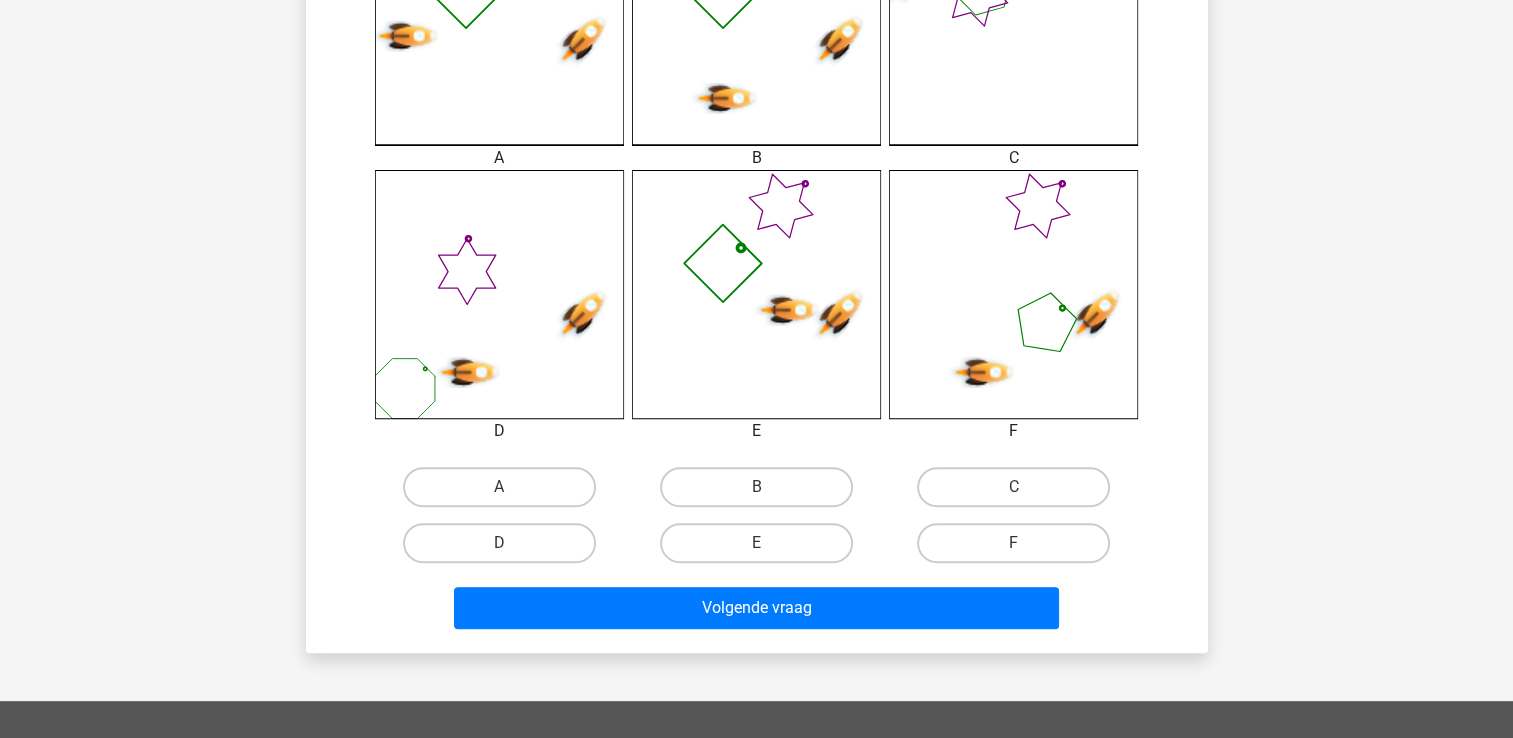 scroll, scrollTop: 692, scrollLeft: 0, axis: vertical 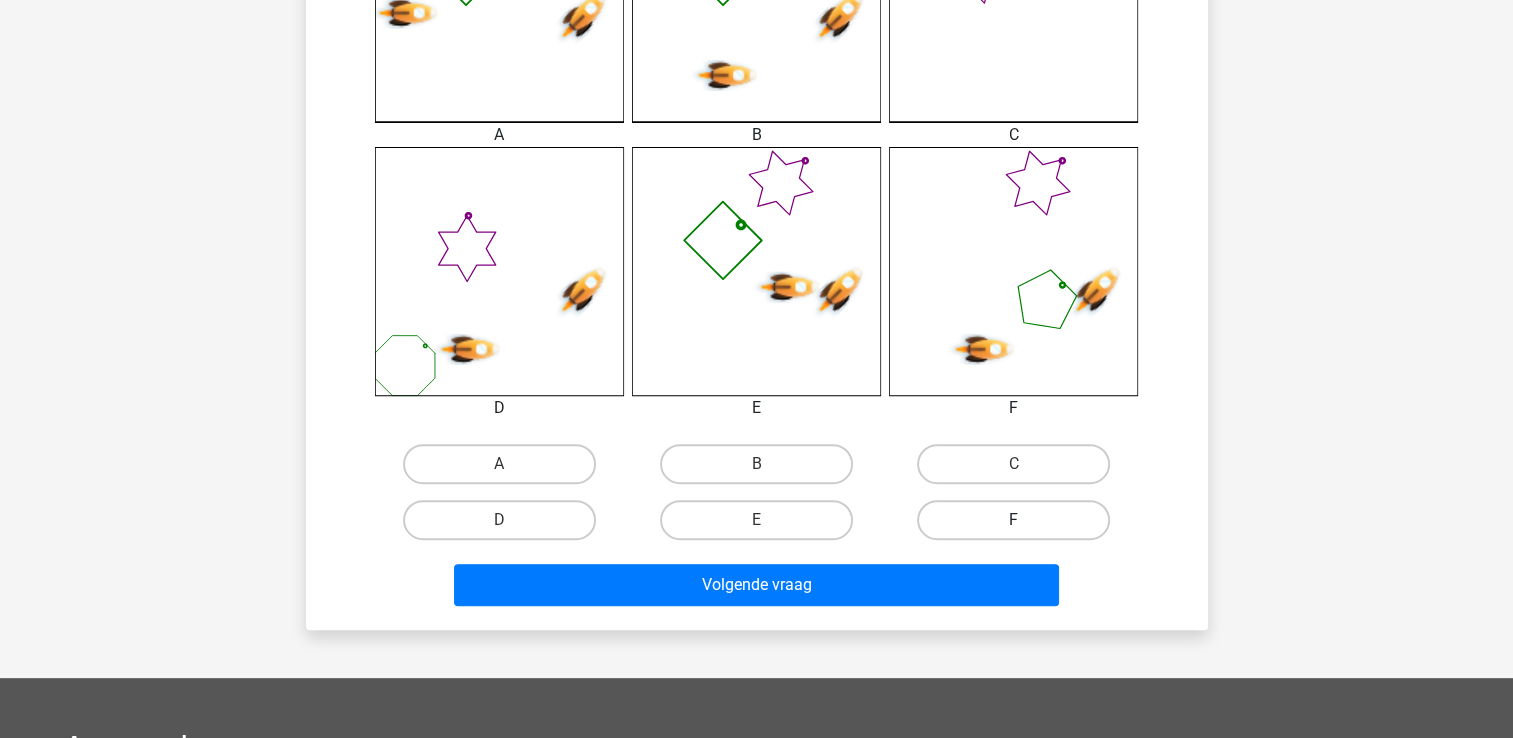 click on "F" at bounding box center (1013, 520) 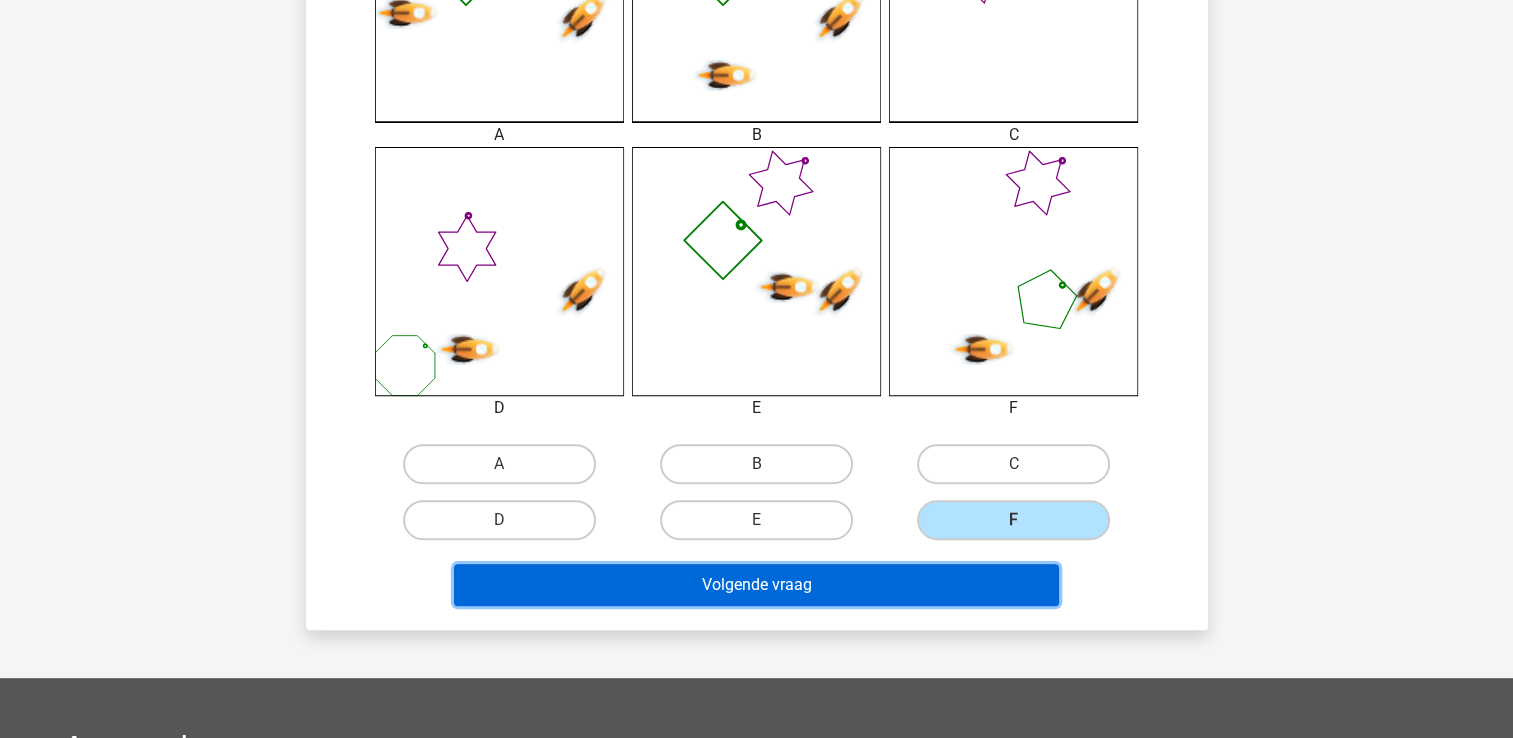 click on "Volgende vraag" at bounding box center (756, 585) 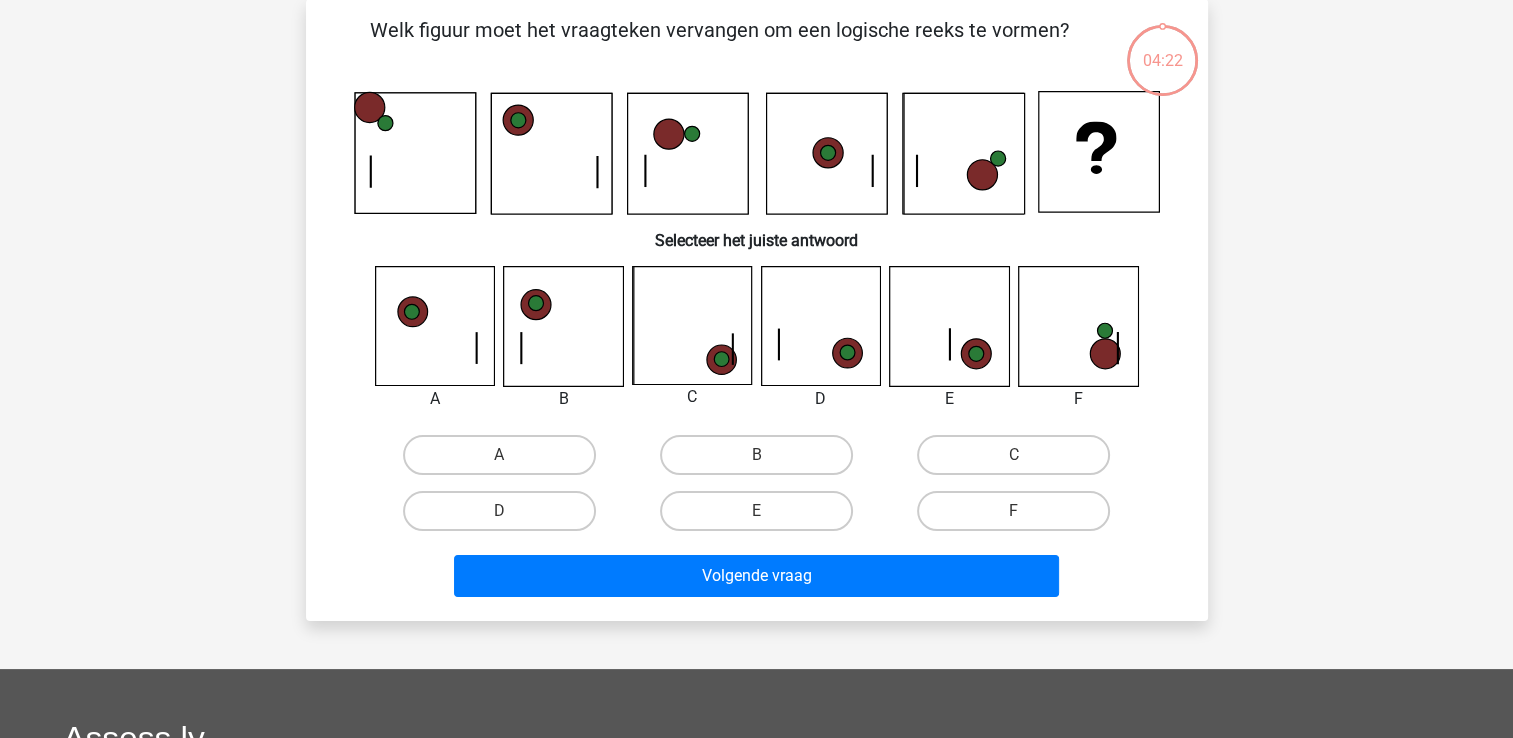 scroll, scrollTop: 92, scrollLeft: 0, axis: vertical 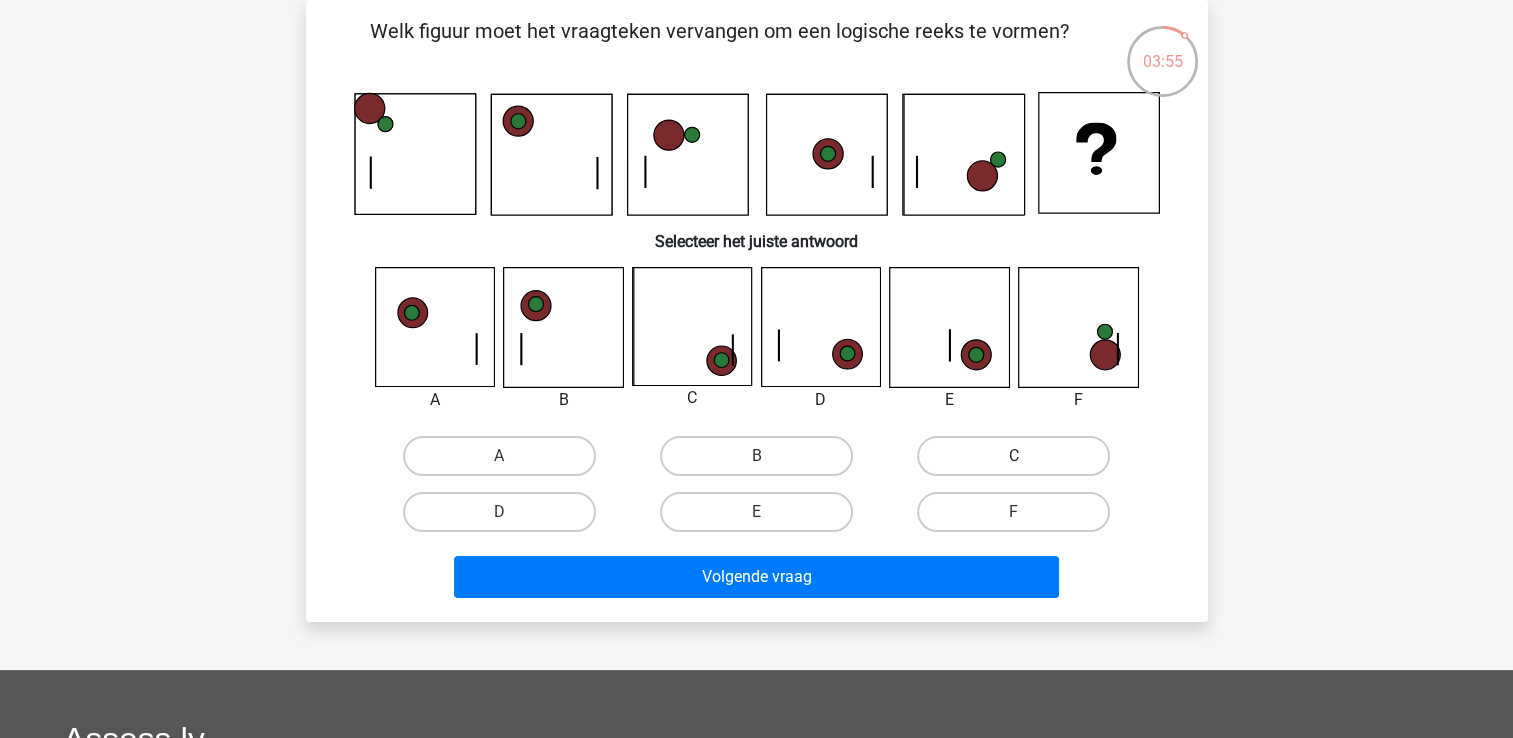 click on "C" at bounding box center [1013, 456] 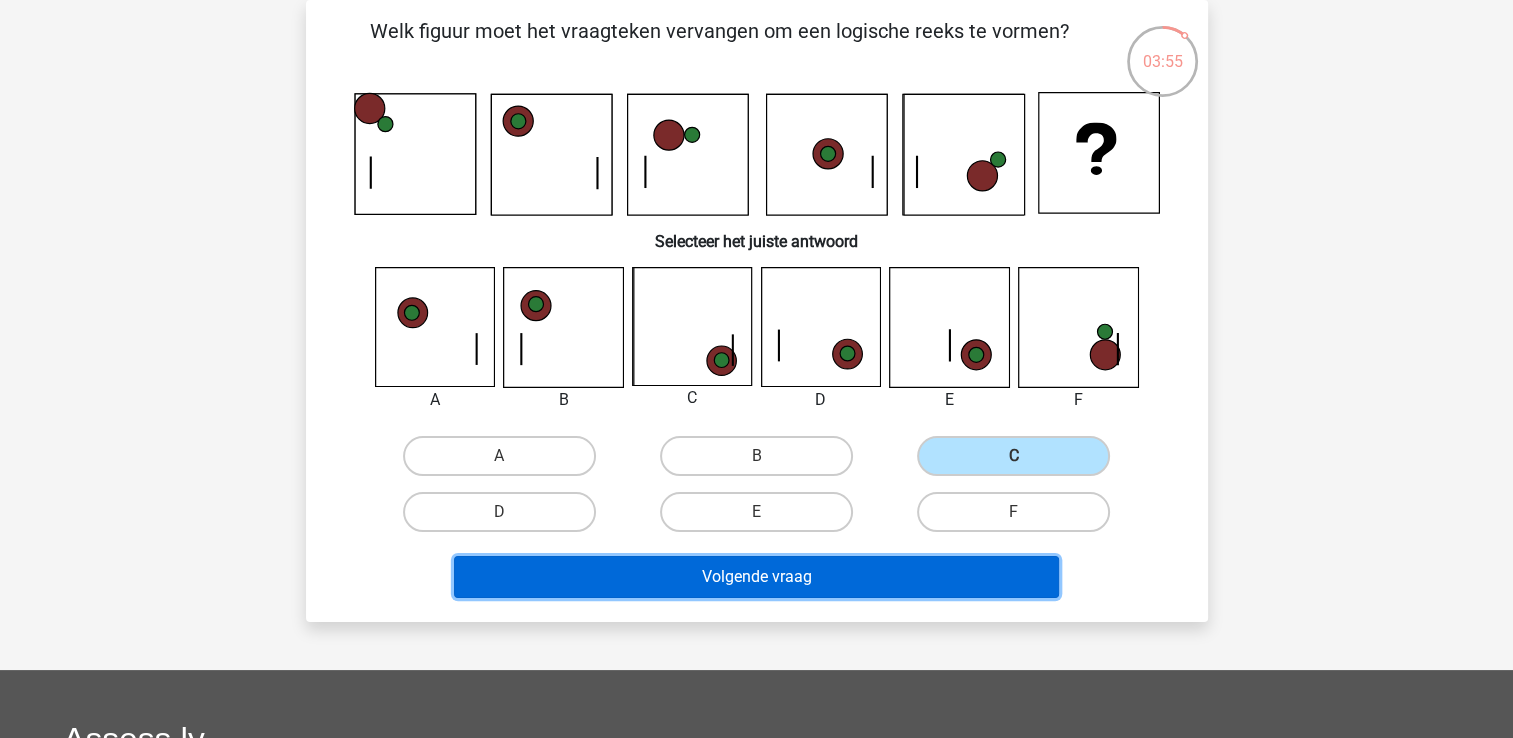 click on "Volgende vraag" at bounding box center [756, 577] 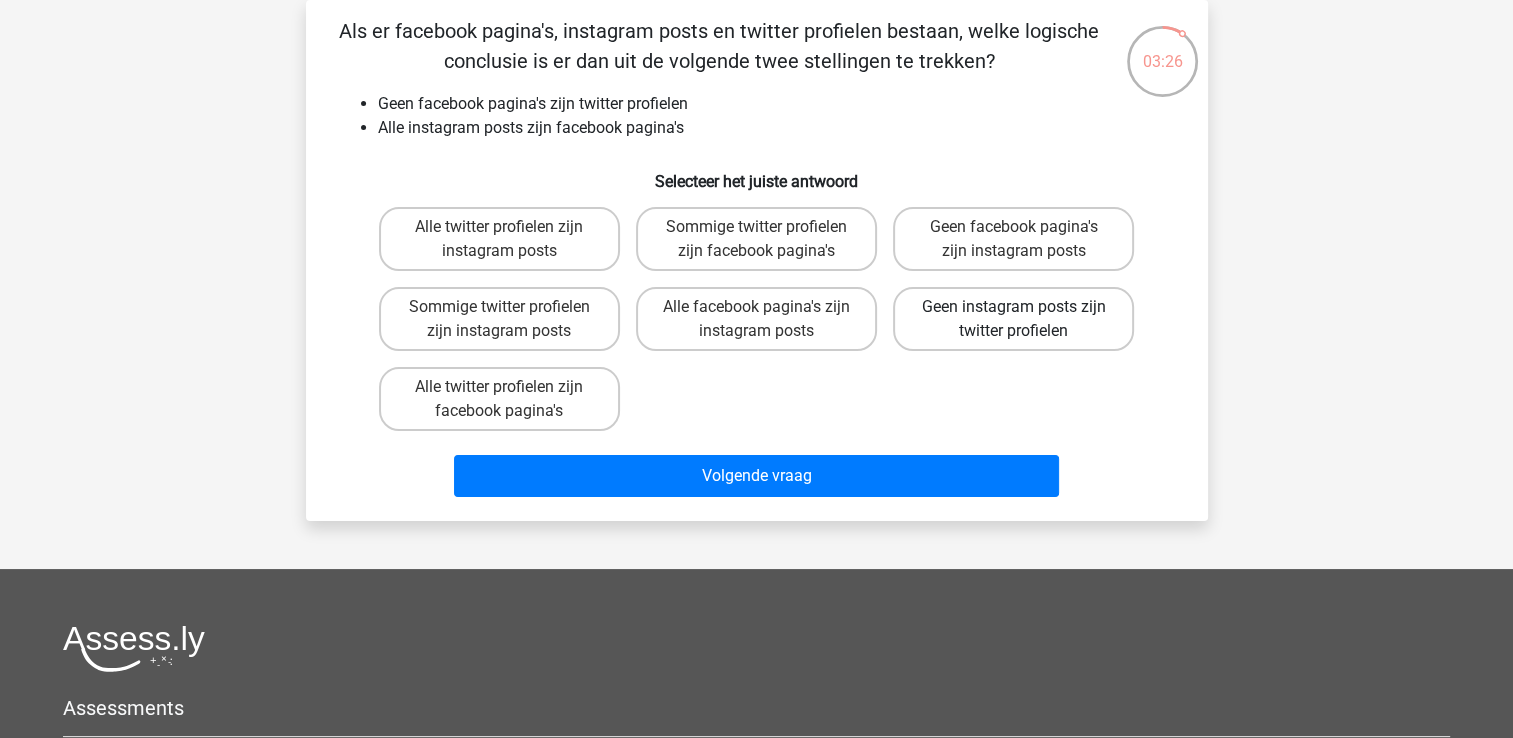 click on "Geen instagram posts zijn twitter profielen" at bounding box center (1013, 319) 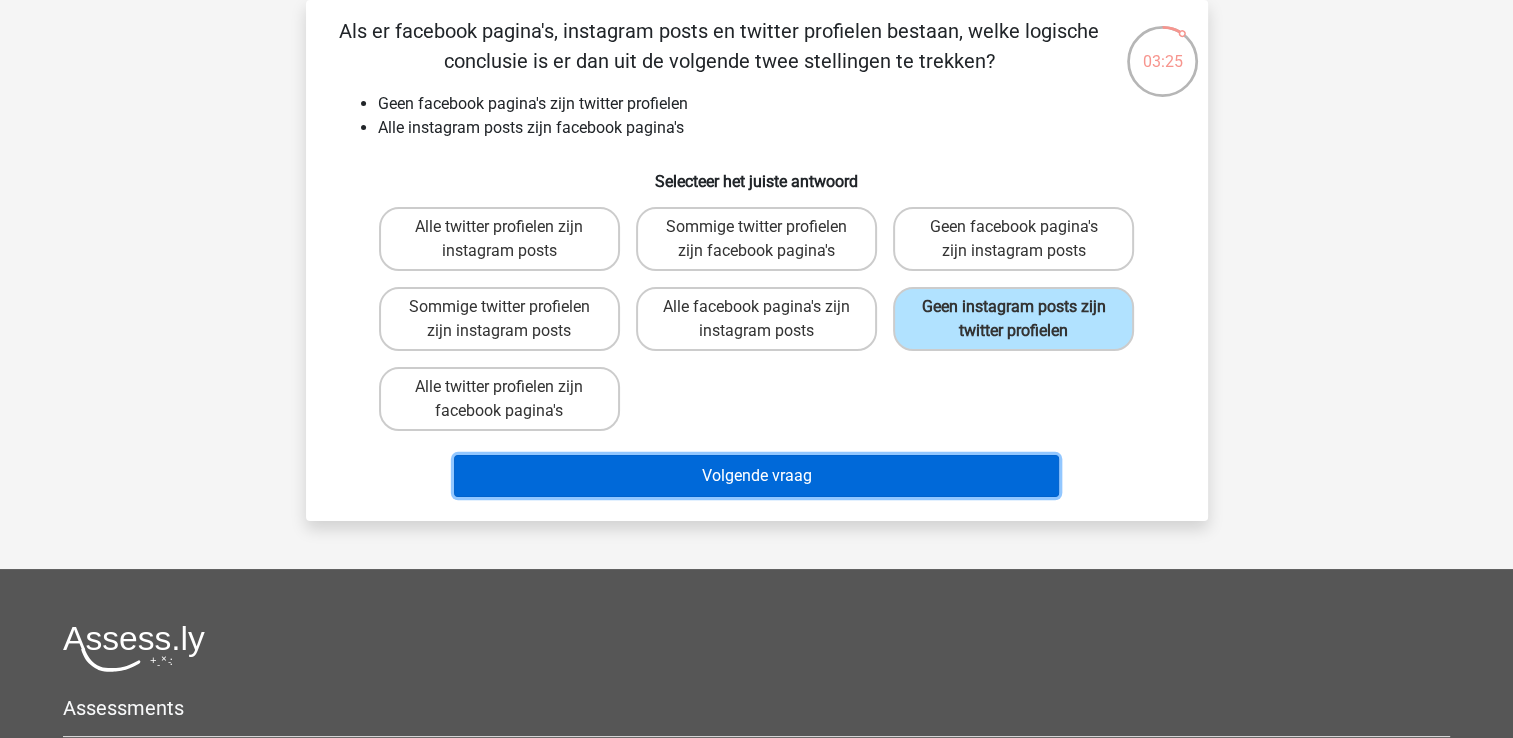 click on "Volgende vraag" at bounding box center (756, 476) 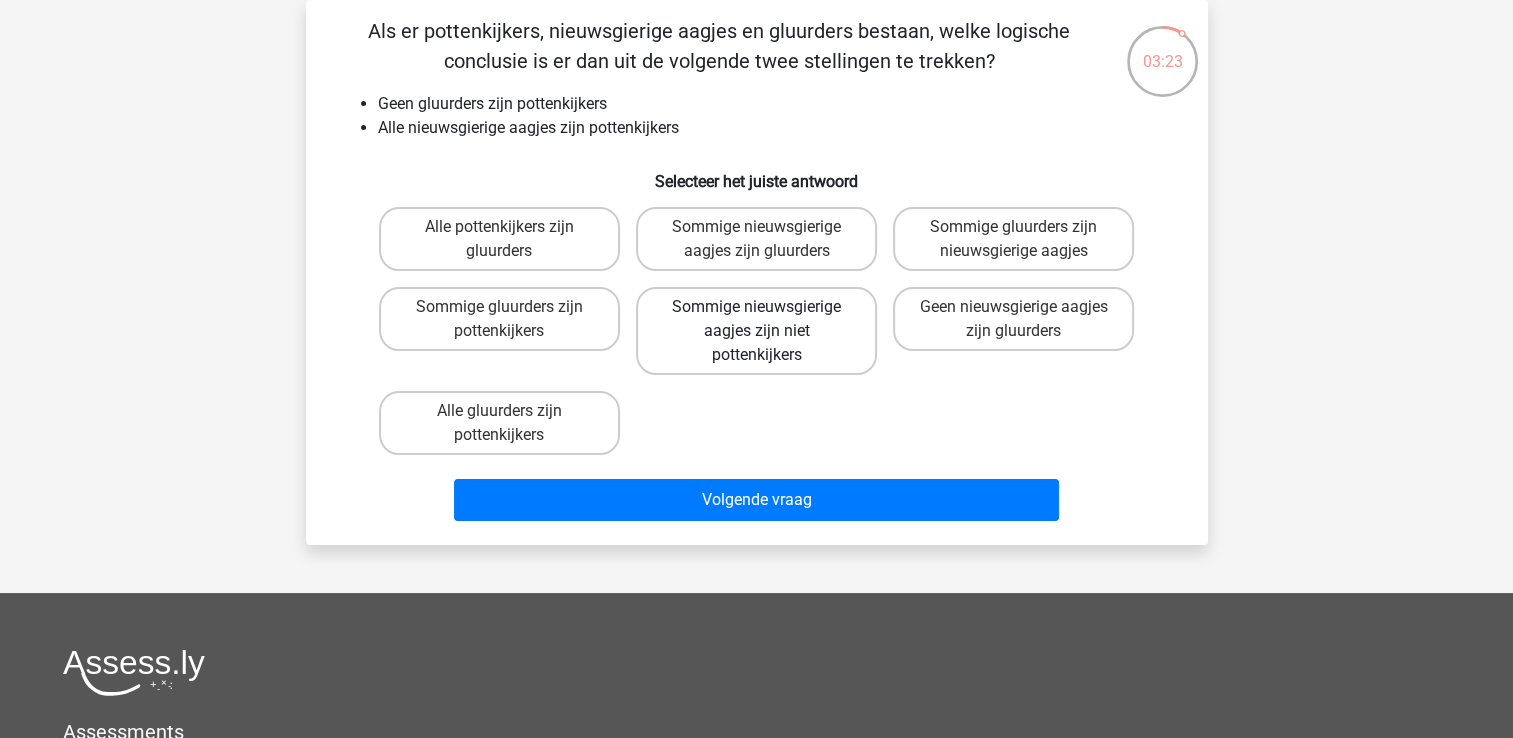 click on "Sommige nieuwsgierige aagjes zijn niet pottenkijkers" at bounding box center [756, 331] 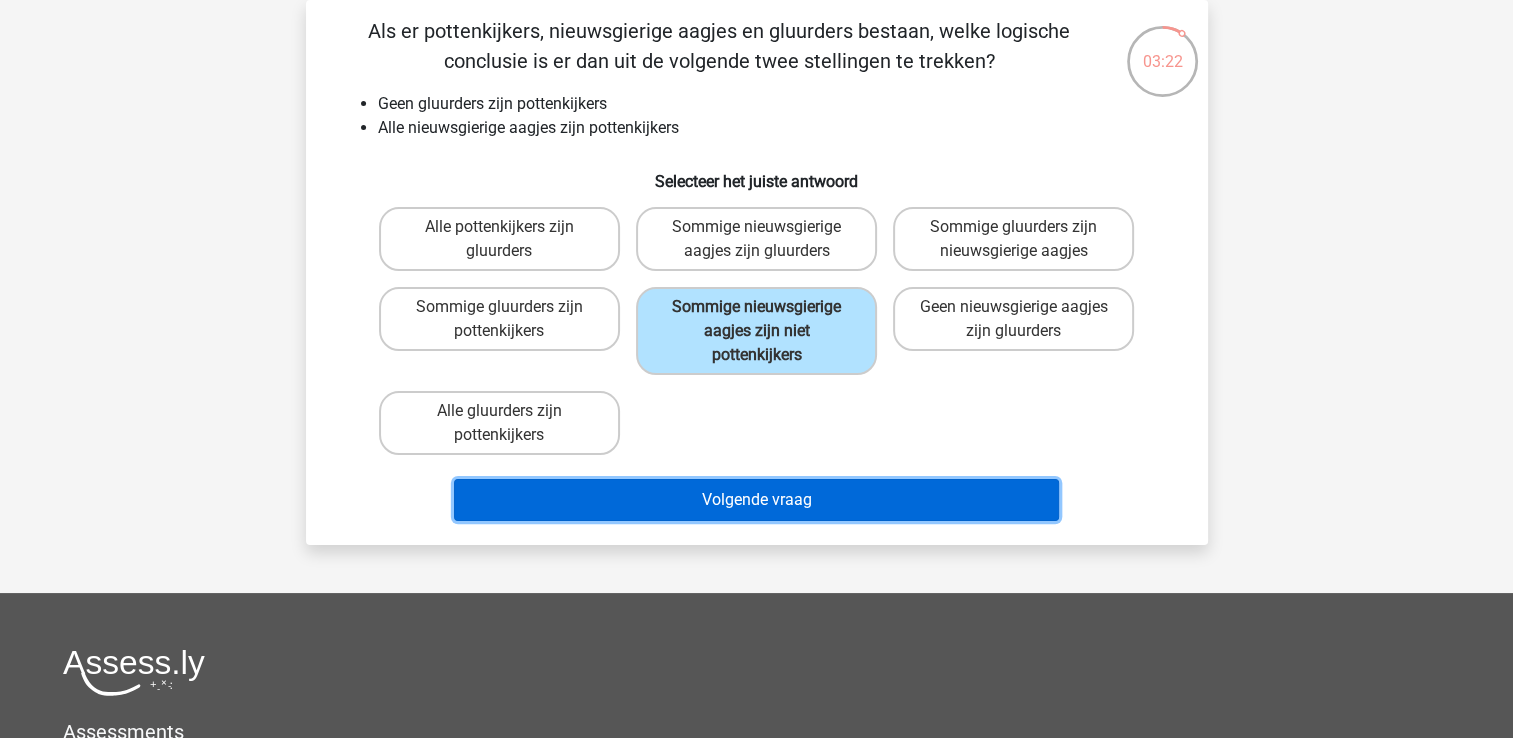 click on "Volgende vraag" at bounding box center (756, 500) 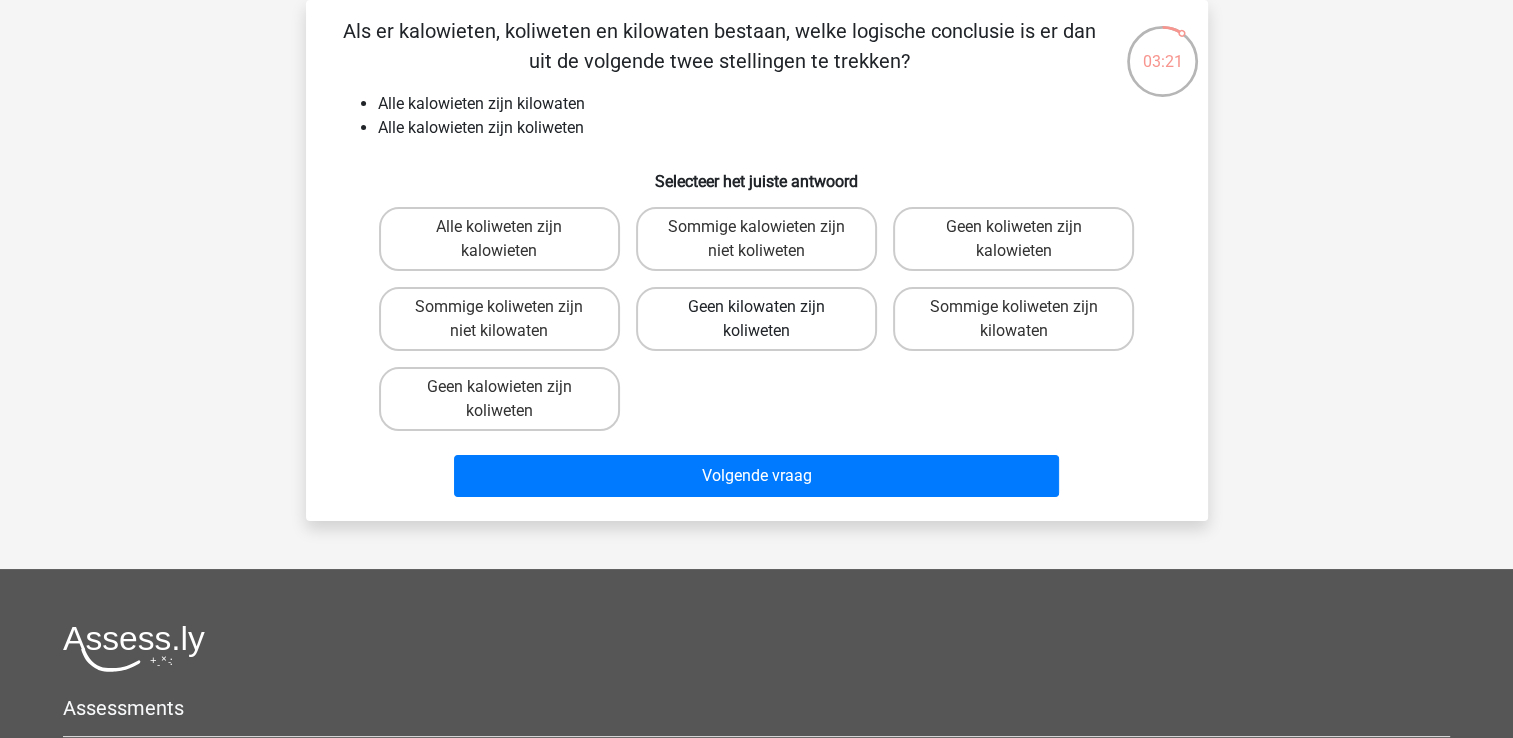 click on "Geen kilowaten zijn koliweten" at bounding box center [756, 319] 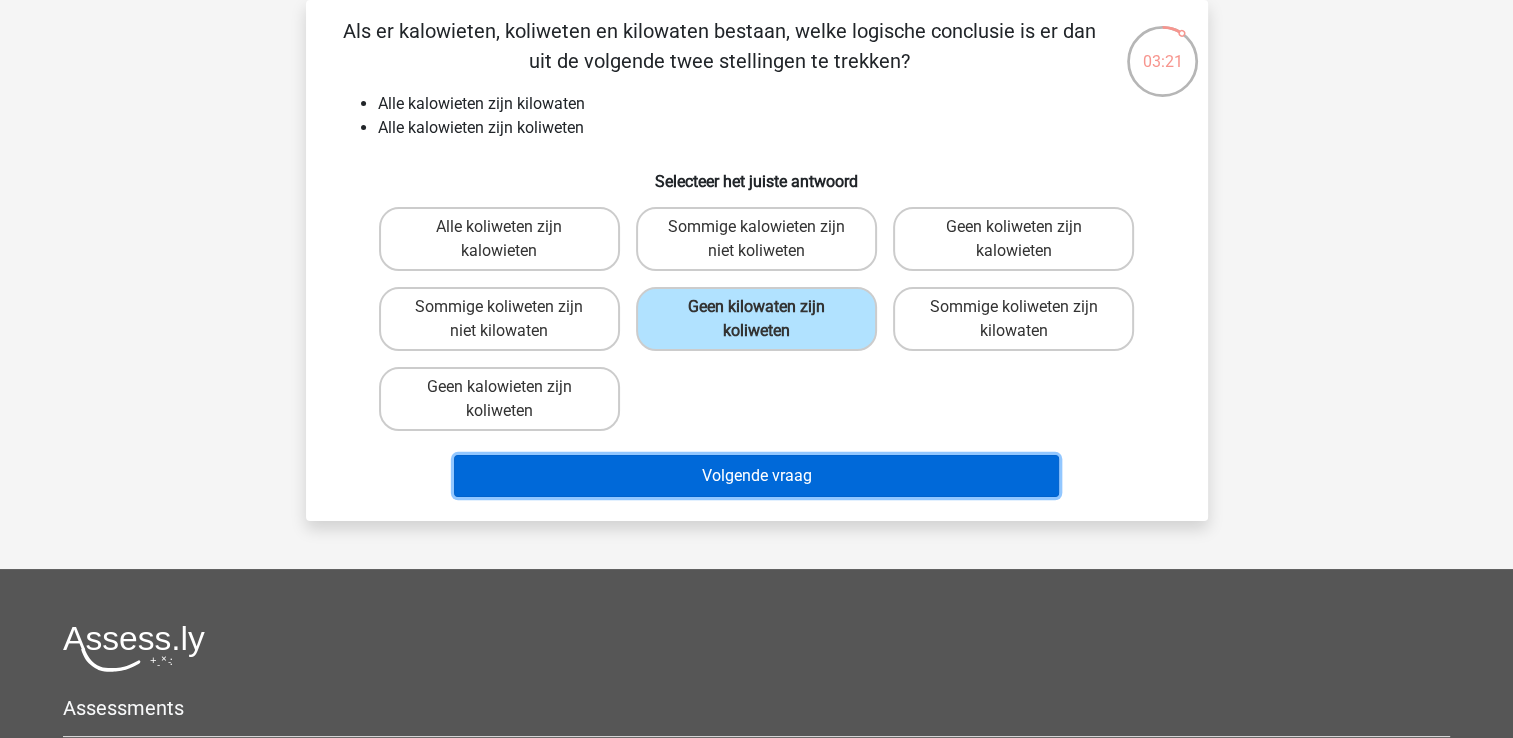 click on "Volgende vraag" at bounding box center [756, 476] 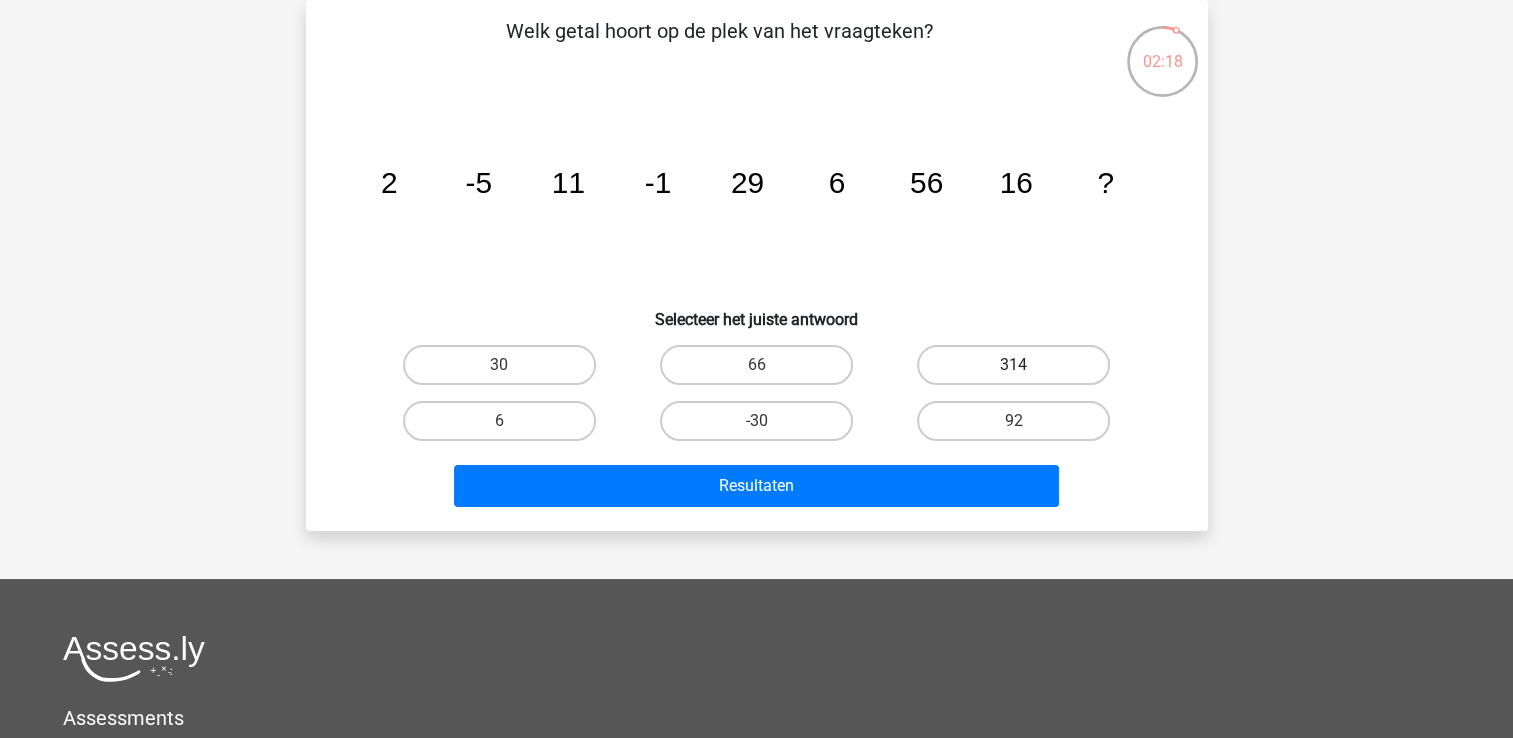 click on "314" at bounding box center (1013, 365) 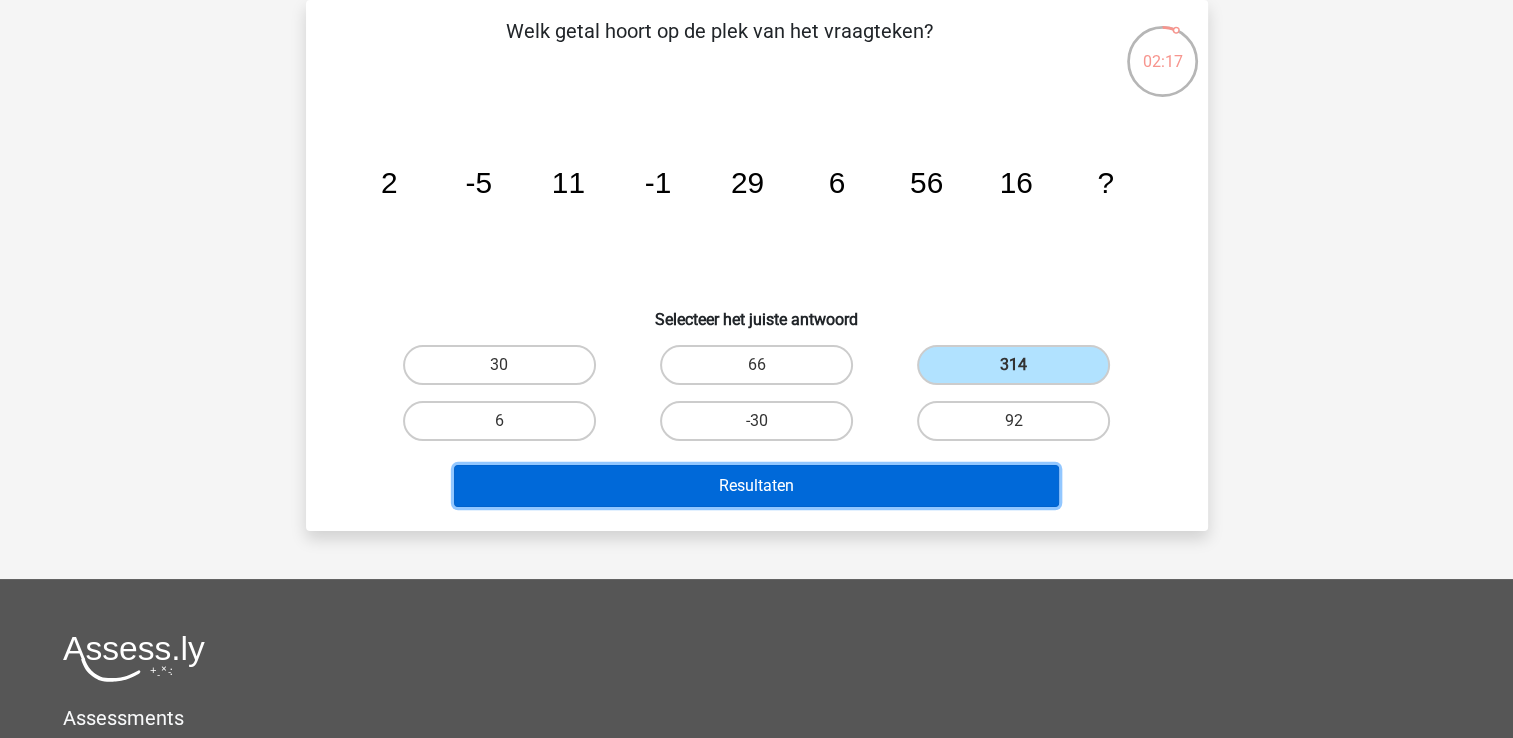 click on "Resultaten" at bounding box center [756, 486] 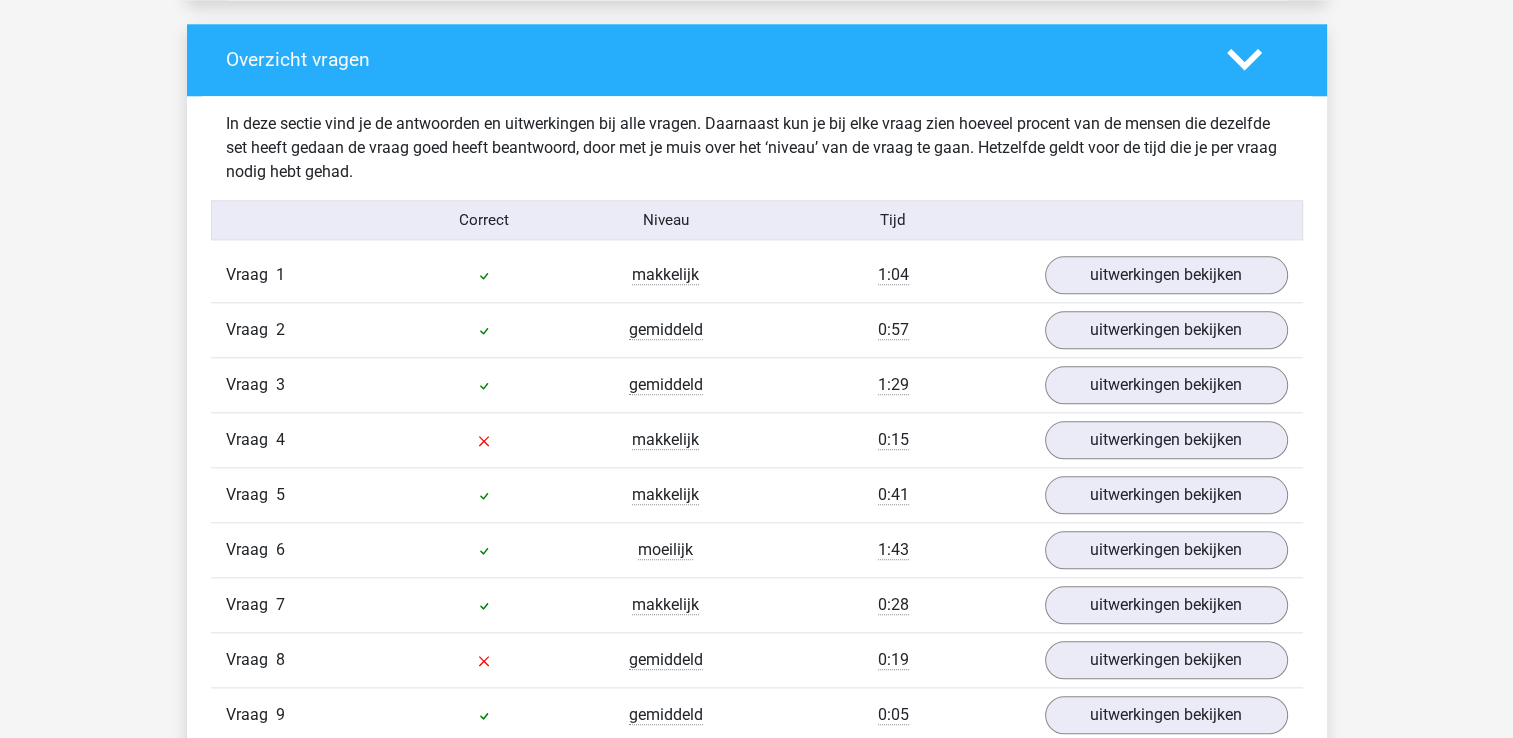 scroll, scrollTop: 2200, scrollLeft: 0, axis: vertical 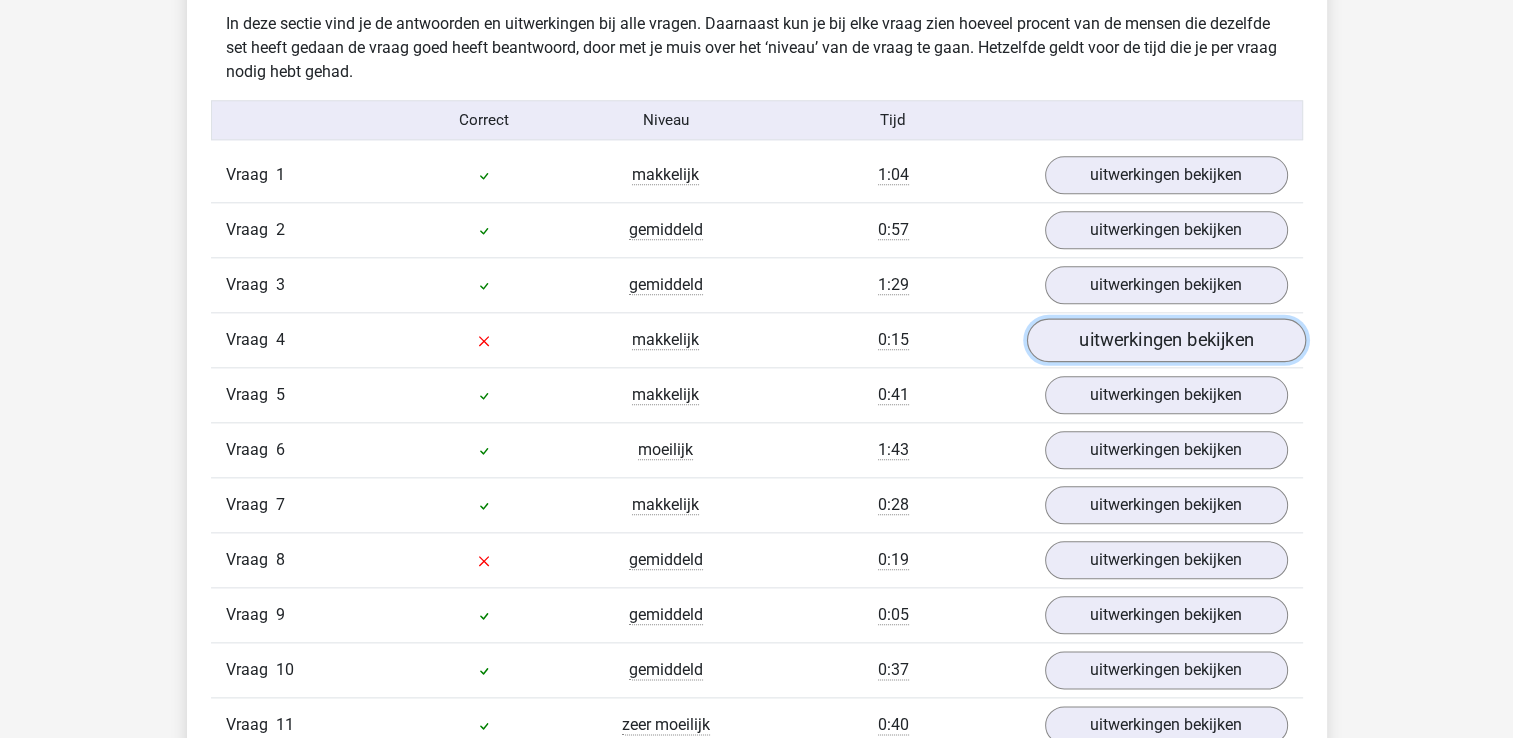 click on "uitwerkingen bekijken" at bounding box center (1165, 341) 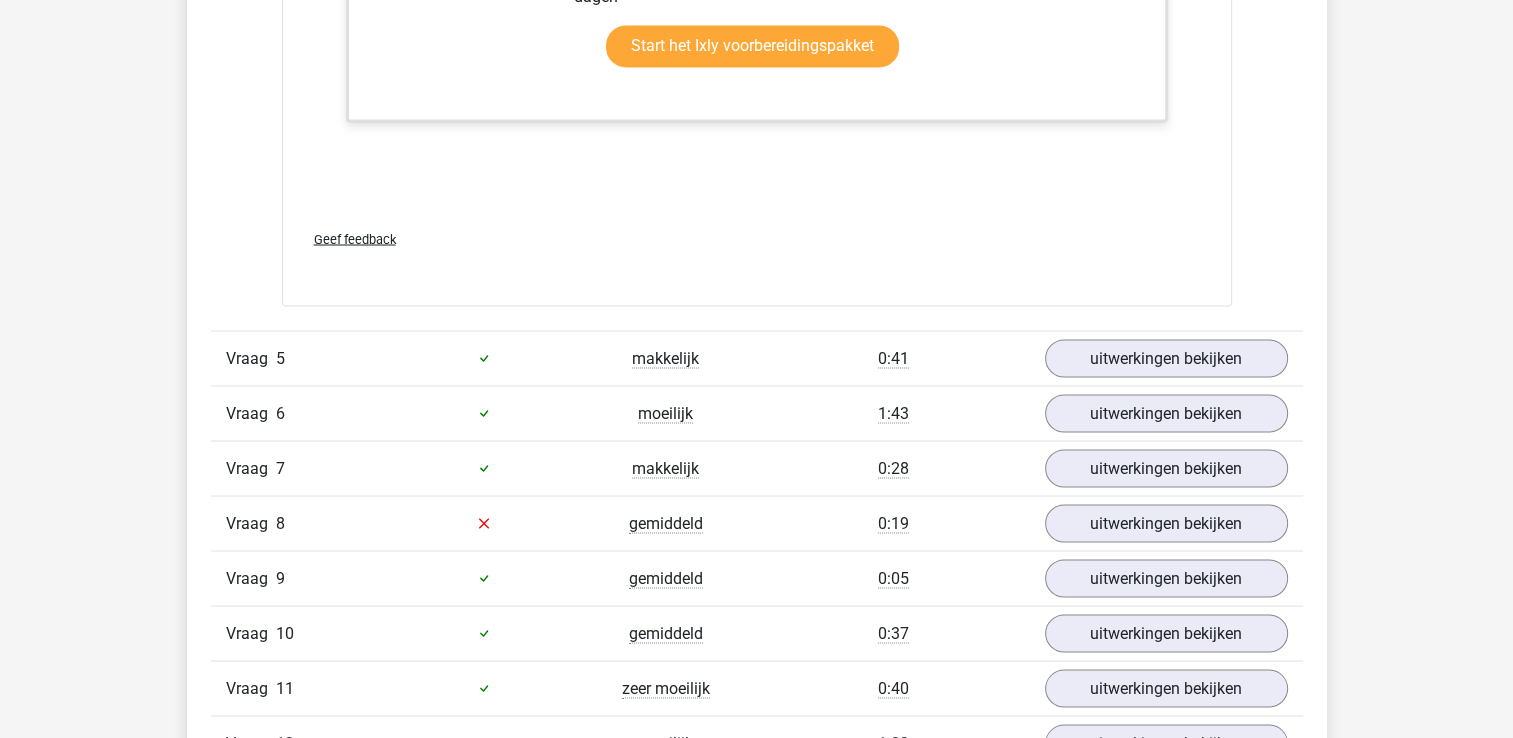 scroll, scrollTop: 3600, scrollLeft: 0, axis: vertical 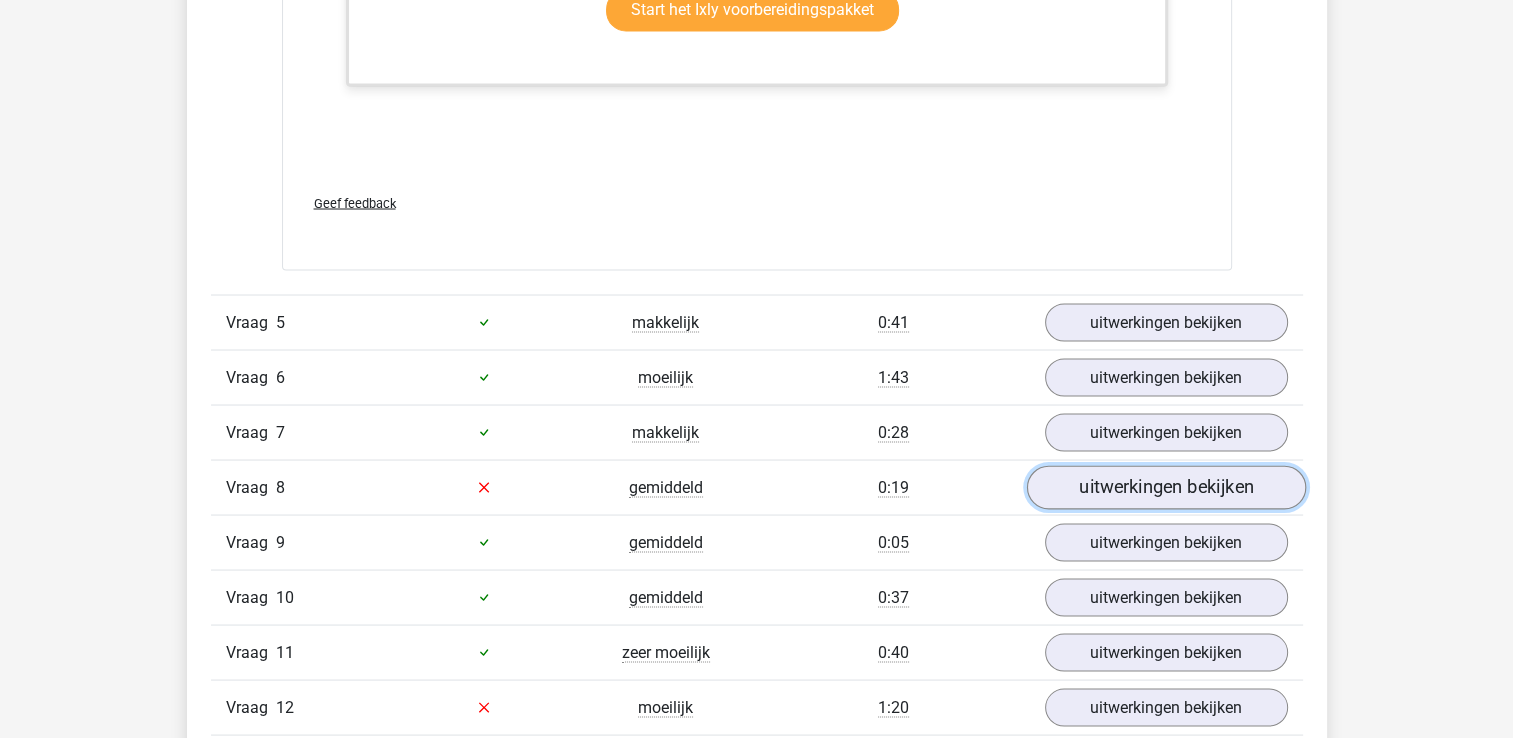 click on "uitwerkingen bekijken" at bounding box center [1165, 487] 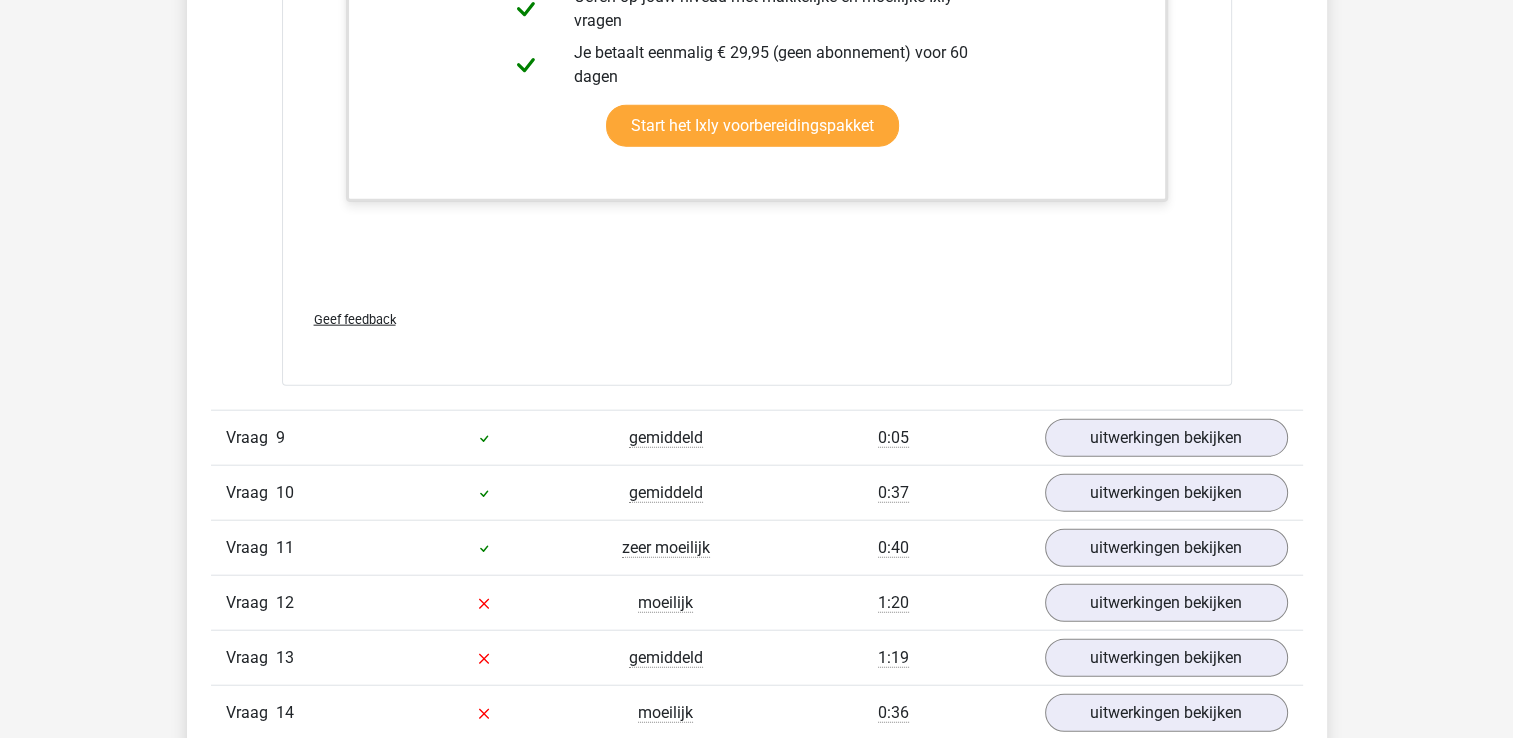 scroll, scrollTop: 4800, scrollLeft: 0, axis: vertical 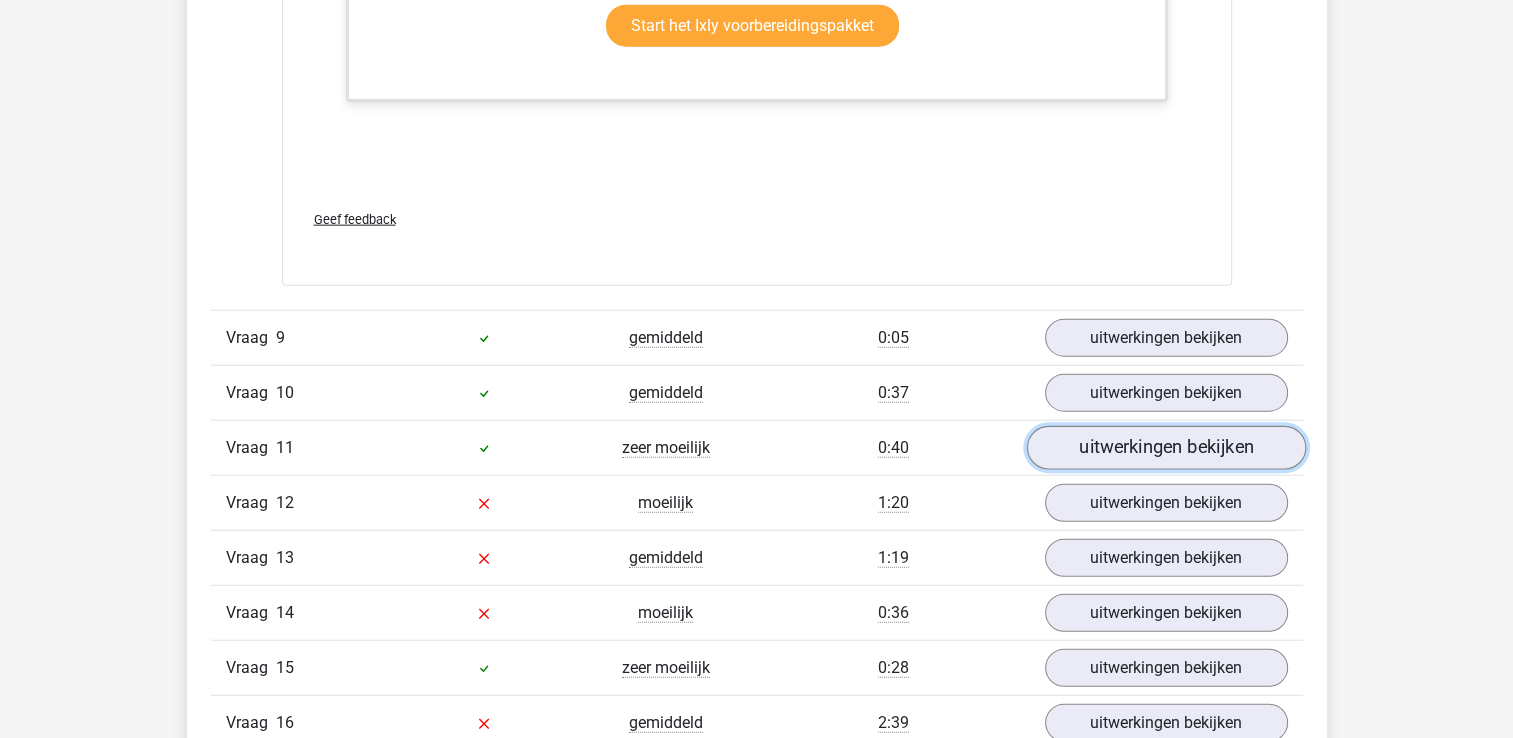click on "uitwerkingen bekijken" at bounding box center (1165, 448) 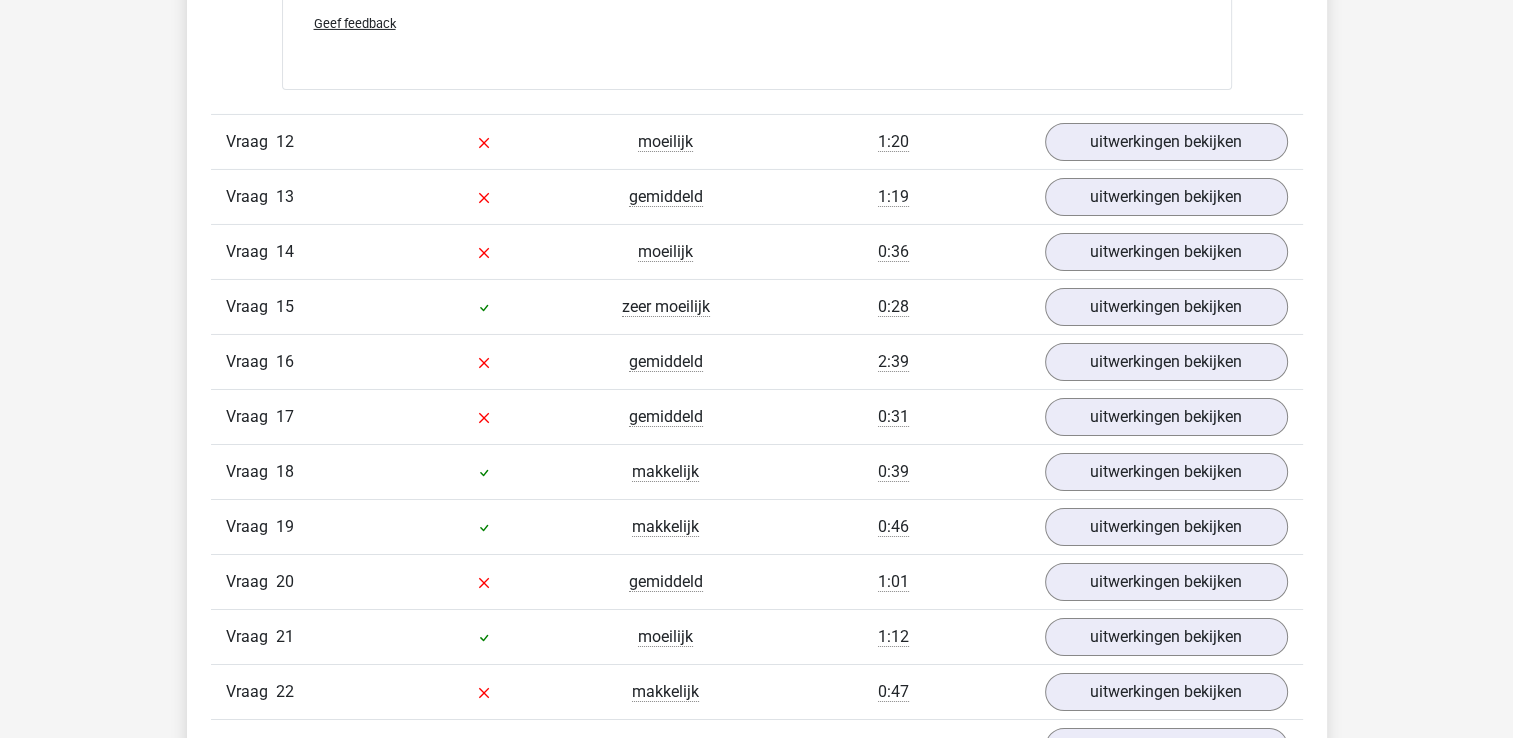 scroll, scrollTop: 7000, scrollLeft: 0, axis: vertical 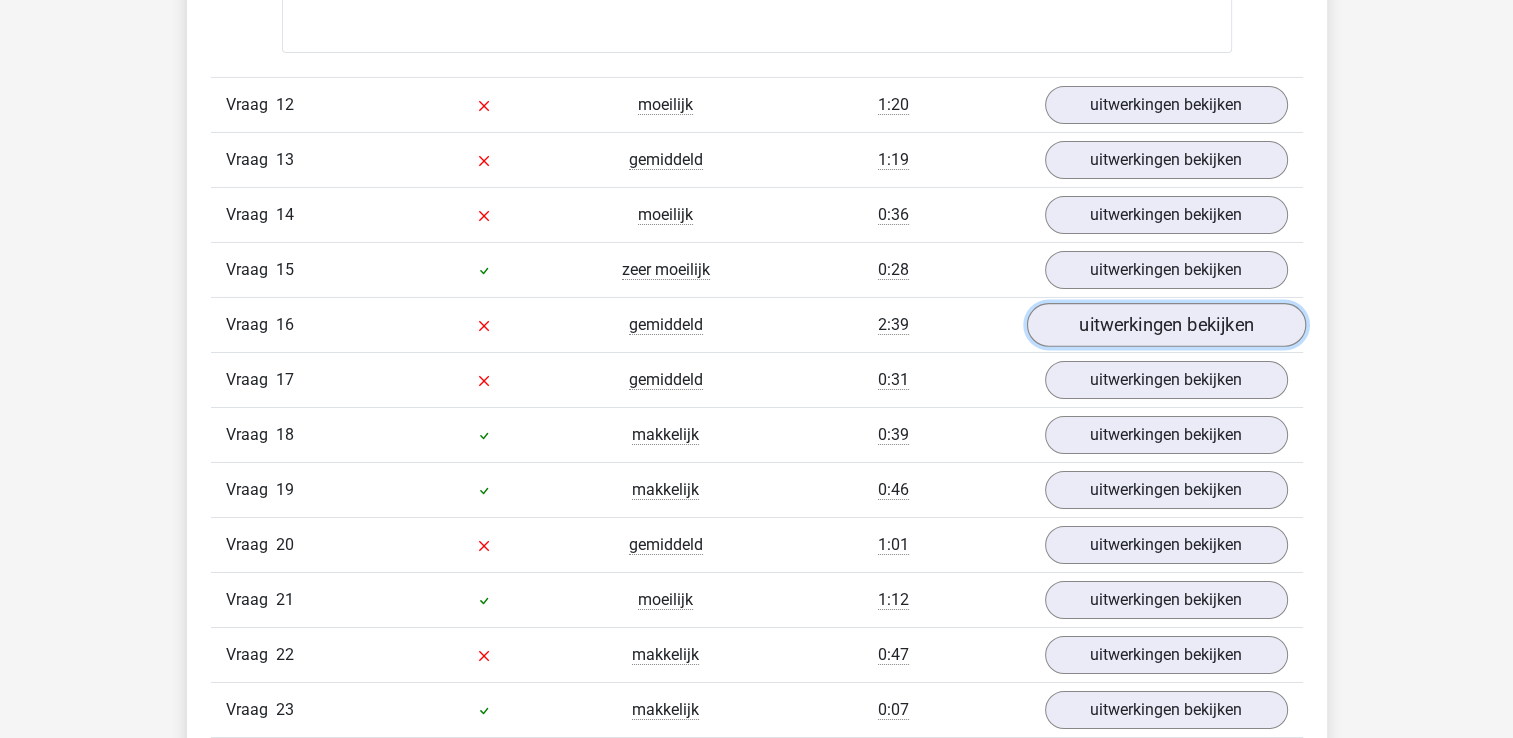 click on "uitwerkingen bekijken" at bounding box center (1165, 325) 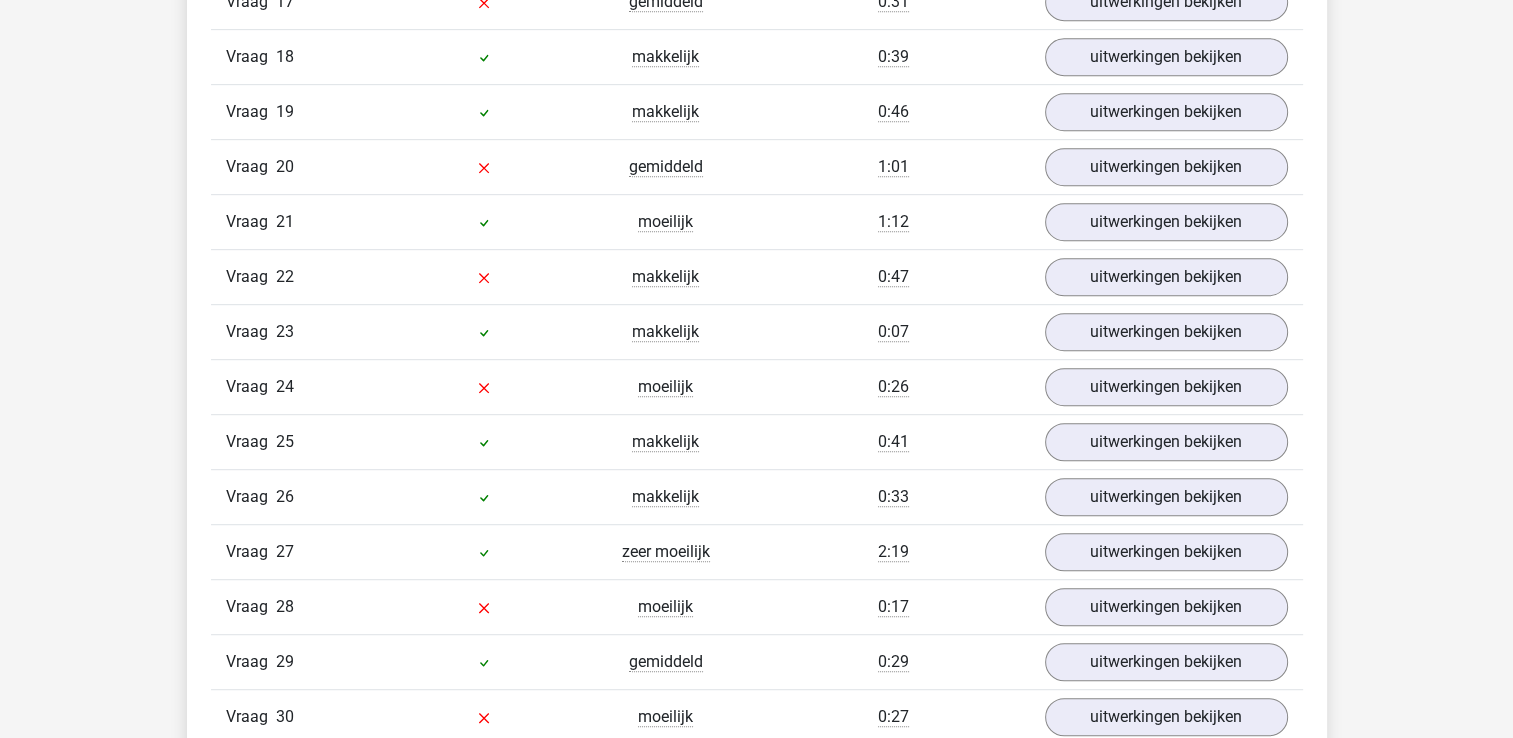 scroll, scrollTop: 8600, scrollLeft: 0, axis: vertical 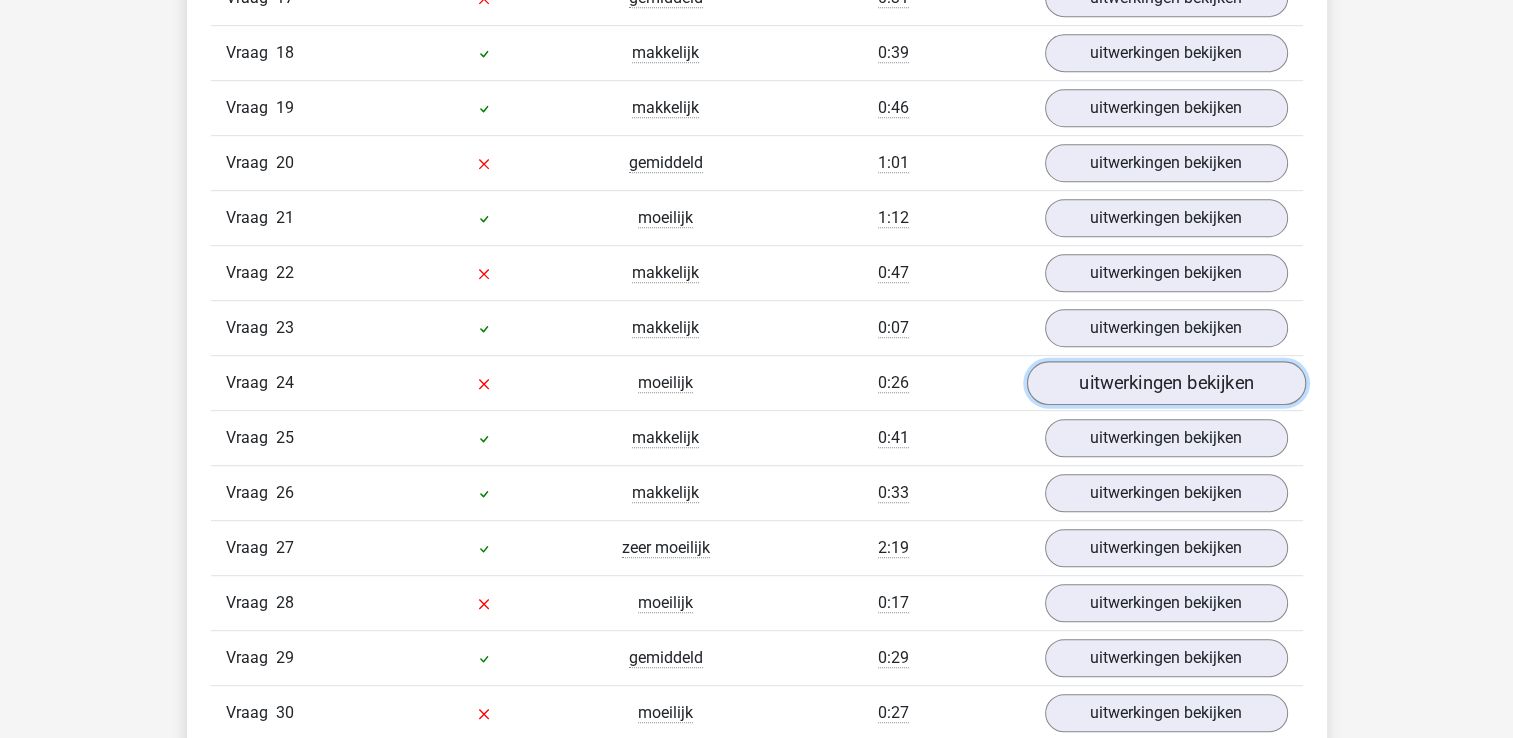 click on "uitwerkingen bekijken" at bounding box center (1165, 383) 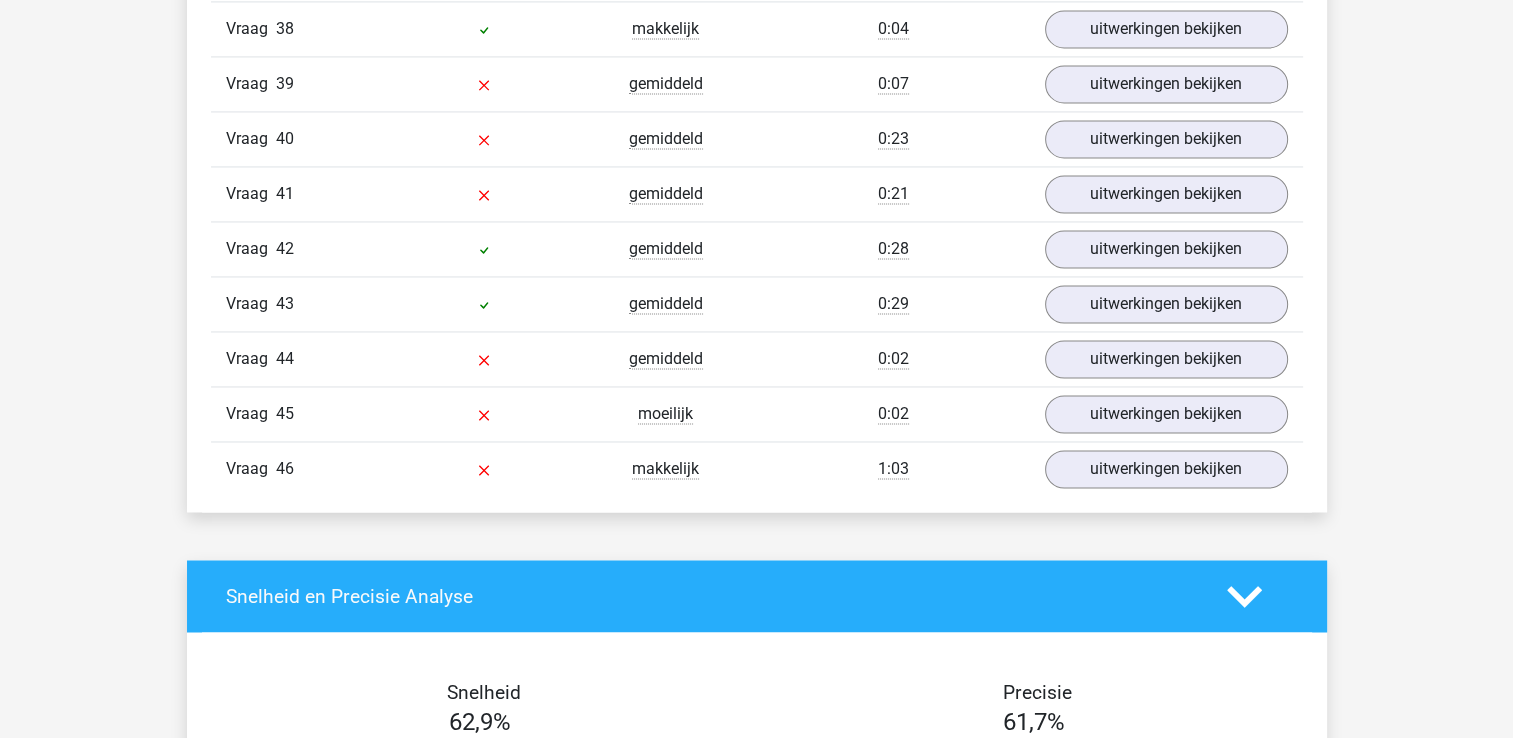 scroll, scrollTop: 10700, scrollLeft: 0, axis: vertical 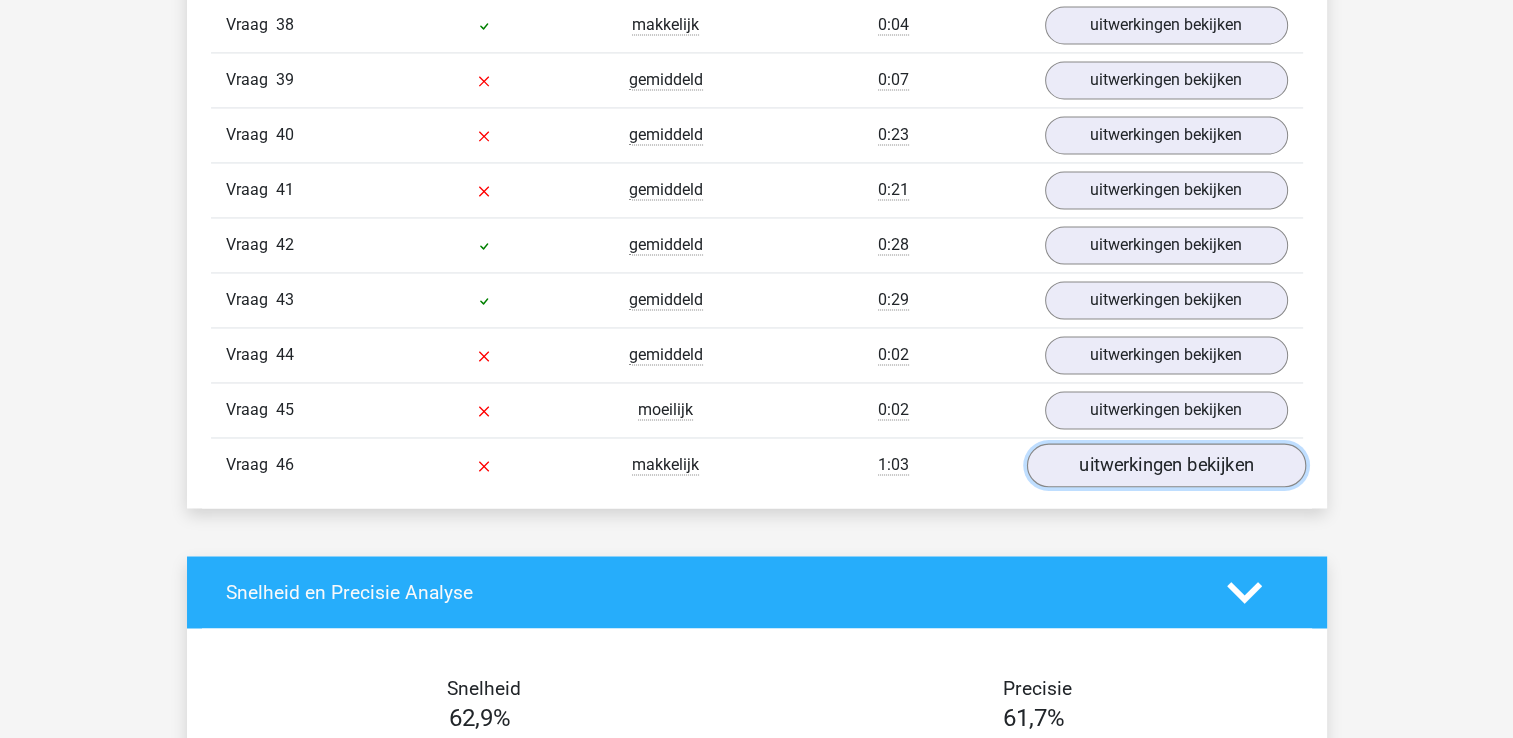 click on "uitwerkingen bekijken" at bounding box center [1165, 465] 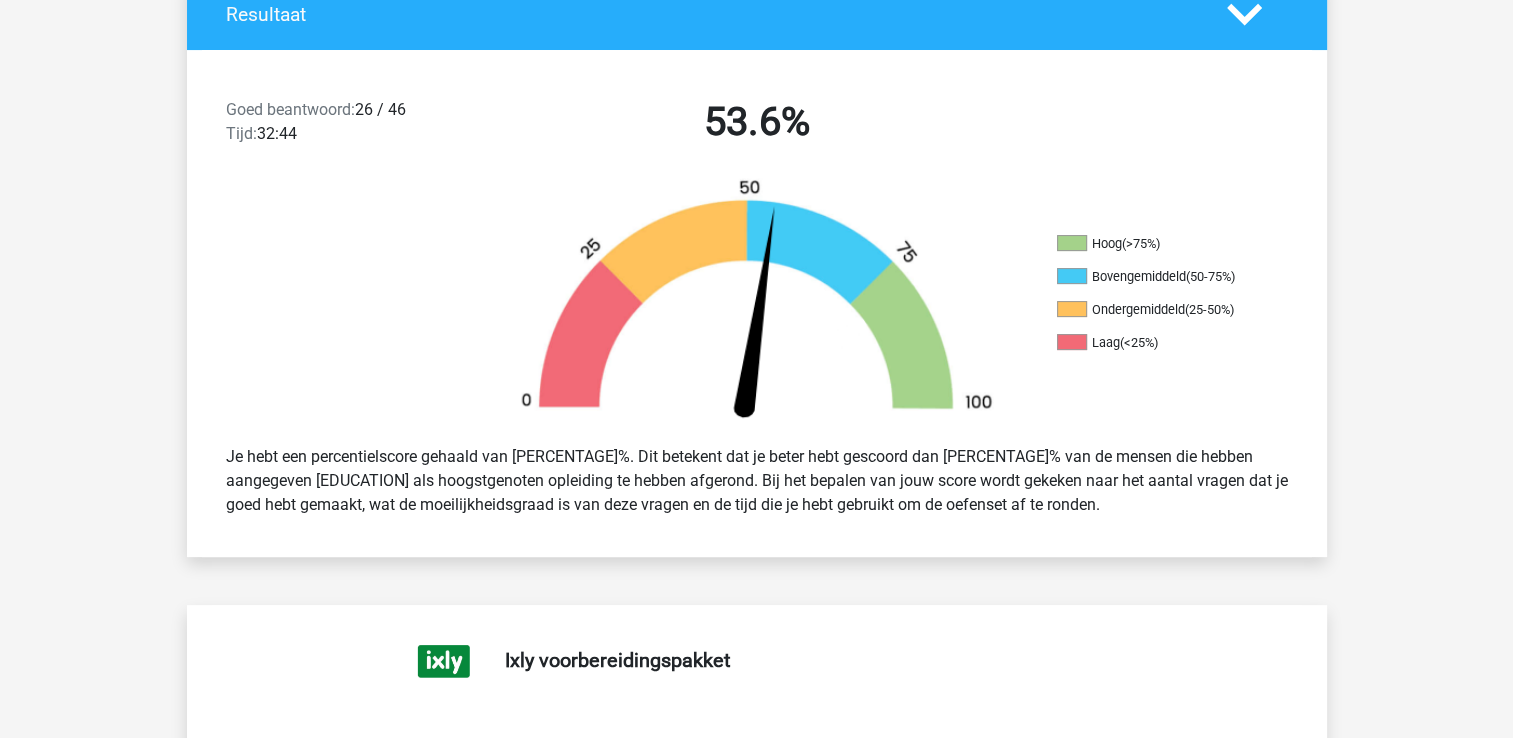 scroll, scrollTop: 500, scrollLeft: 0, axis: vertical 